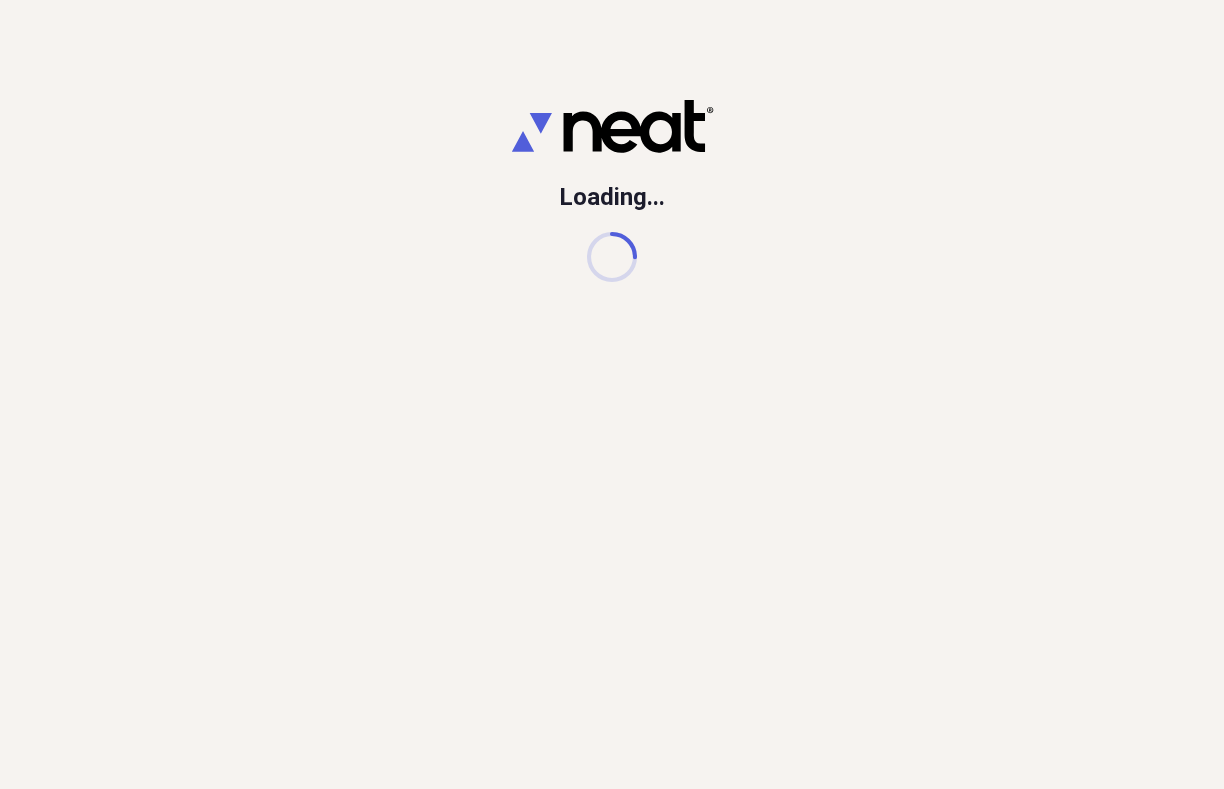 scroll, scrollTop: 0, scrollLeft: 0, axis: both 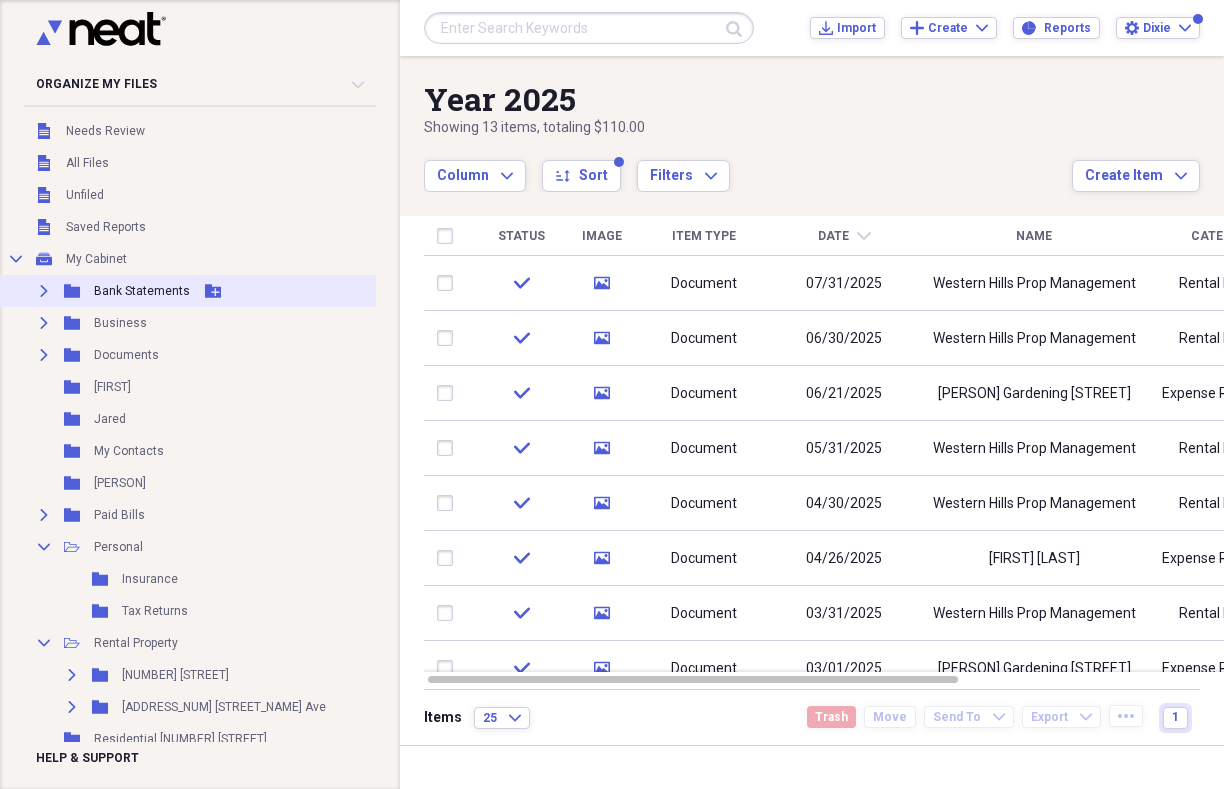 click on "Expand" 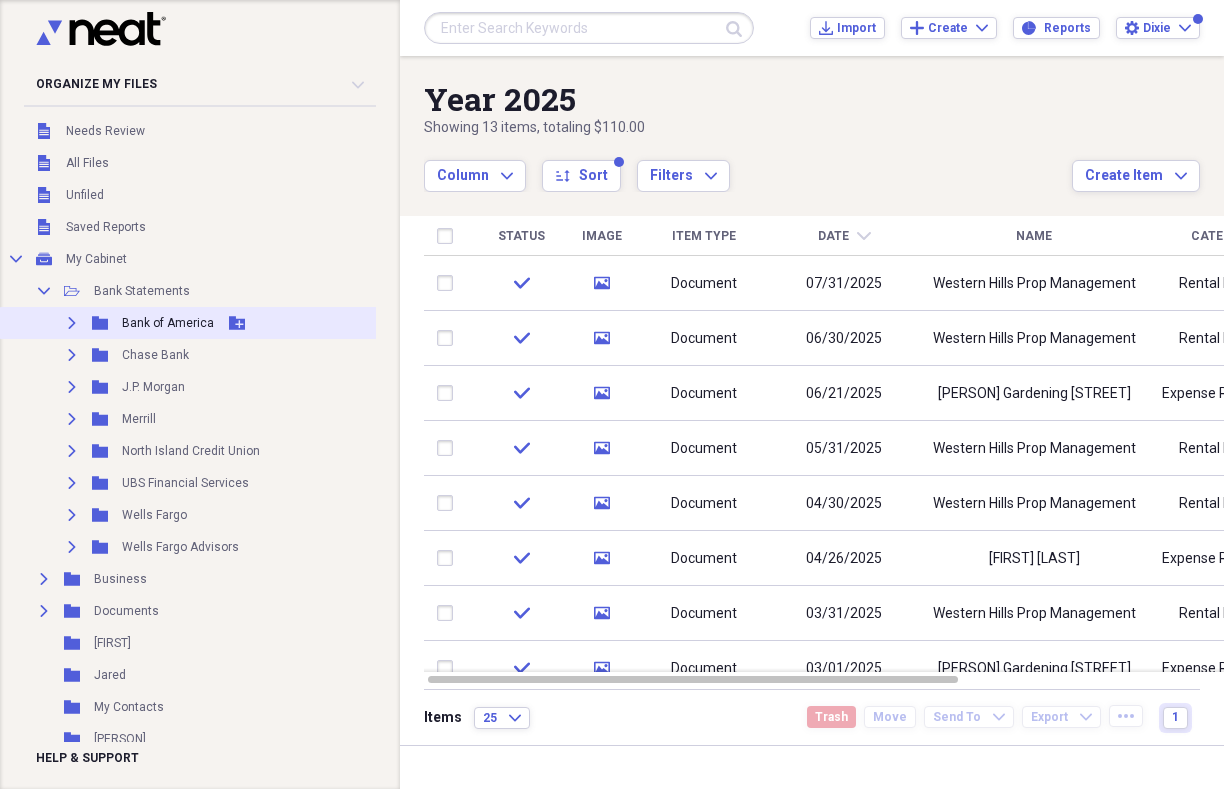click on "Expand" 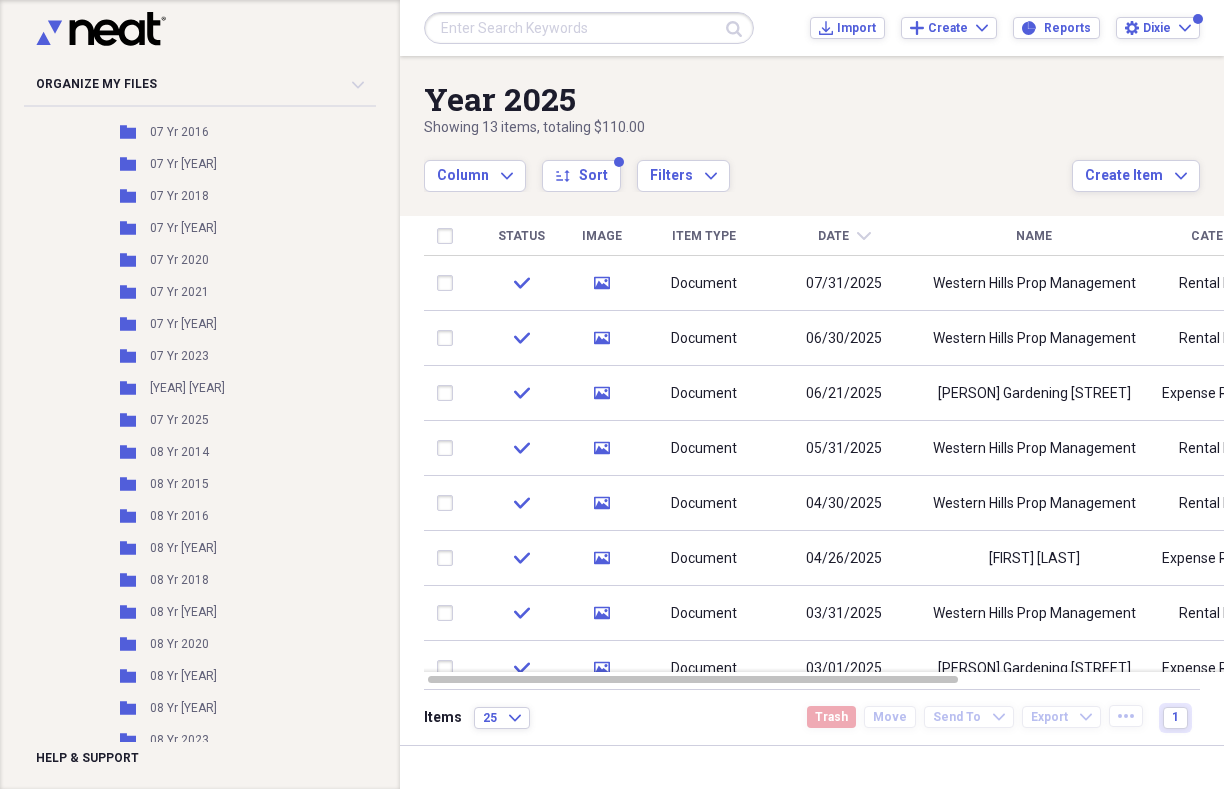 scroll, scrollTop: 2669, scrollLeft: 0, axis: vertical 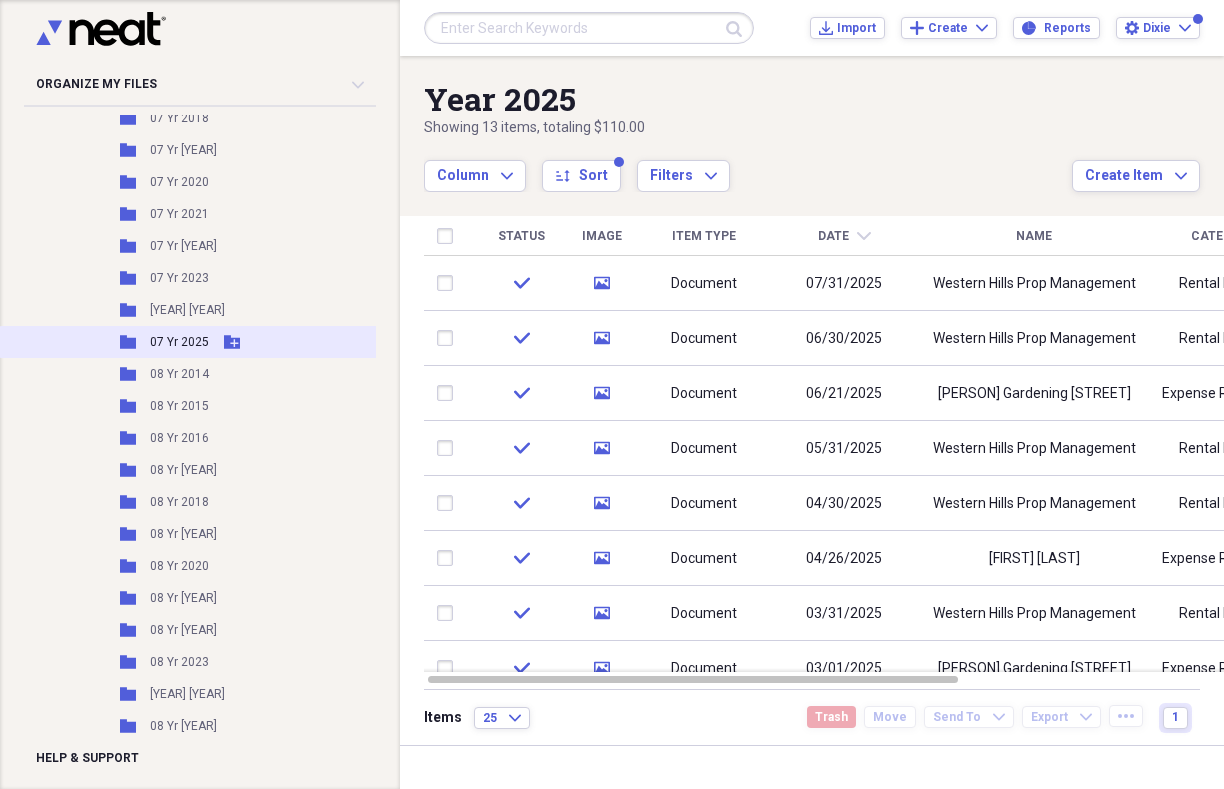 click 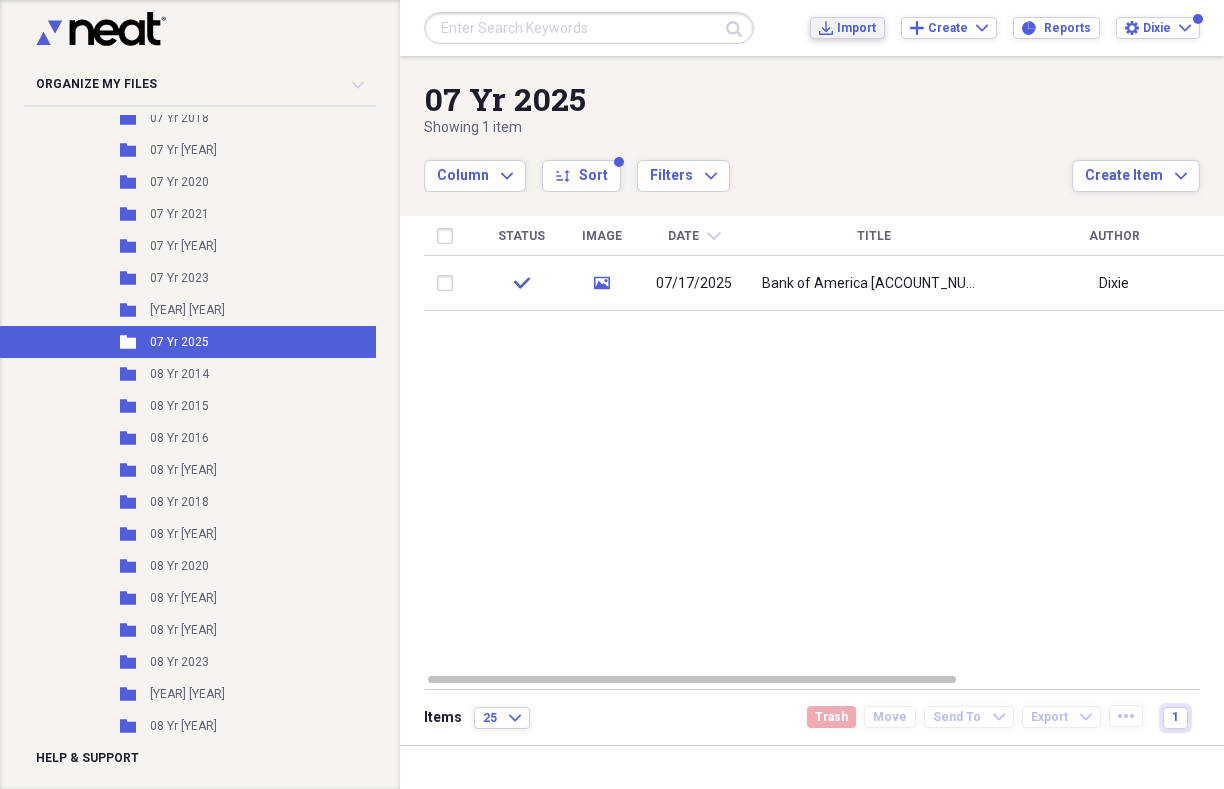 click on "Import" at bounding box center [856, 28] 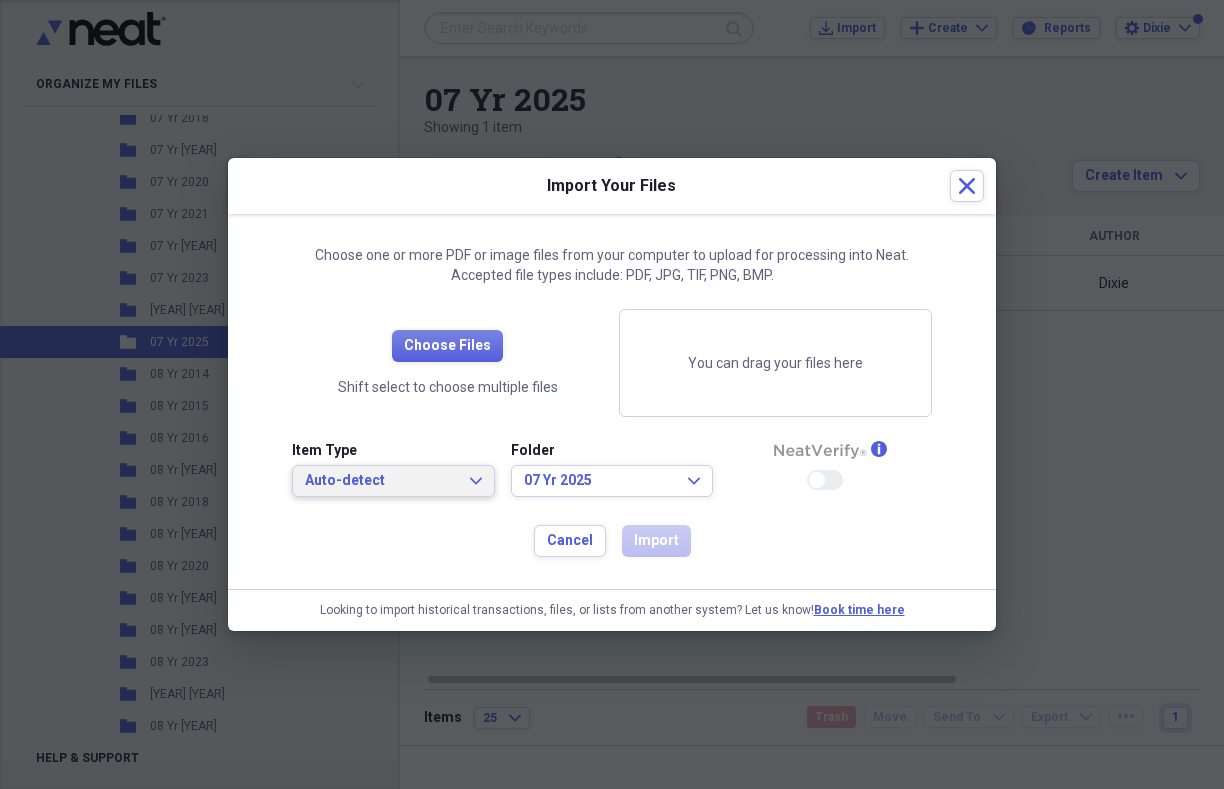 click on "Expand" 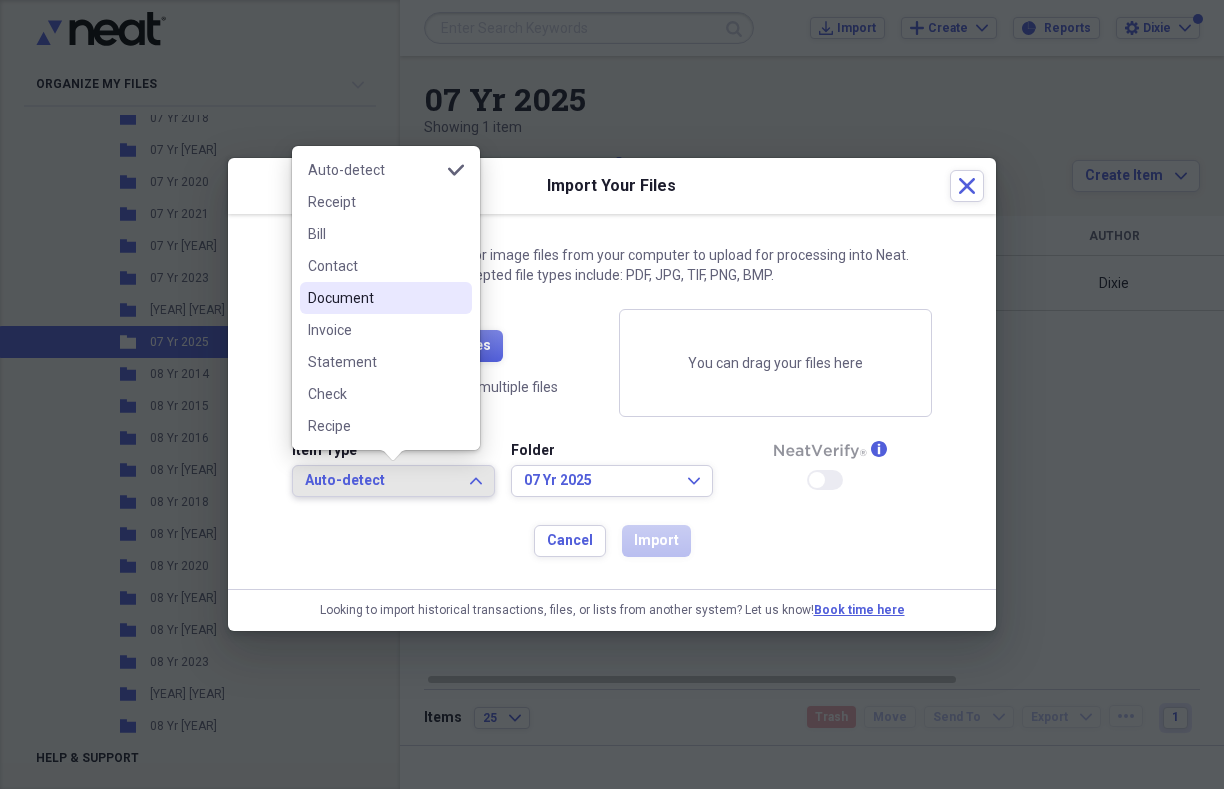 click on "Document" at bounding box center (374, 298) 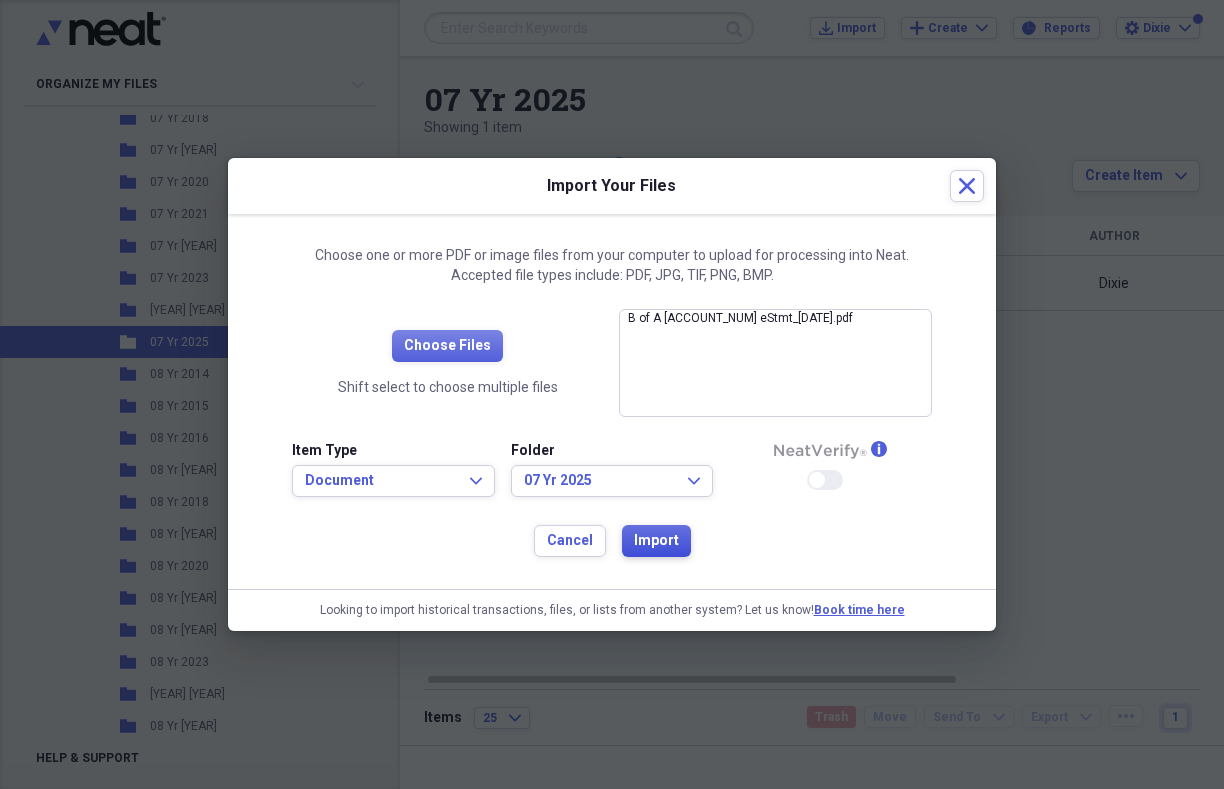click on "Import" at bounding box center [656, 541] 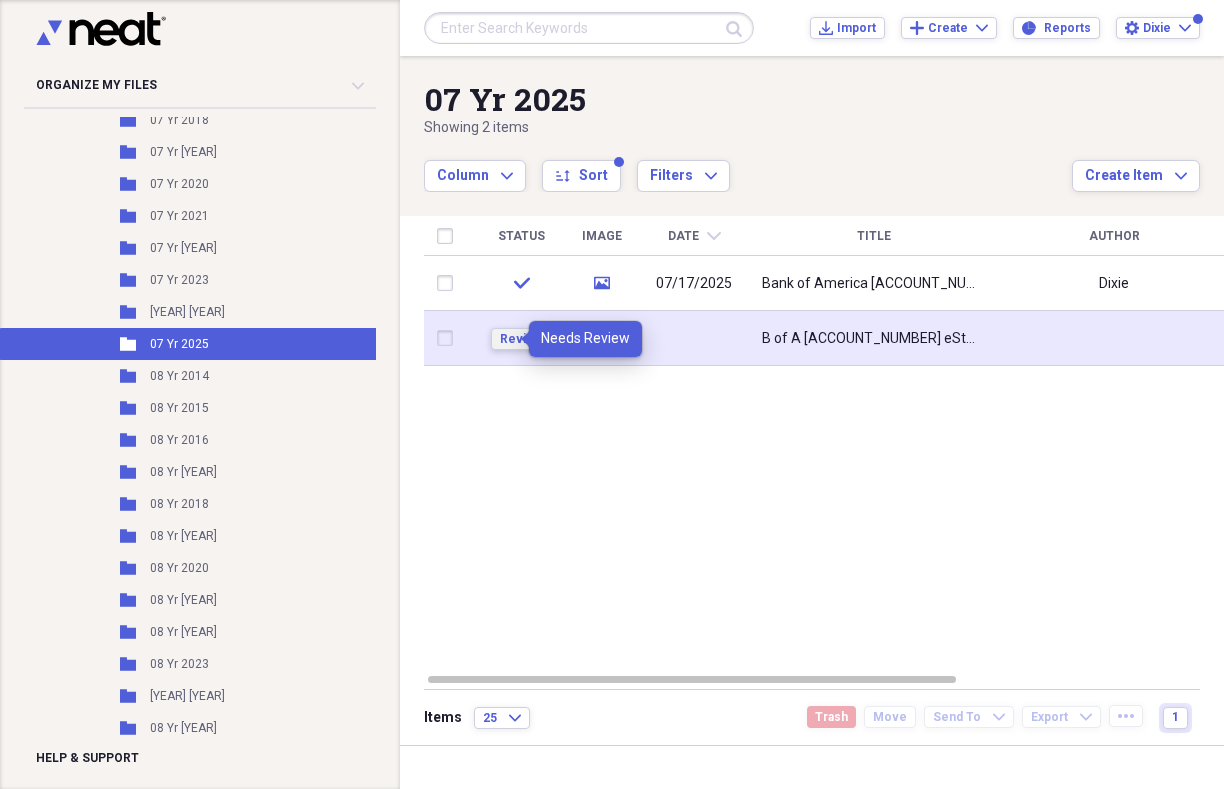click on "Review" at bounding box center [521, 339] 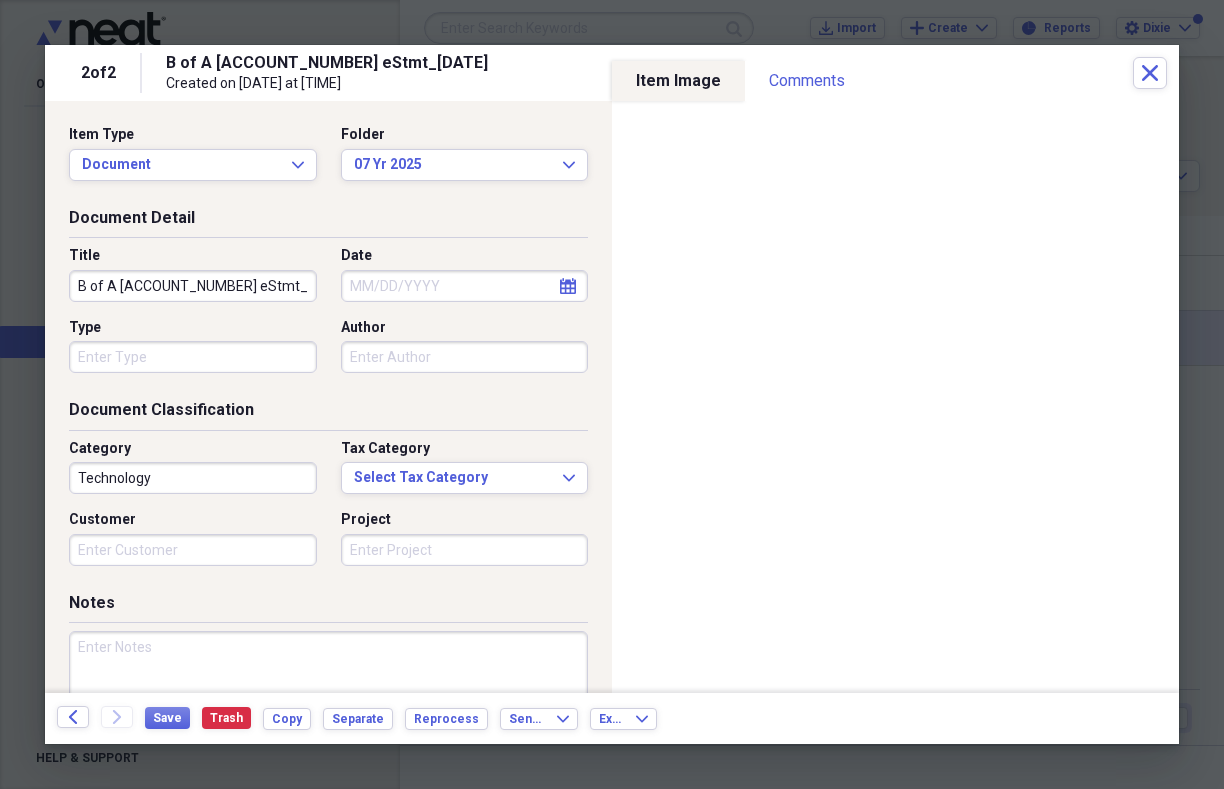 click on "B of A [ACCOUNT_NUMBER] eStmt_[DATE]" at bounding box center (193, 286) 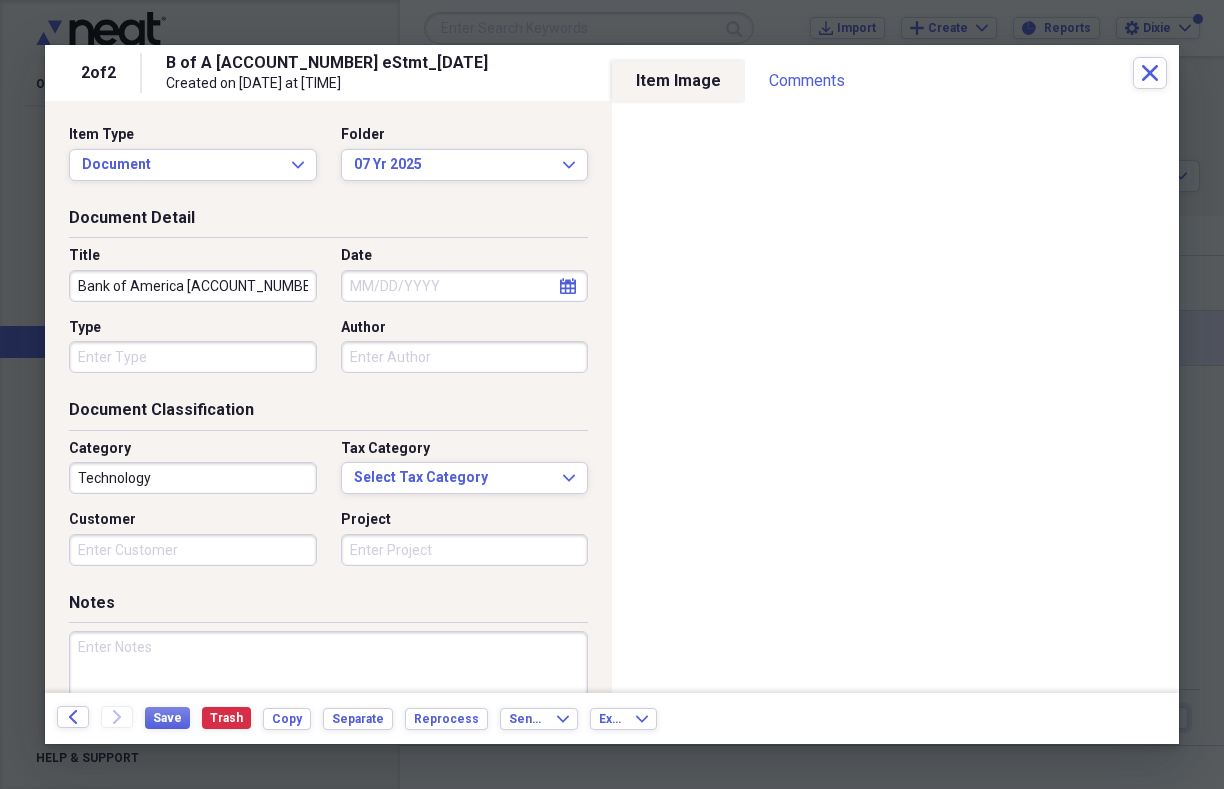 scroll, scrollTop: 0, scrollLeft: 33, axis: horizontal 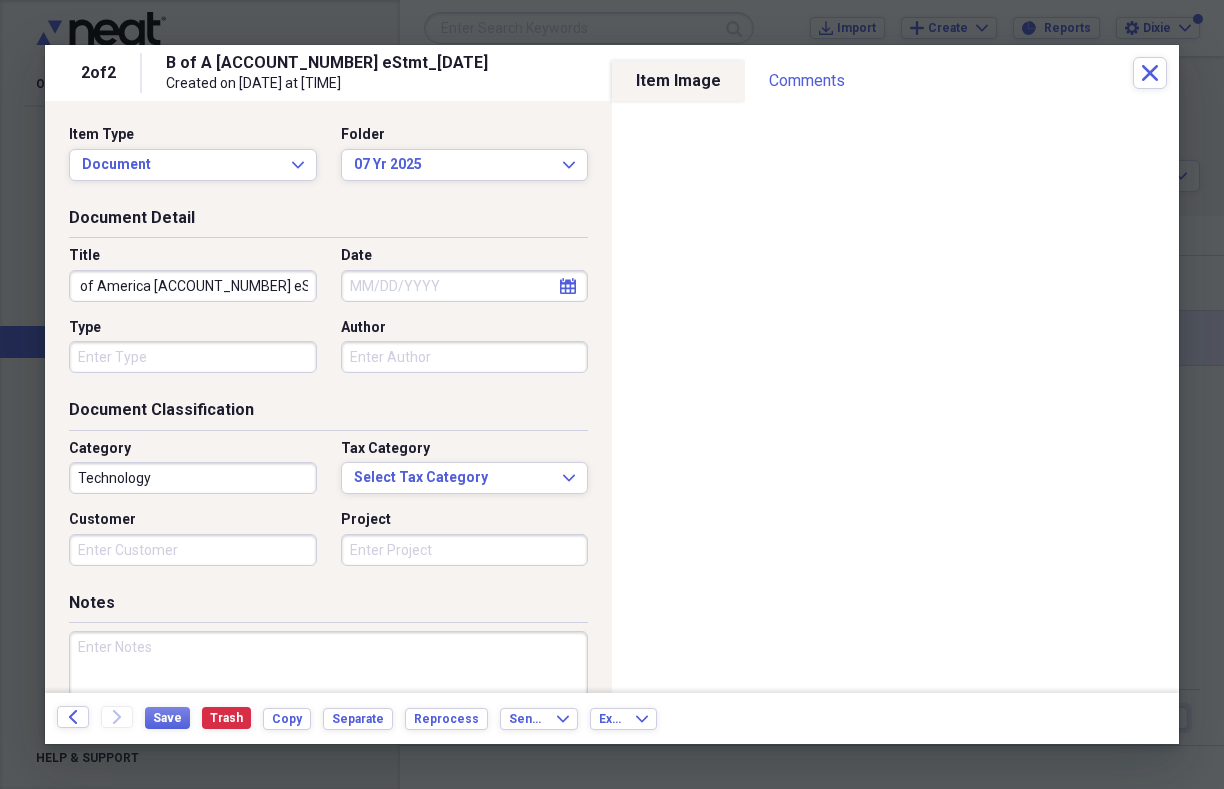 drag, startPoint x: 216, startPoint y: 283, endPoint x: 307, endPoint y: 274, distance: 91.44397 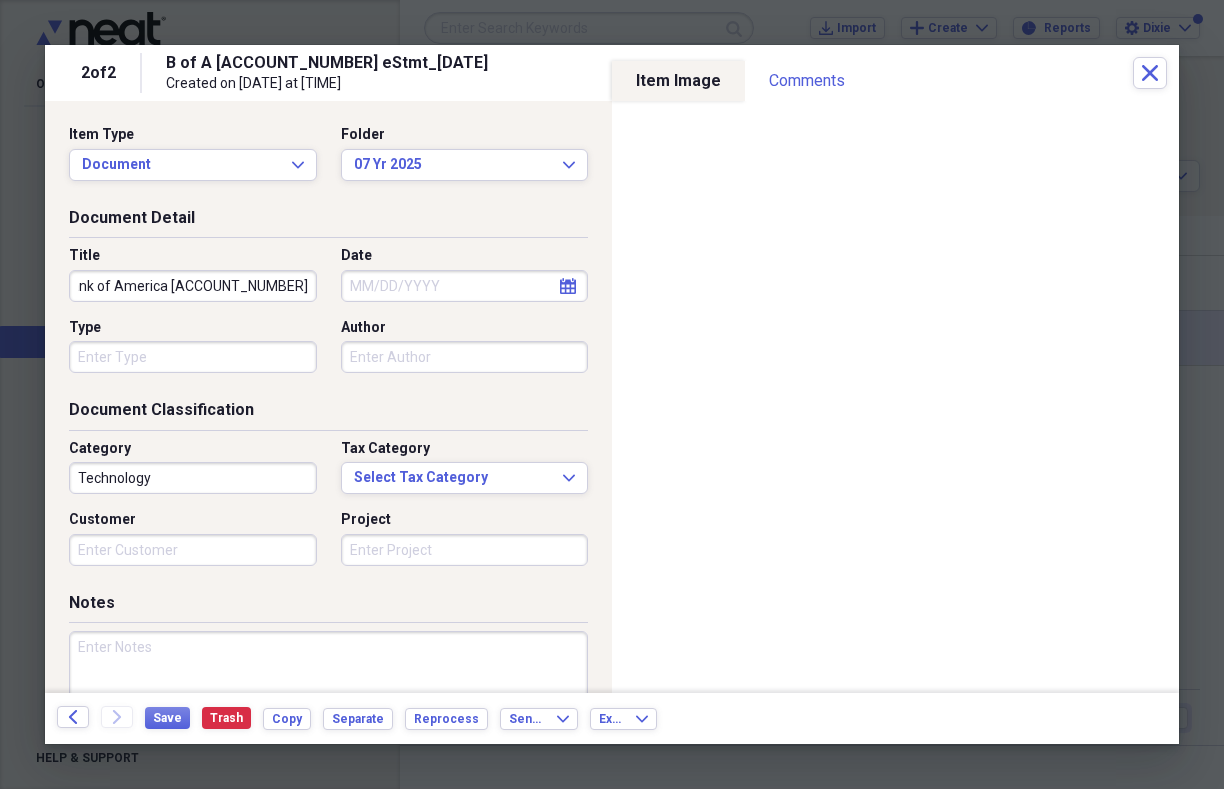 scroll, scrollTop: 0, scrollLeft: 0, axis: both 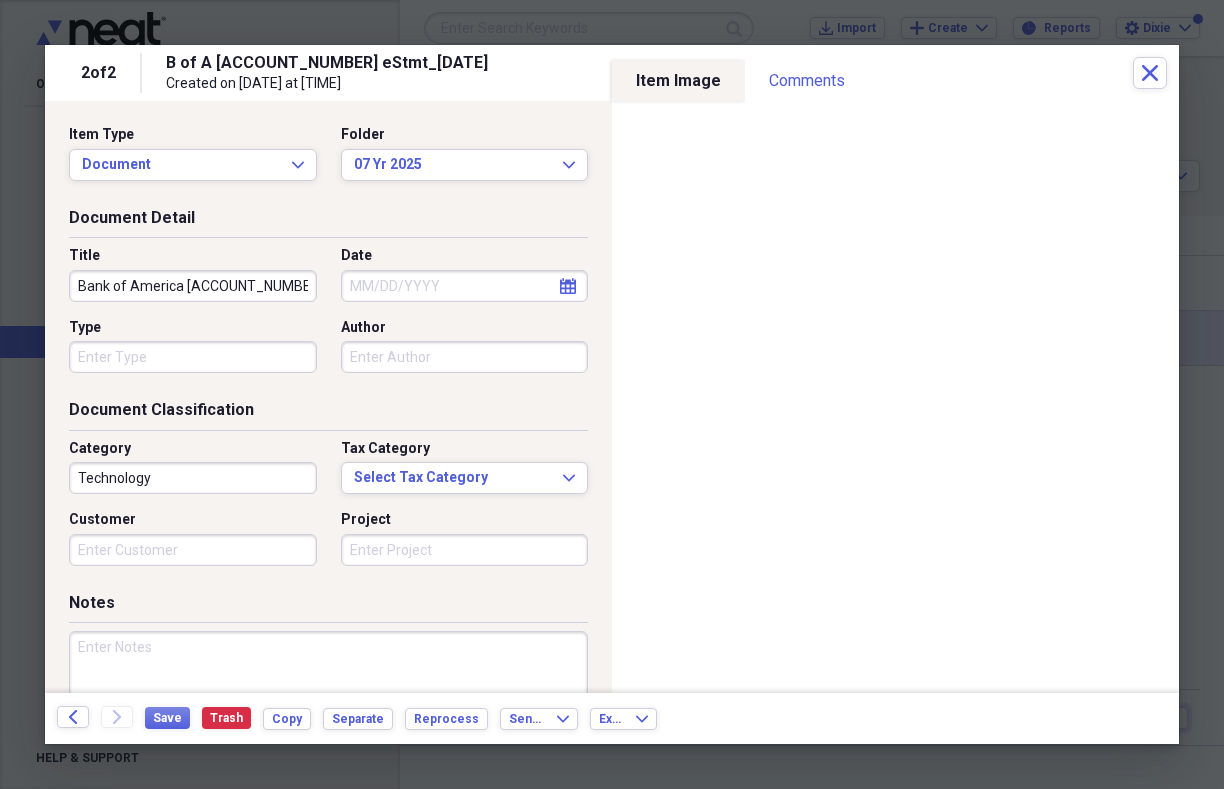 type on "Bank of America [ACCOUNT_NUMBER]" 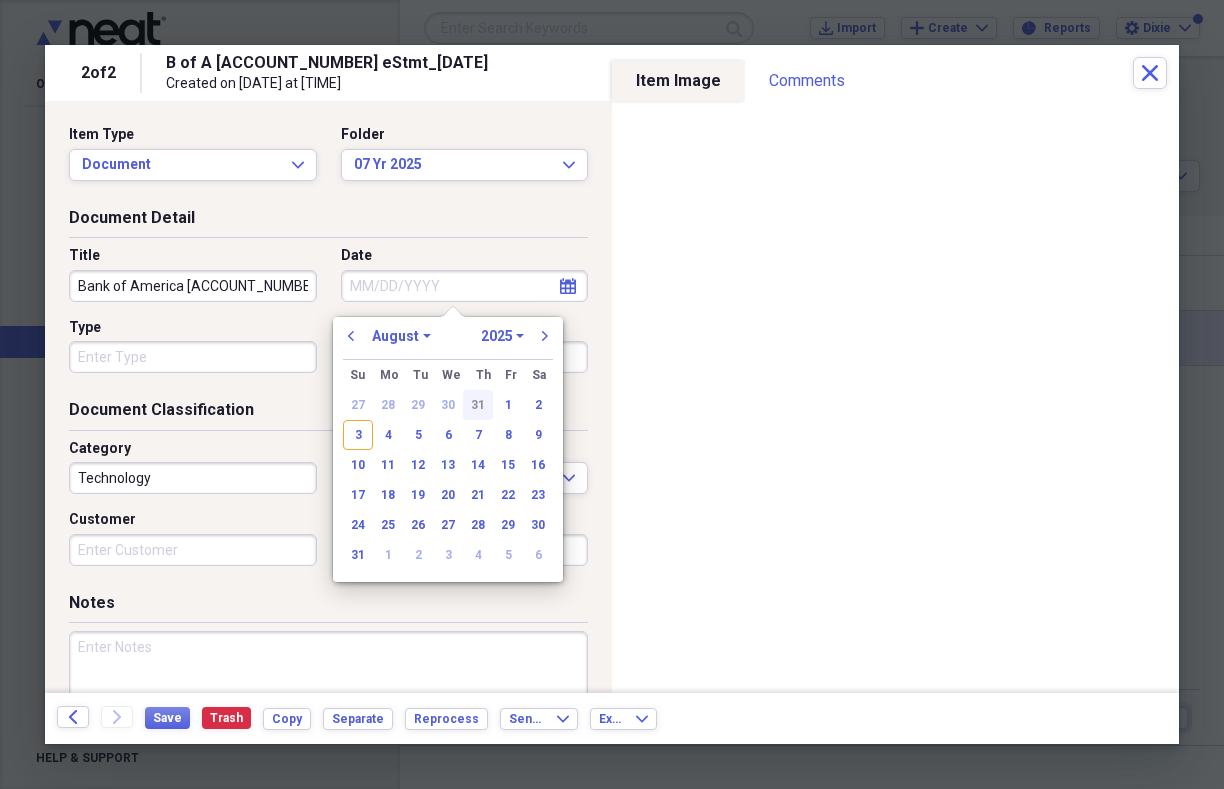 click on "31" at bounding box center (478, 405) 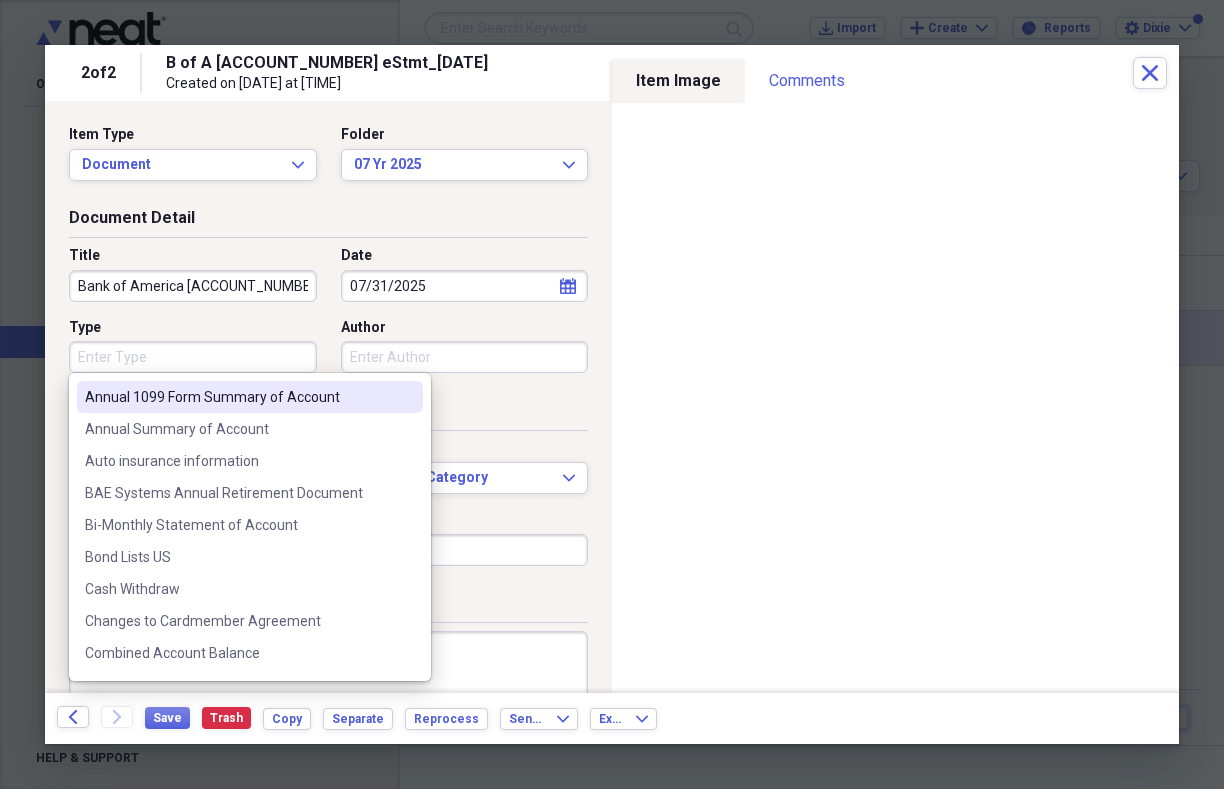 click on "Type" at bounding box center [193, 357] 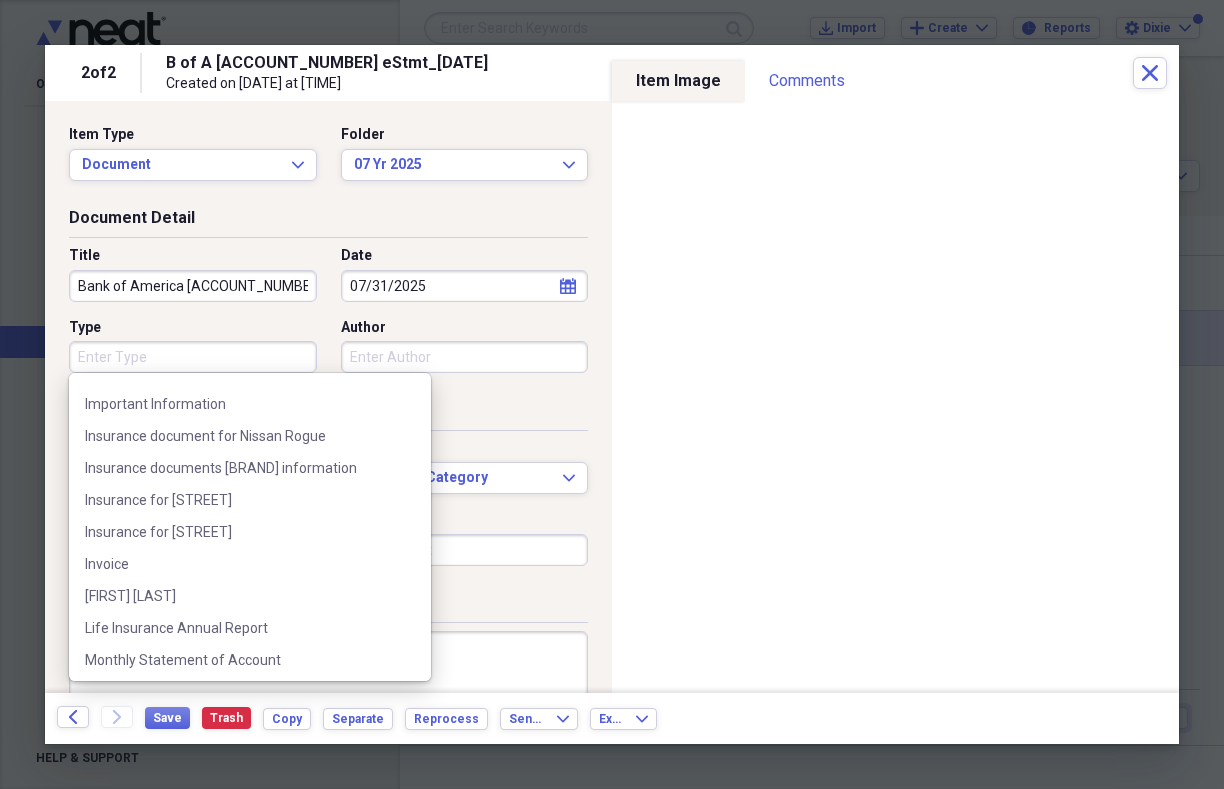 scroll, scrollTop: 793, scrollLeft: 0, axis: vertical 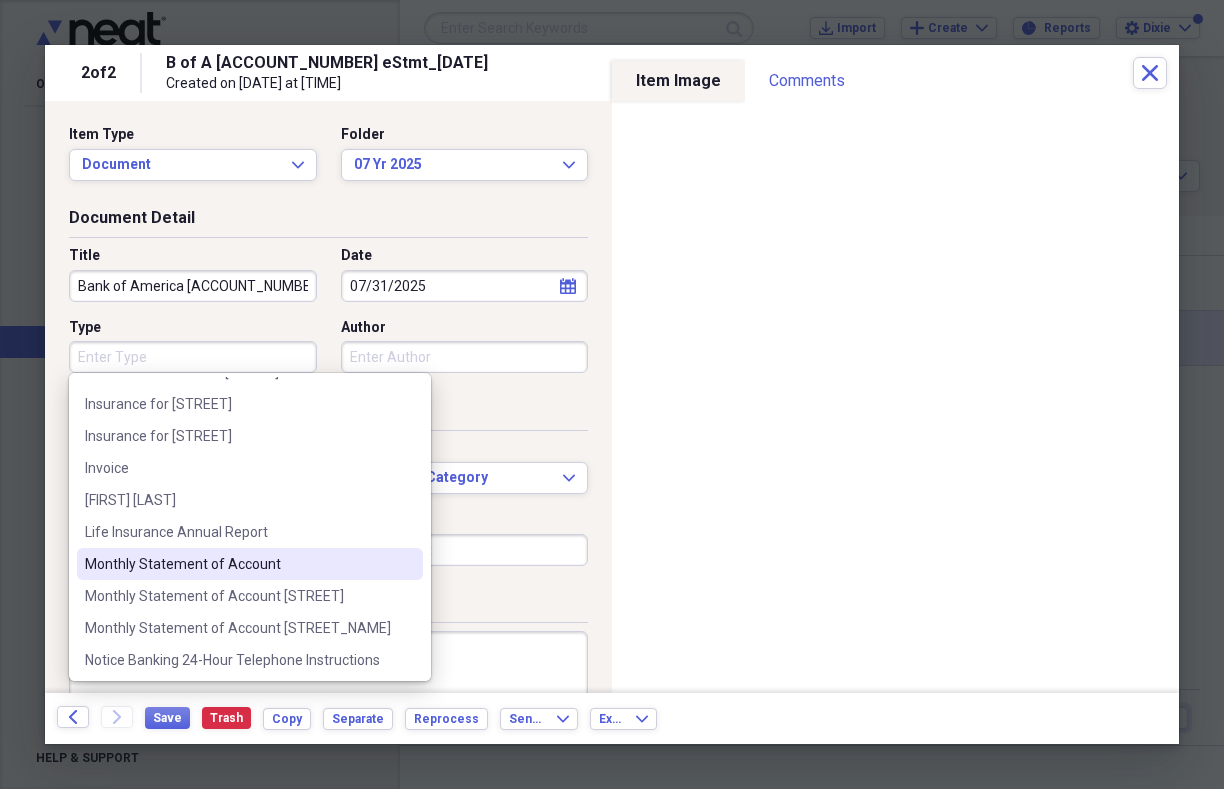 click on "Monthly Statement of Account" at bounding box center (238, 564) 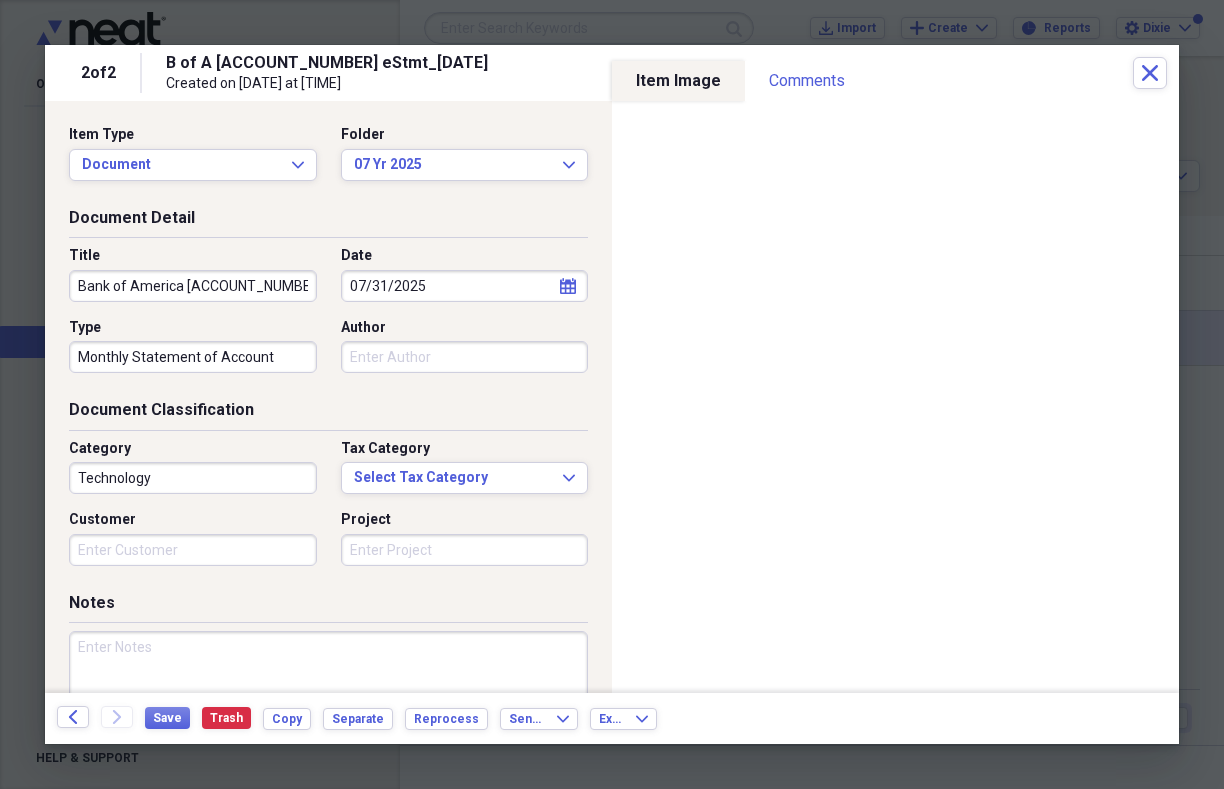 click on "Author" at bounding box center (465, 357) 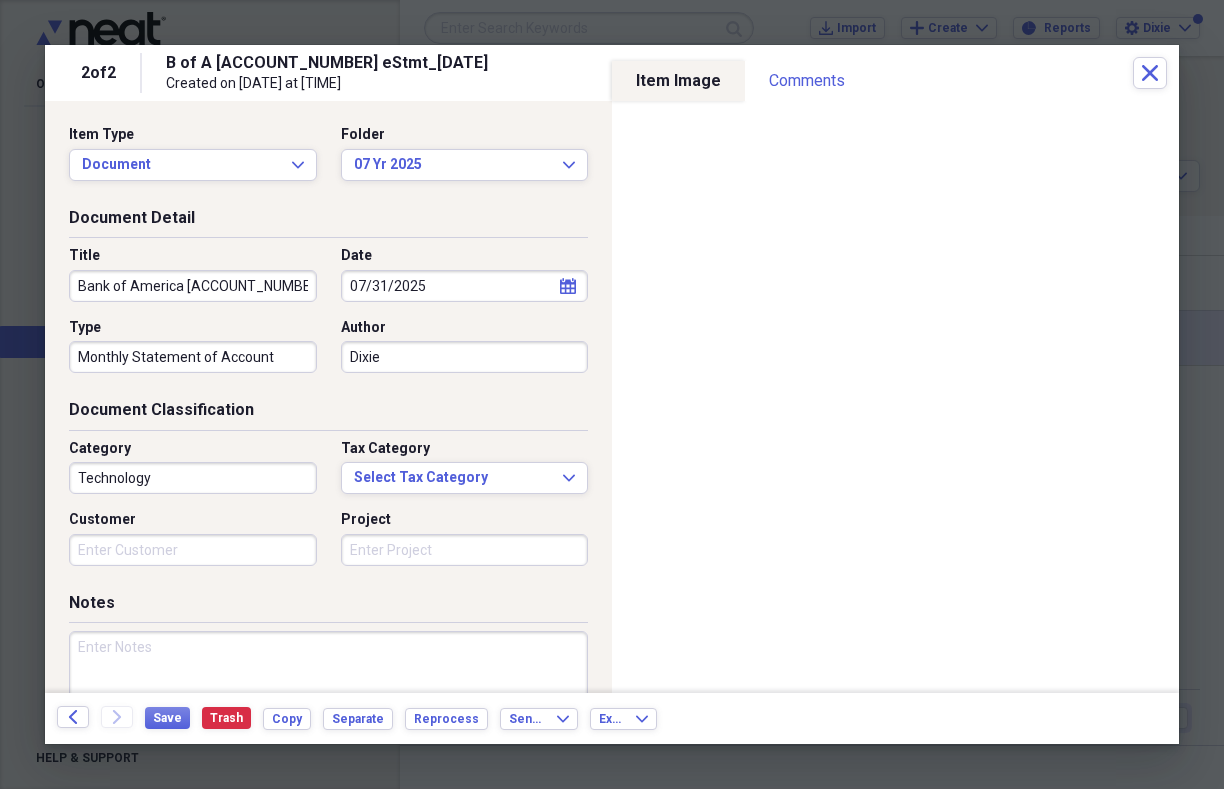 type on "Dixie" 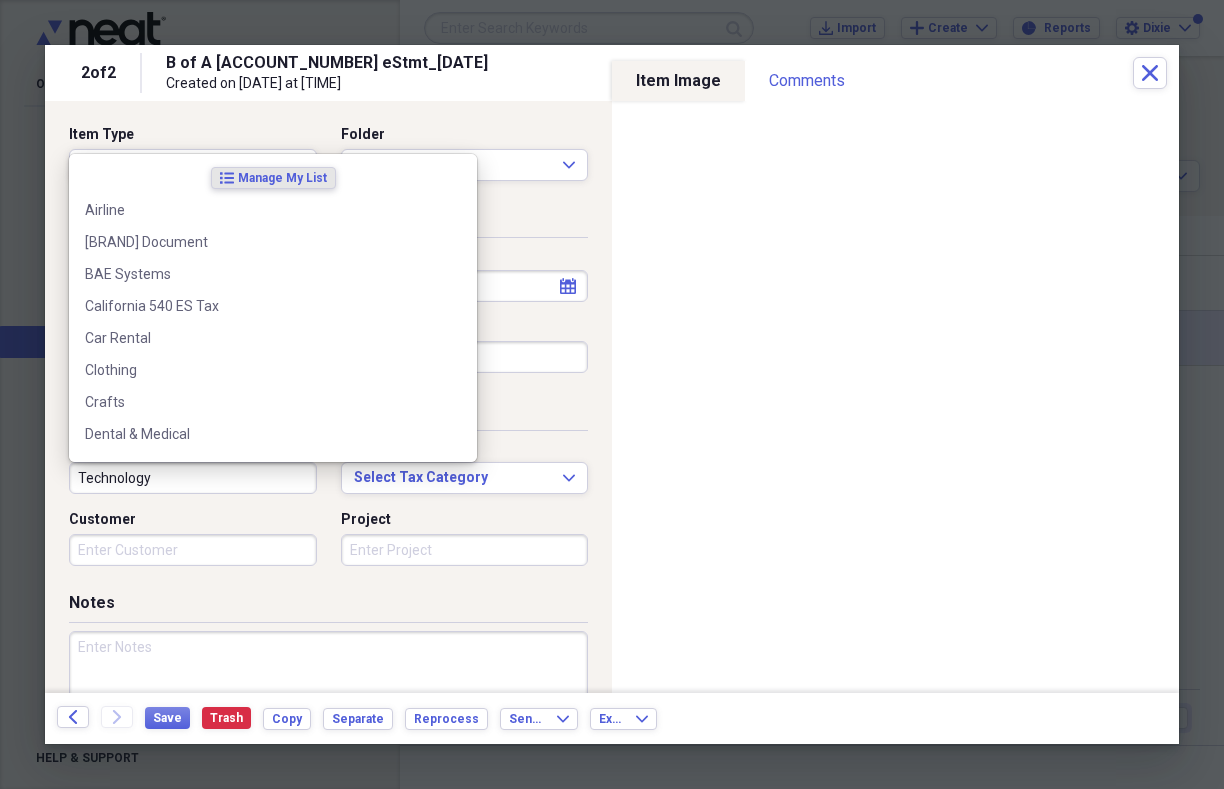 click on "Technology" at bounding box center [193, 478] 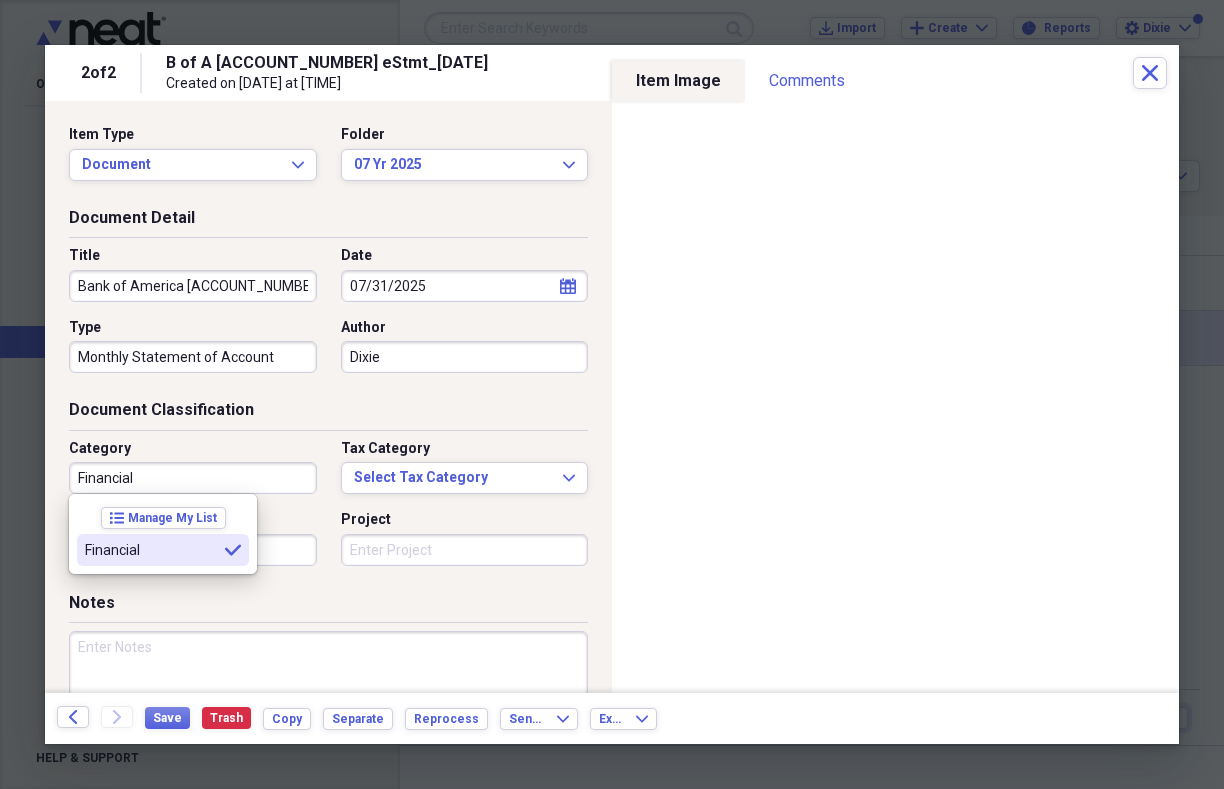type on "Financial" 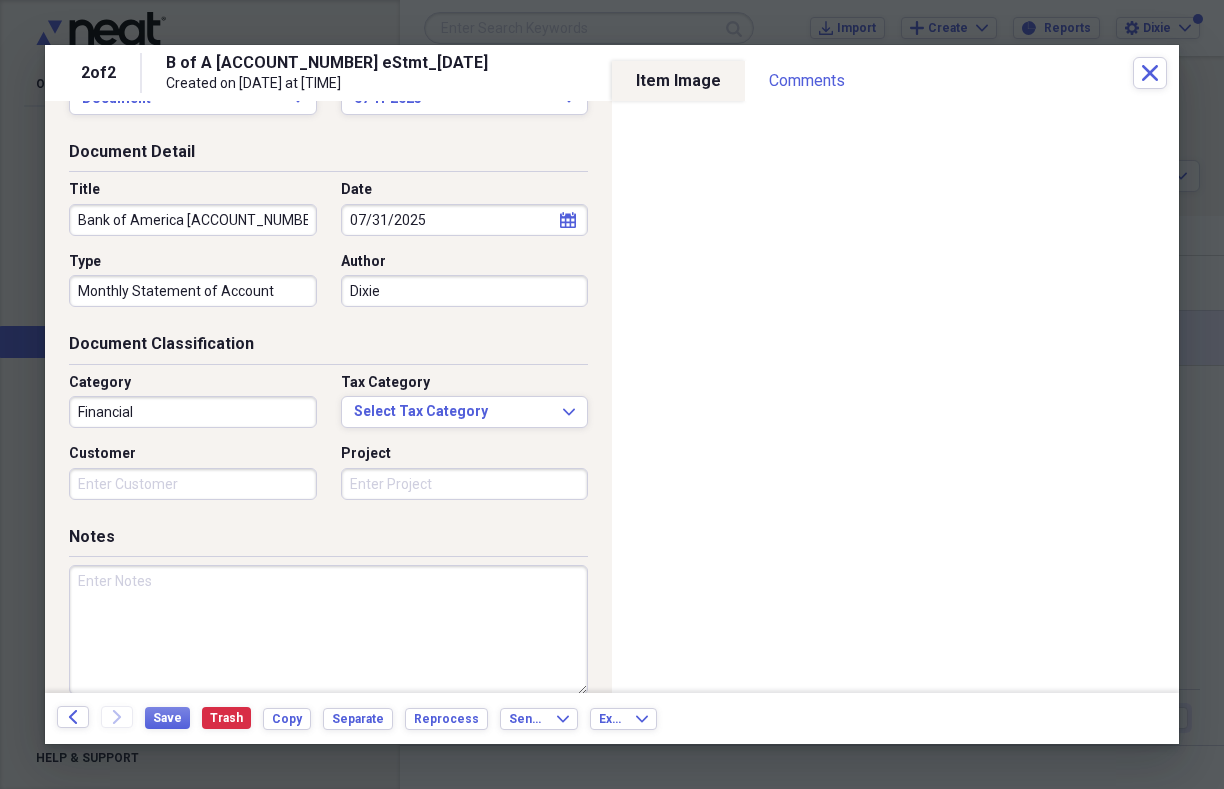 scroll, scrollTop: 100, scrollLeft: 0, axis: vertical 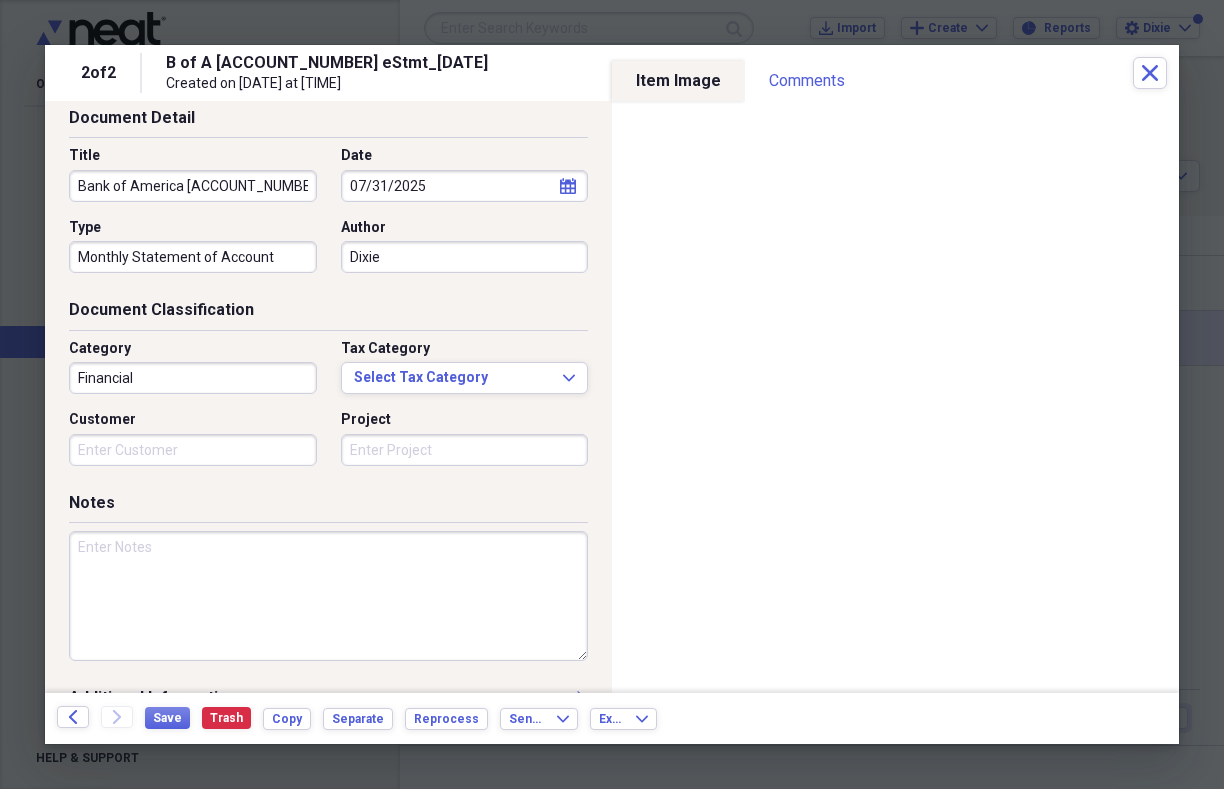 click at bounding box center (328, 596) 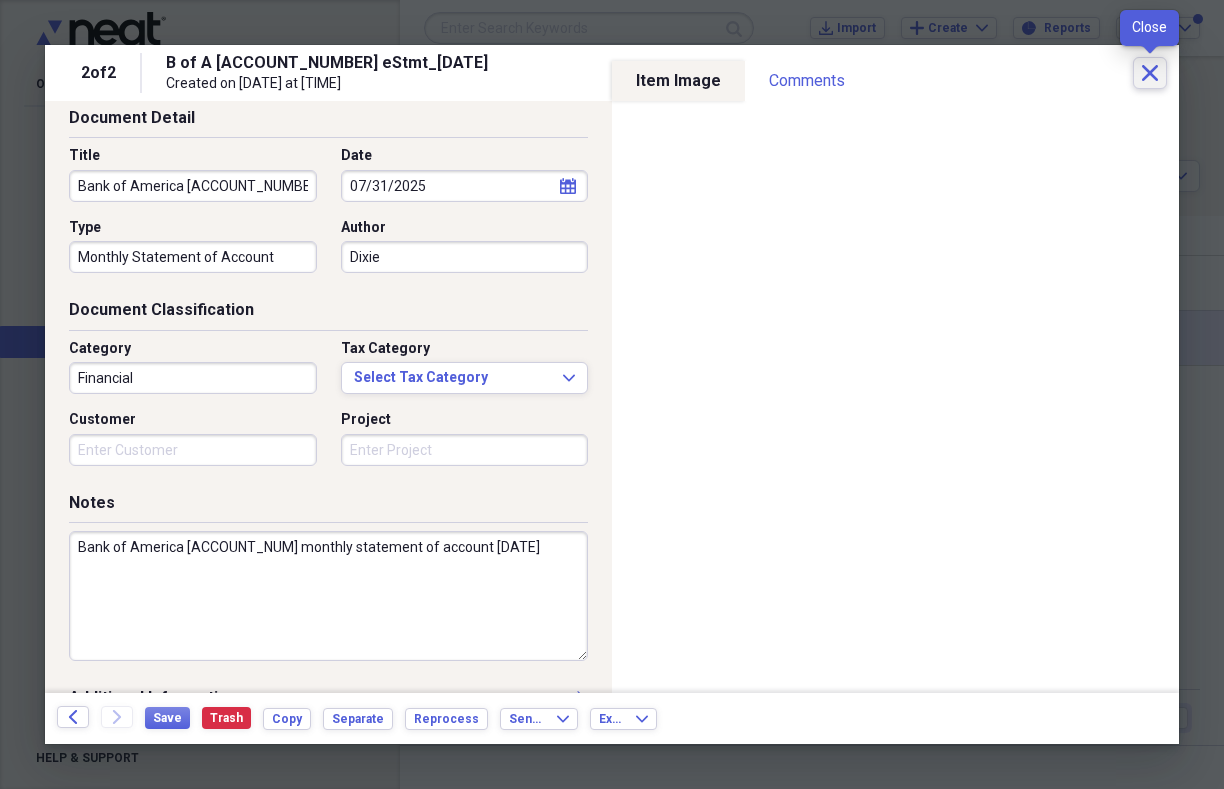 type on "Bank of America [ACCOUNT_NUM] monthly statement of account [DATE]" 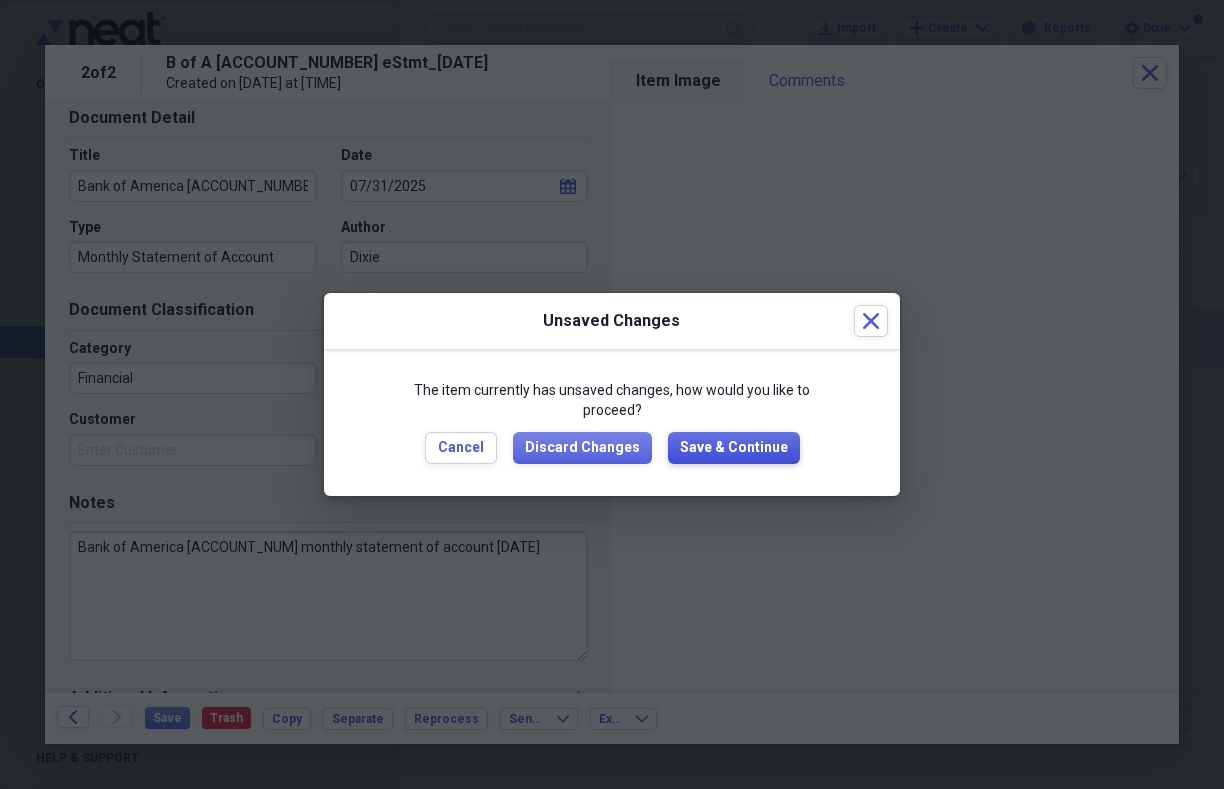 click on "Save & Continue" at bounding box center (734, 448) 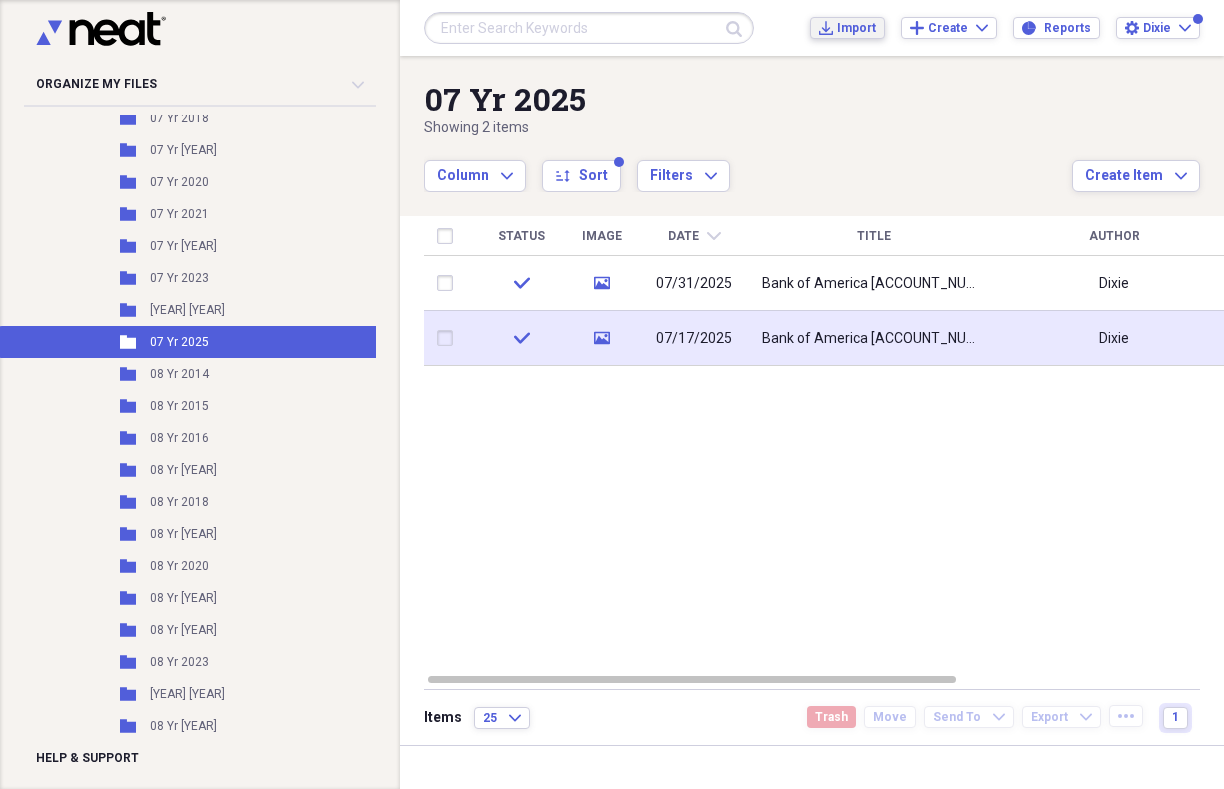 click on "Import" at bounding box center [856, 28] 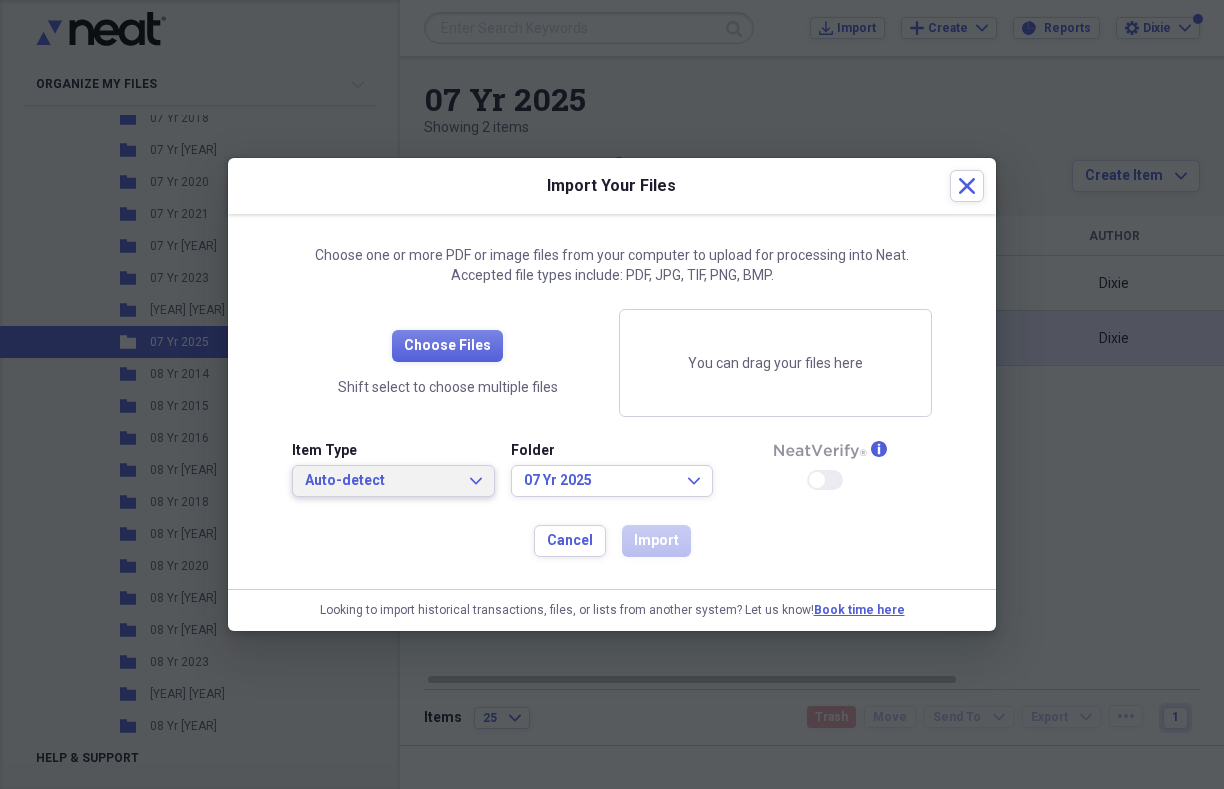 click on "Expand" 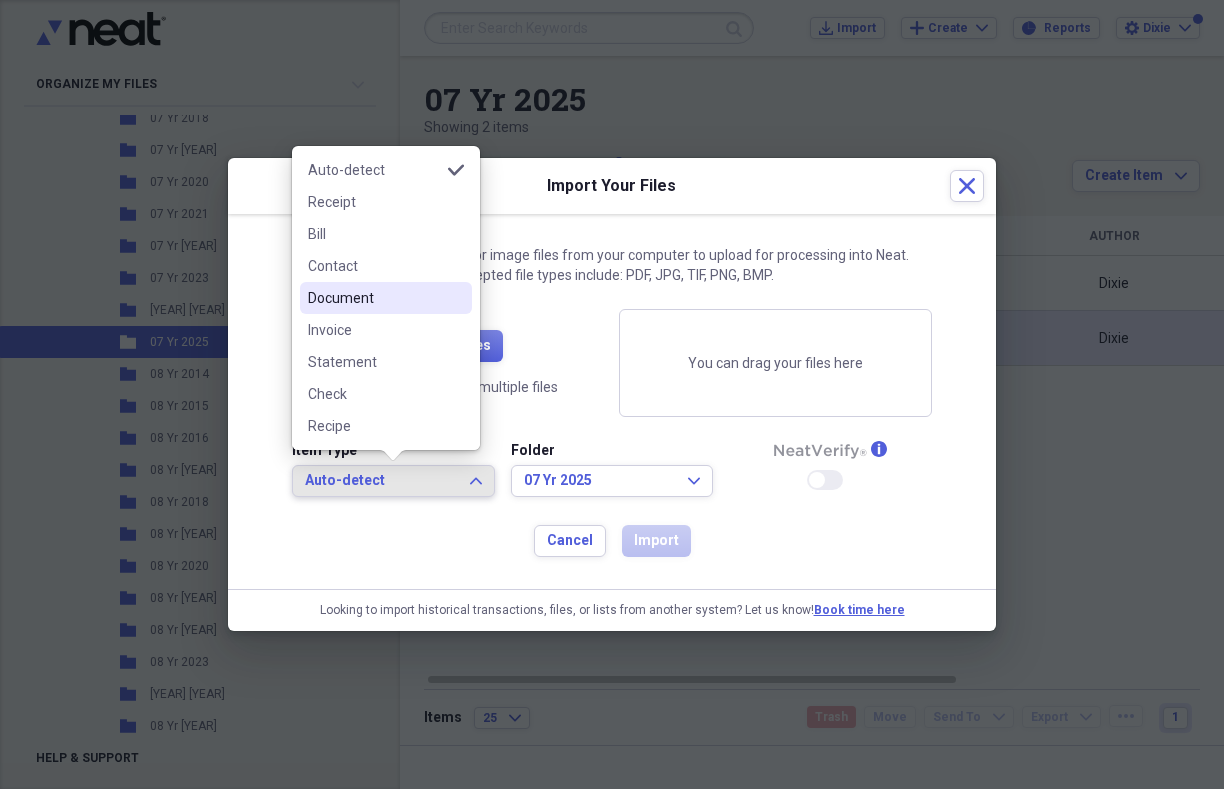 click on "Document" at bounding box center [374, 298] 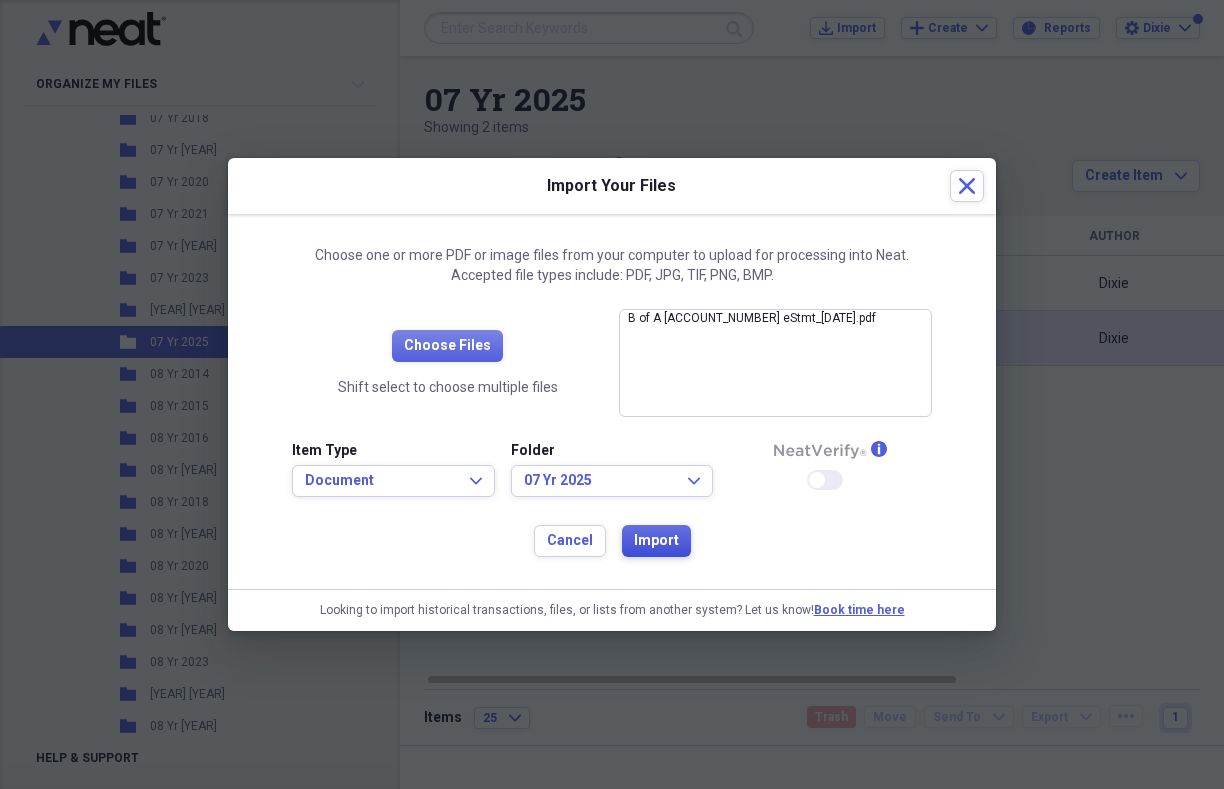 click on "Import" at bounding box center [656, 541] 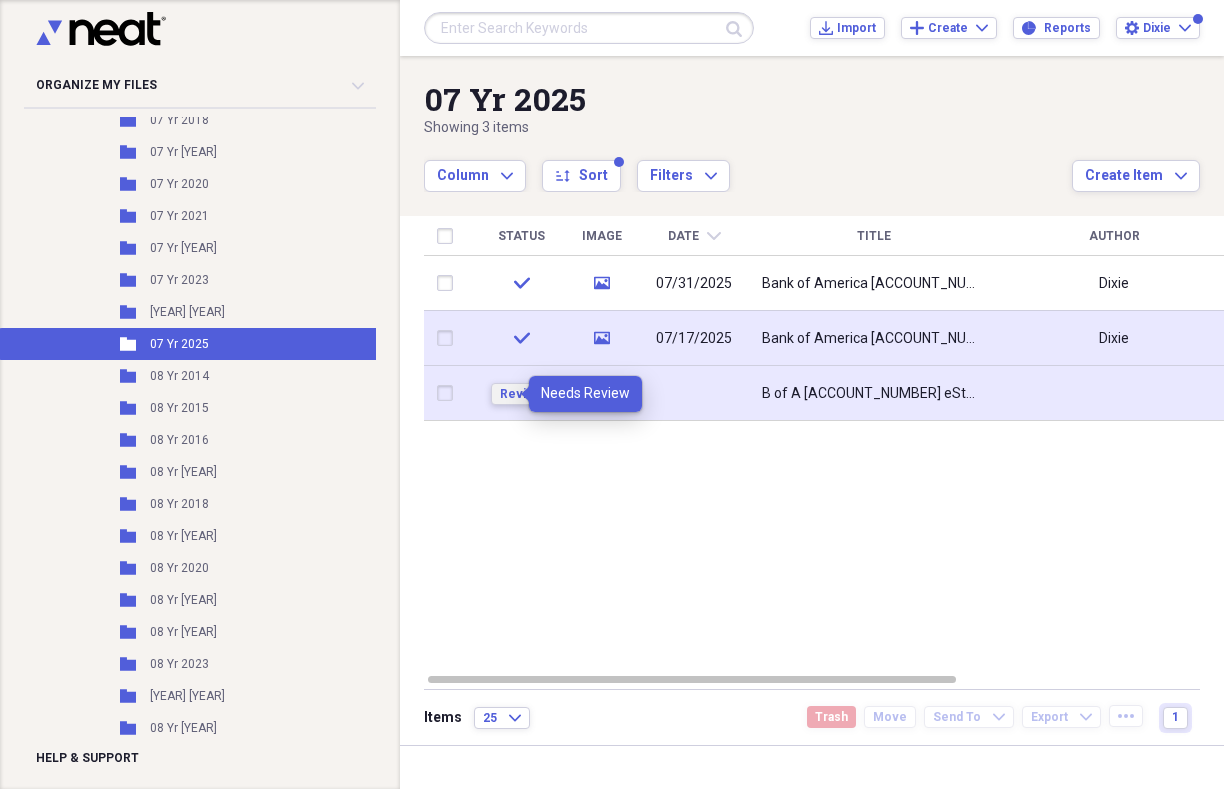 click on "Review" at bounding box center [521, 394] 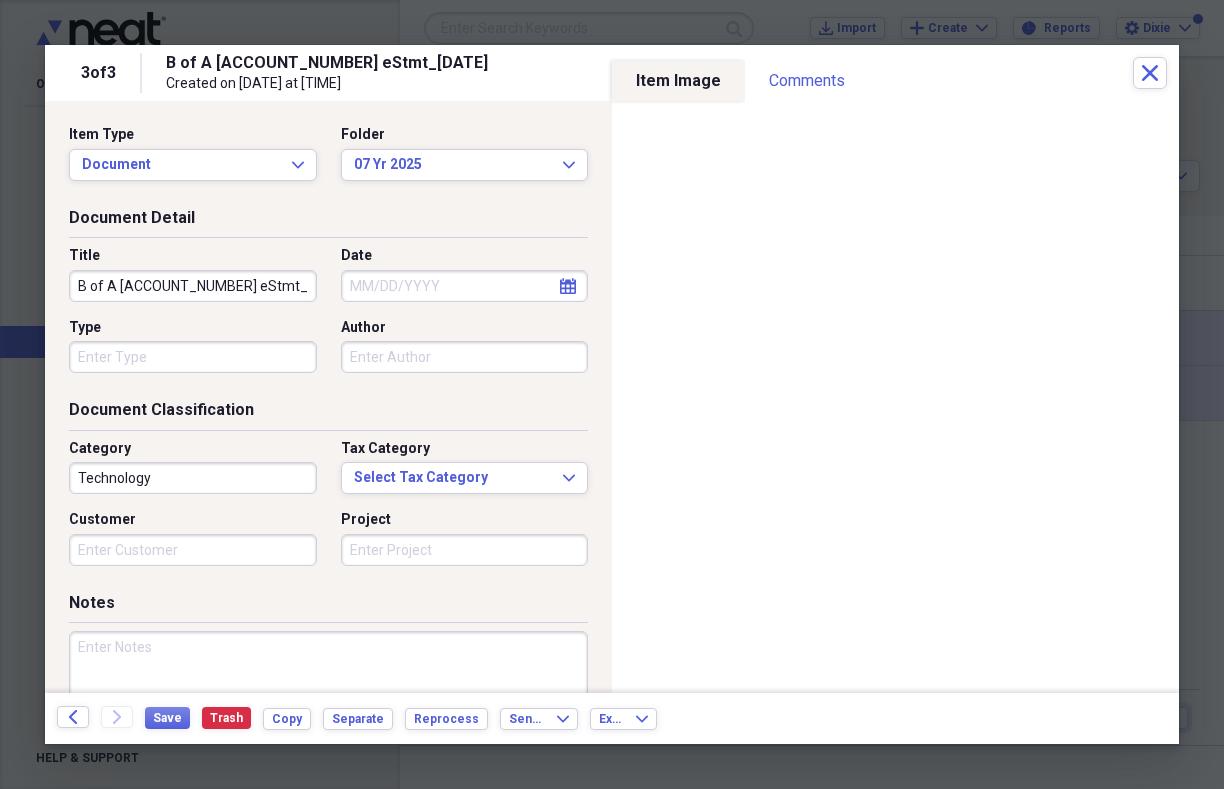 click on "B of A [ACCOUNT_NUMBER] eStmt_[DATE]" at bounding box center (193, 286) 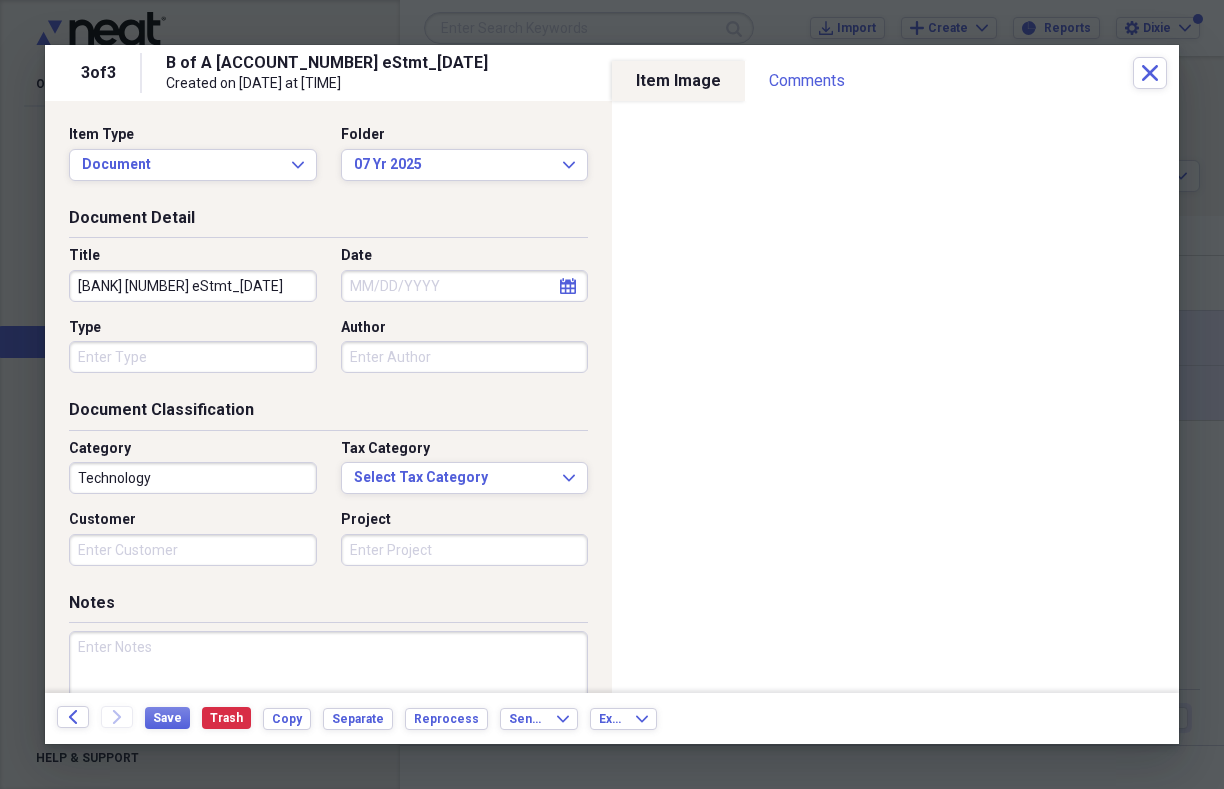 click on "[BANK] [NUMBER] eStmt_[DATE]" at bounding box center (193, 286) 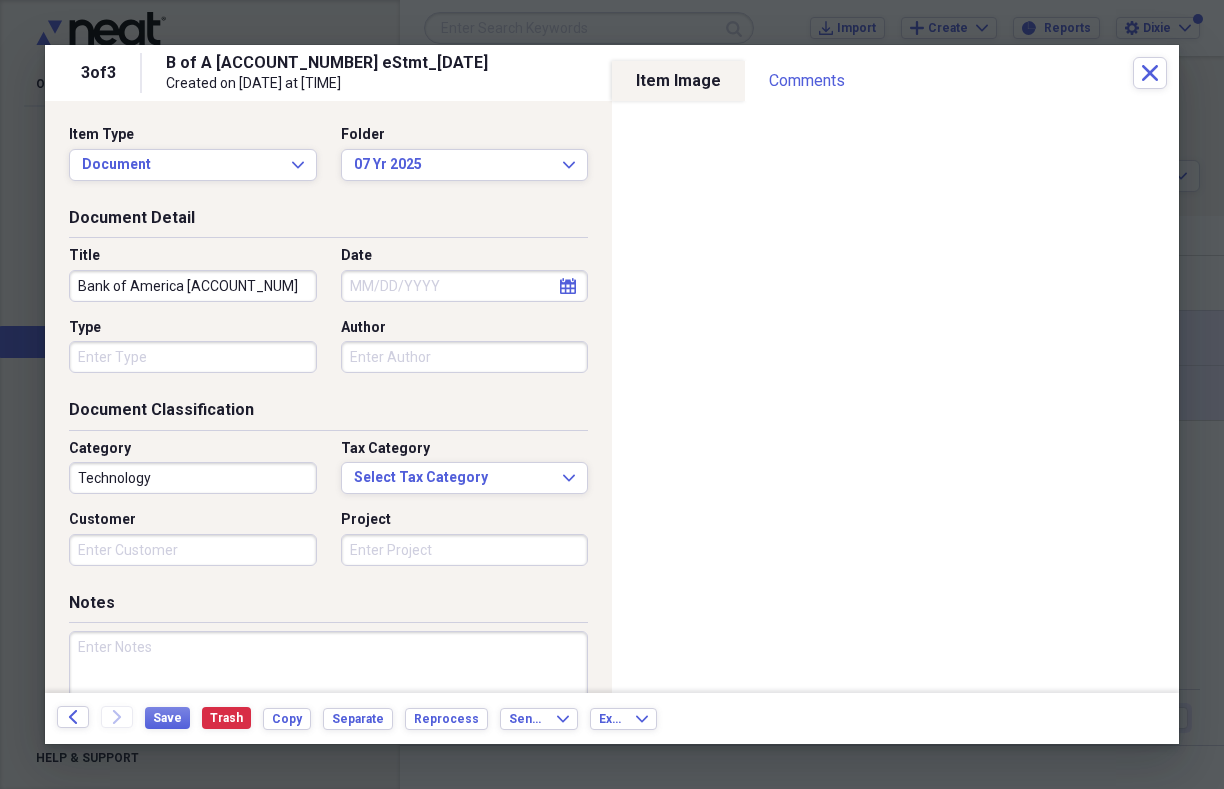 type on "Bank of America [ACCOUNT_NUM]" 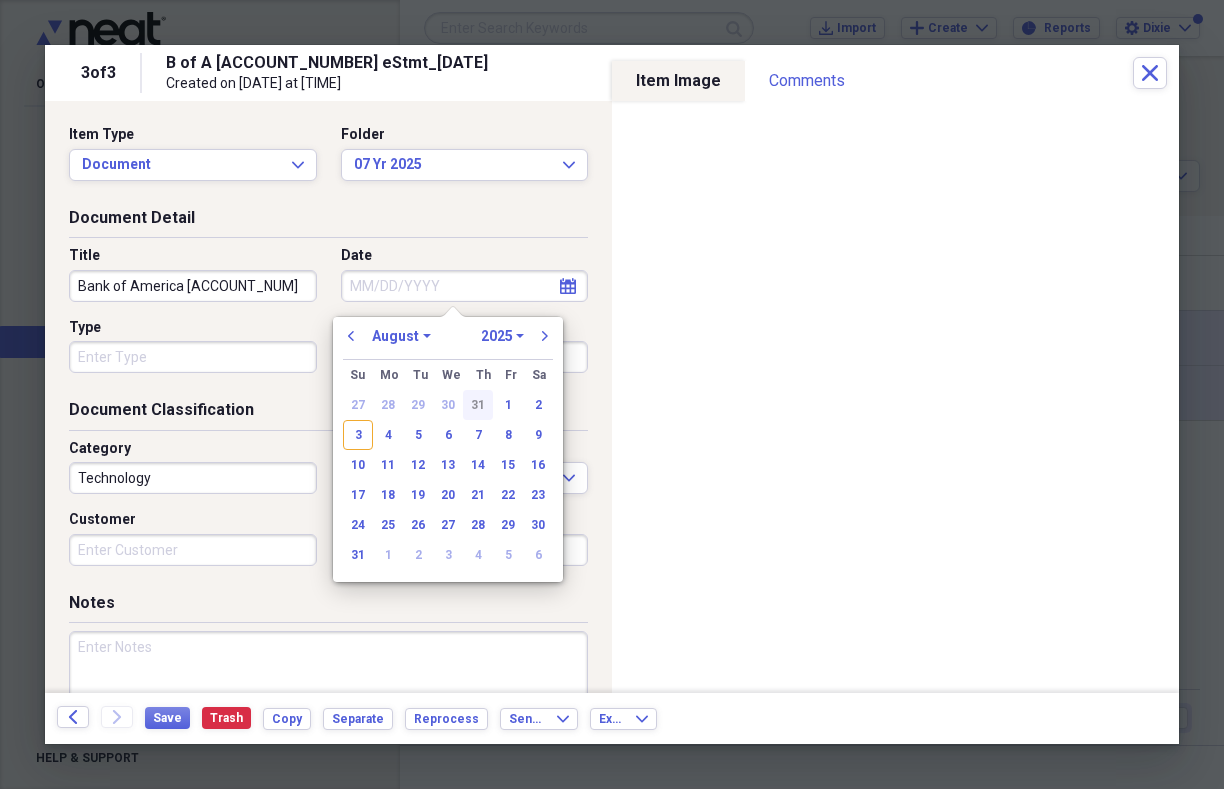 click on "31" at bounding box center (478, 405) 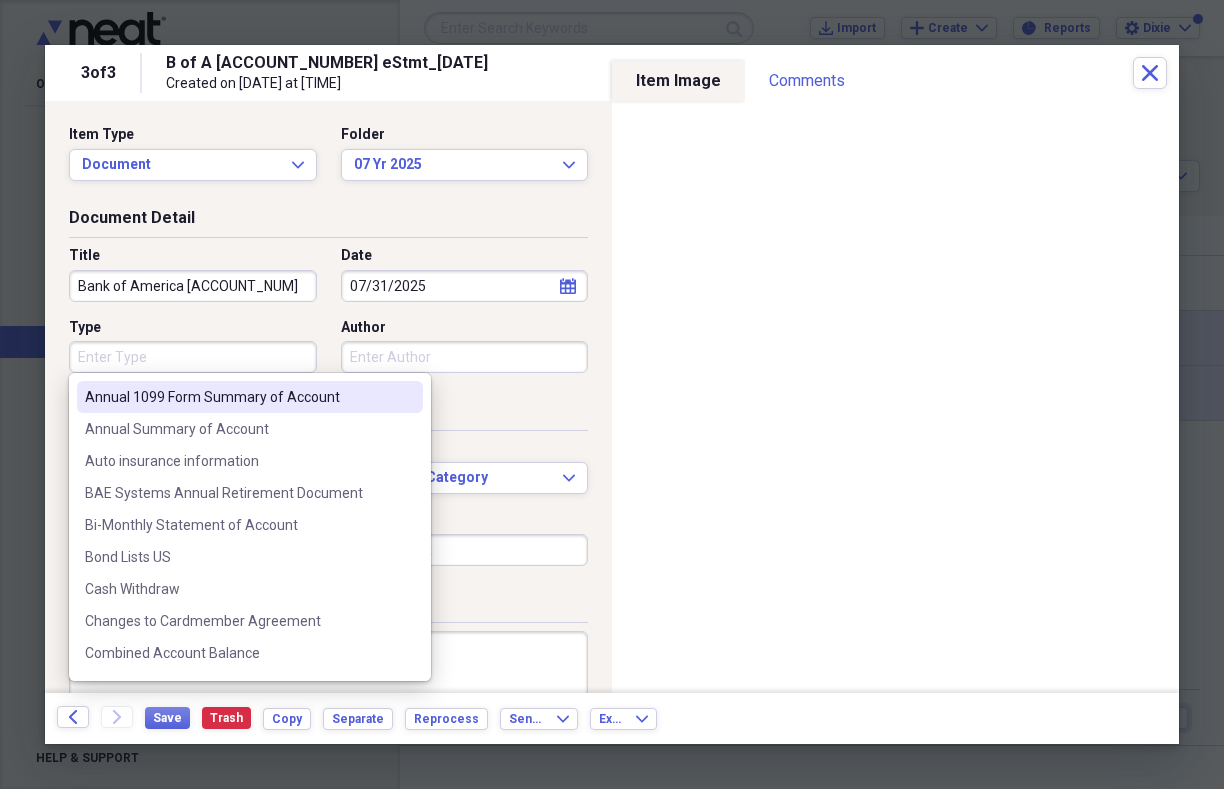 click on "Type" at bounding box center (193, 357) 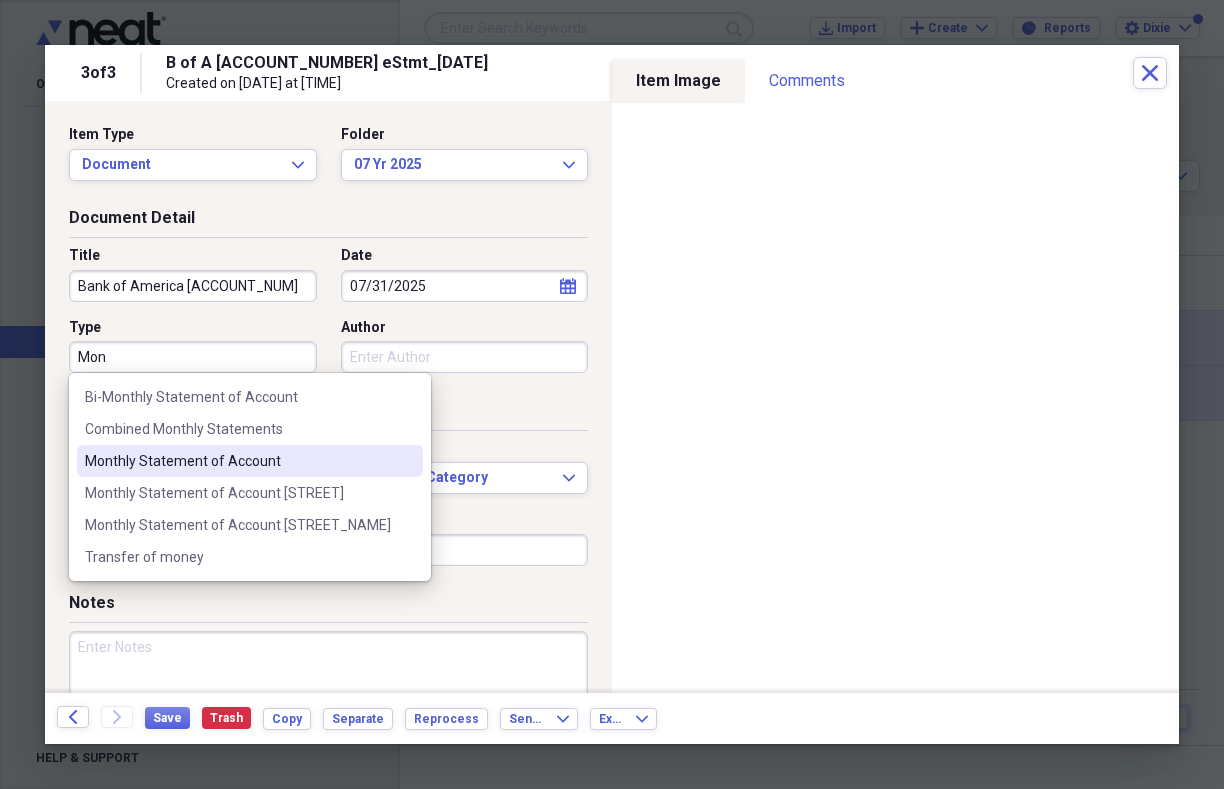click on "Monthly Statement of Account" at bounding box center (238, 461) 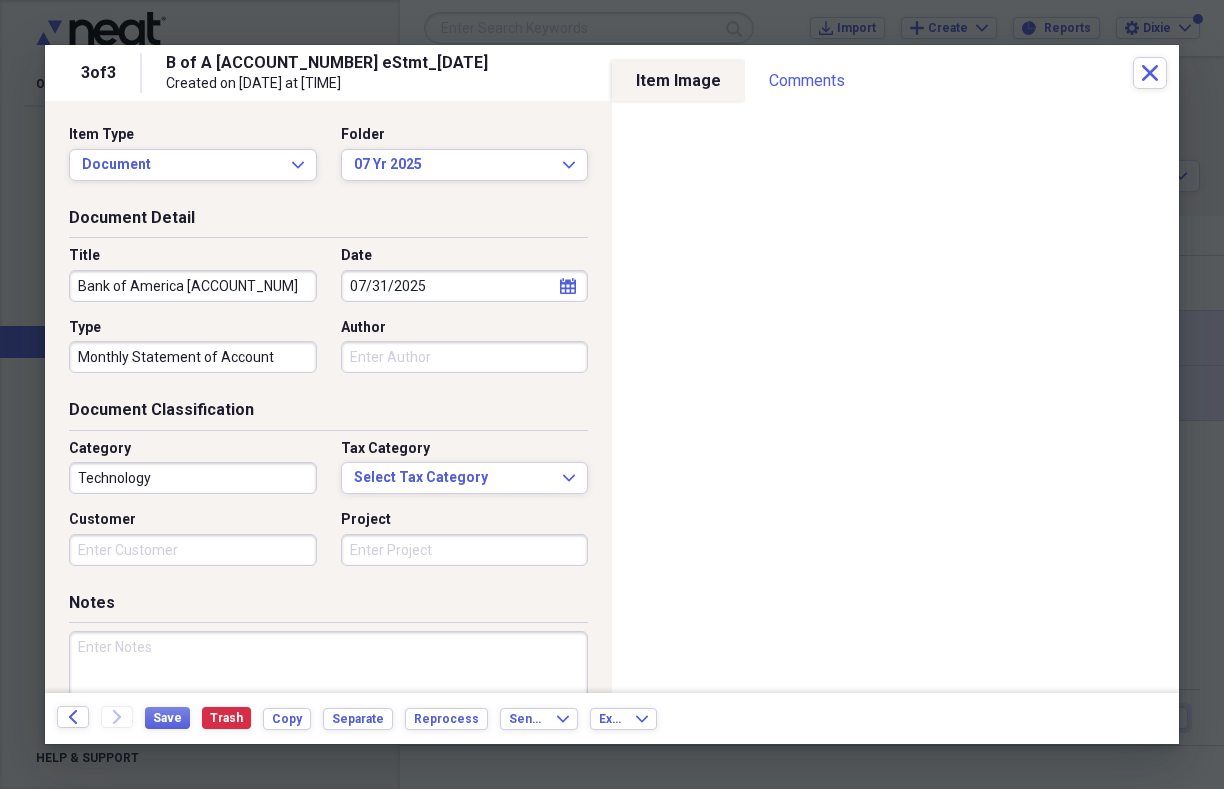 click on "Author" at bounding box center [465, 357] 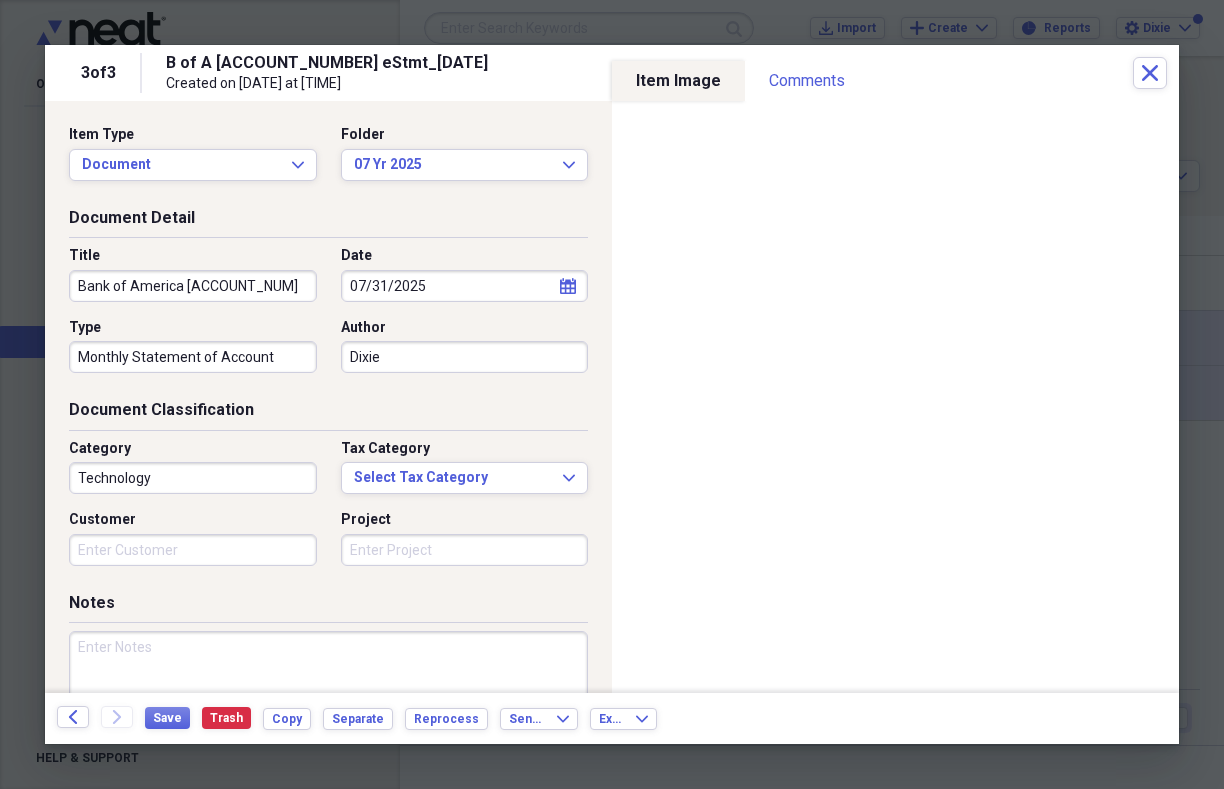 type on "Dixie" 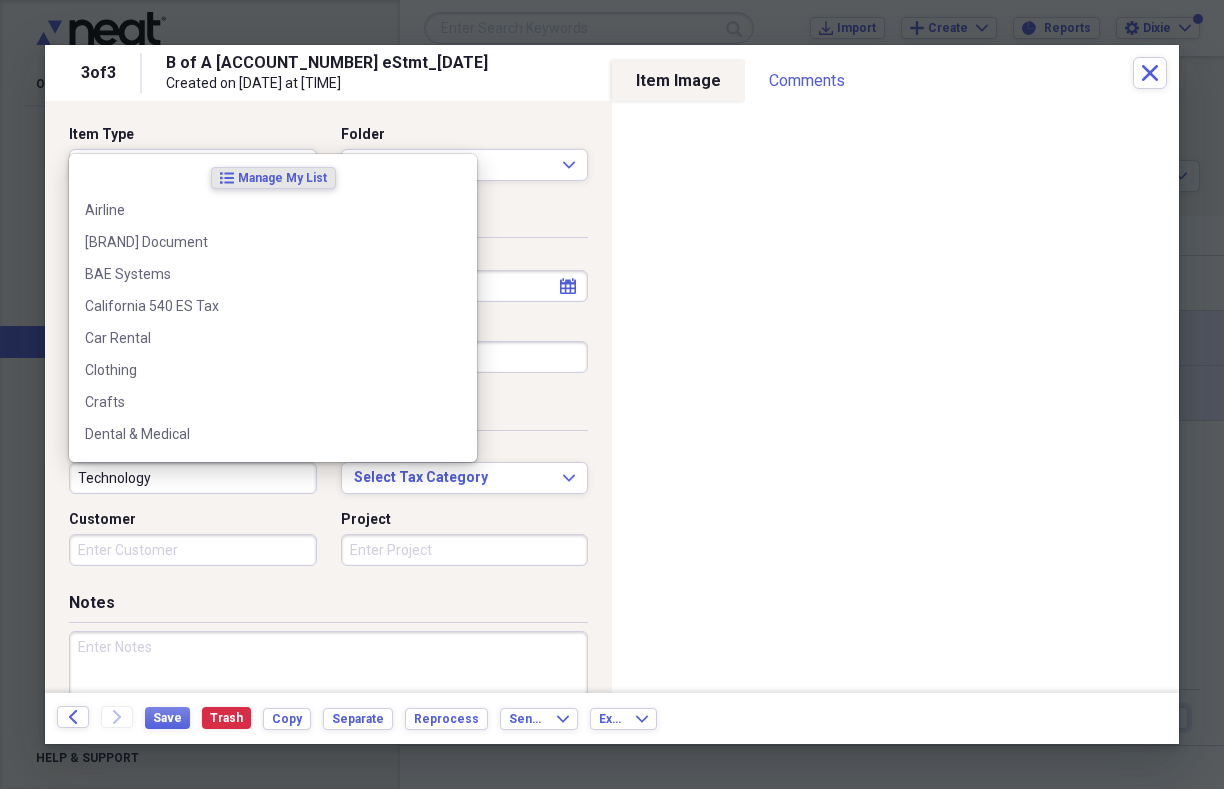 click on "Technology" at bounding box center (193, 478) 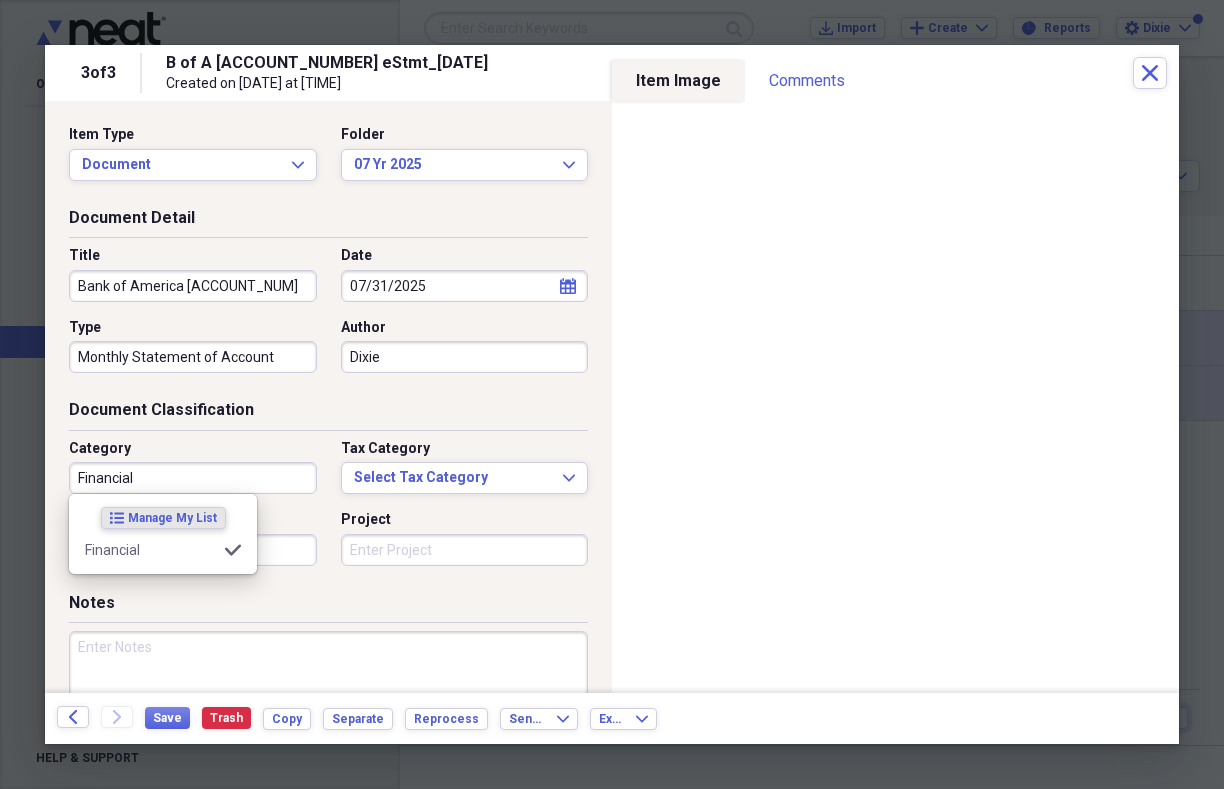 type on "Financial" 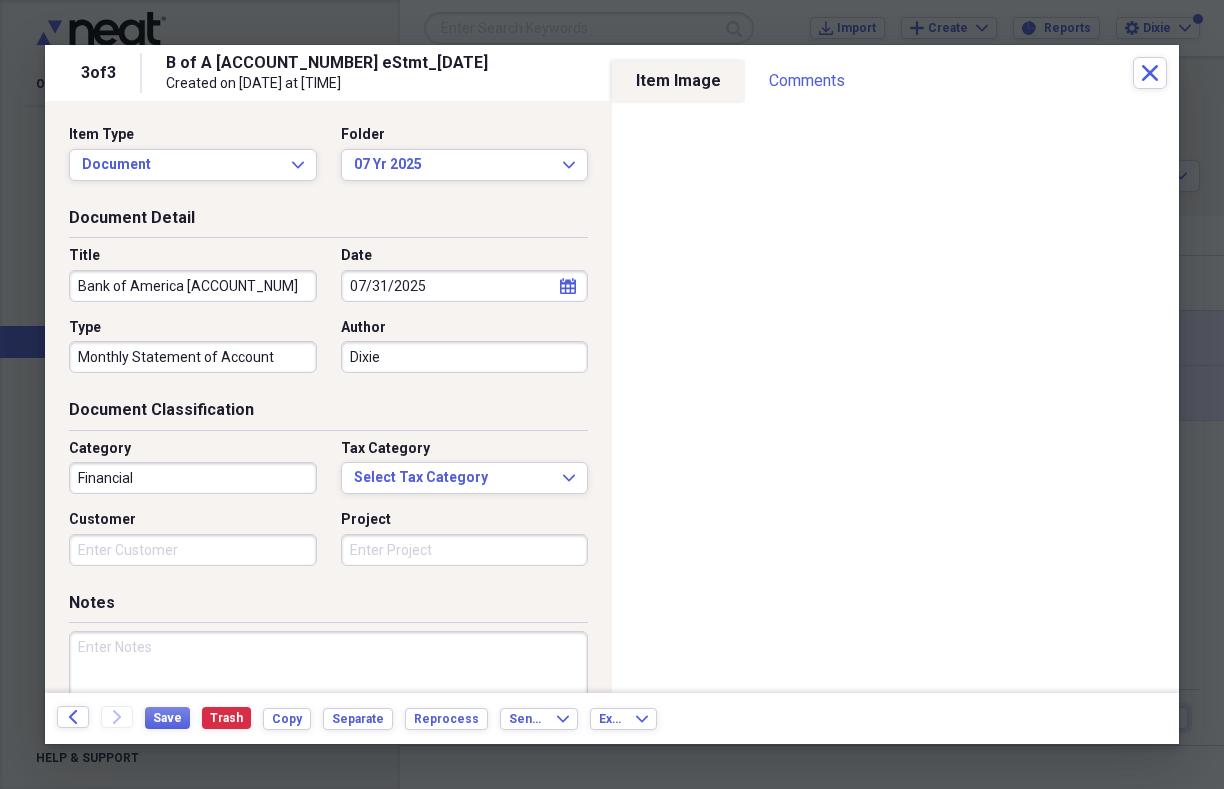 click at bounding box center (328, 696) 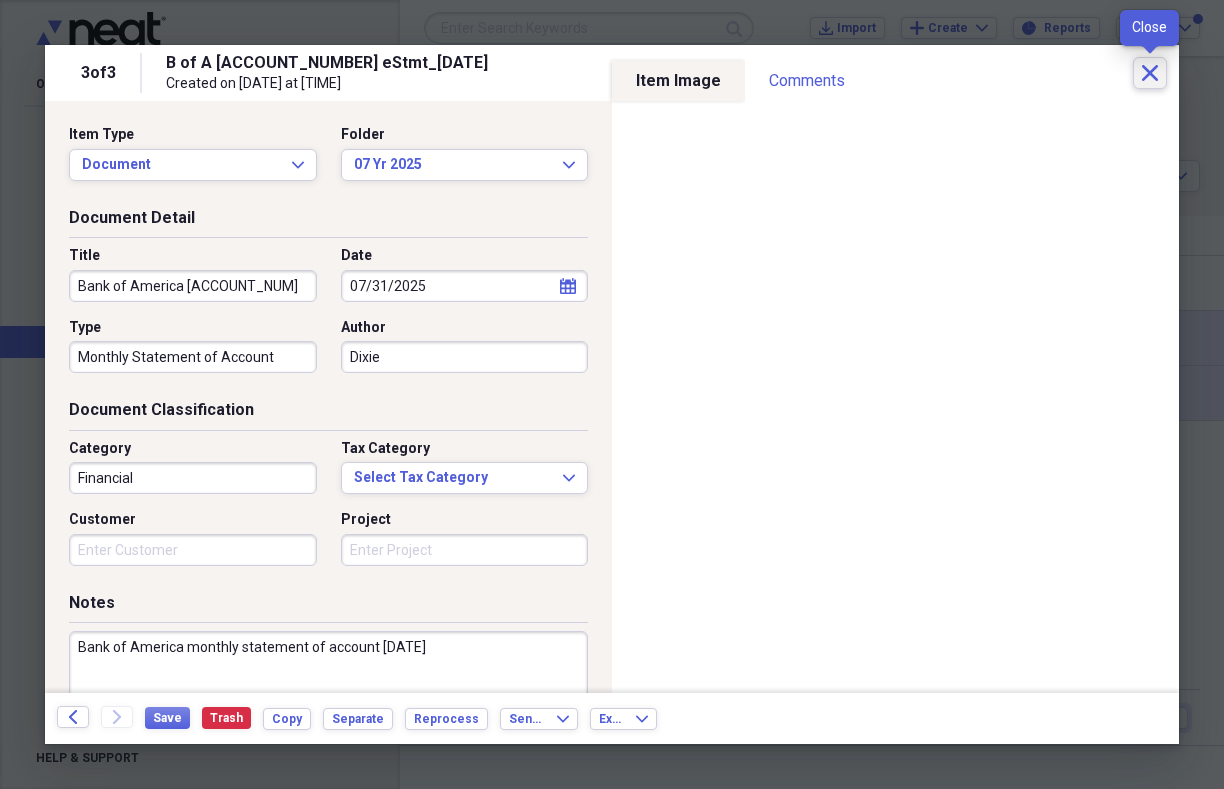 type on "Bank of America monthly statement of account [DATE]" 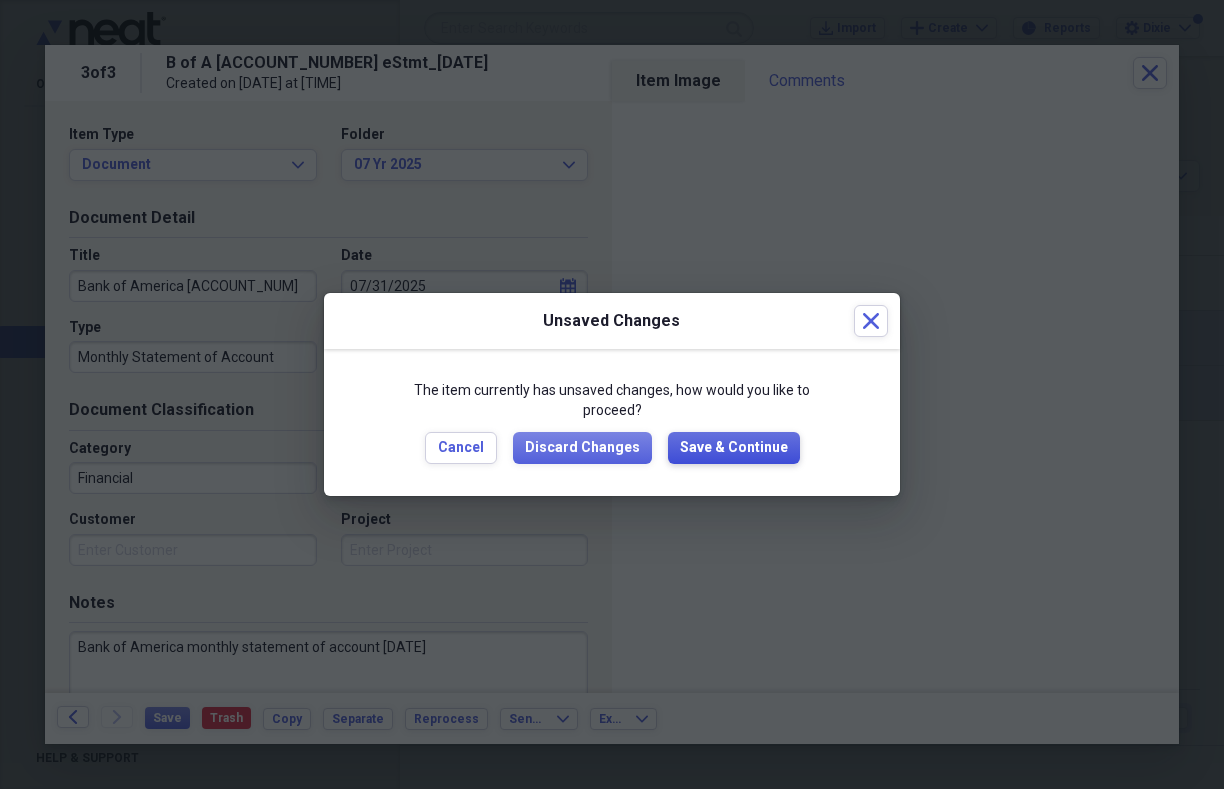 click on "Save & Continue" at bounding box center (734, 448) 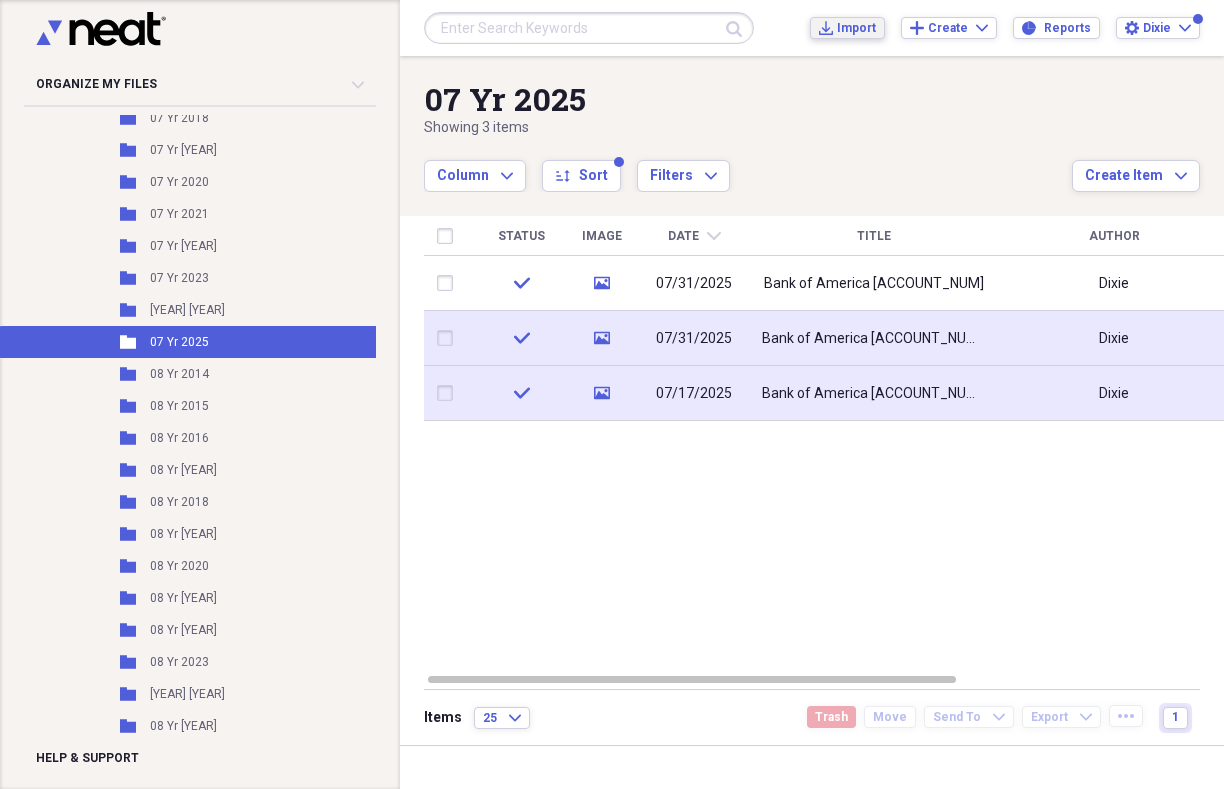 click on "Import" 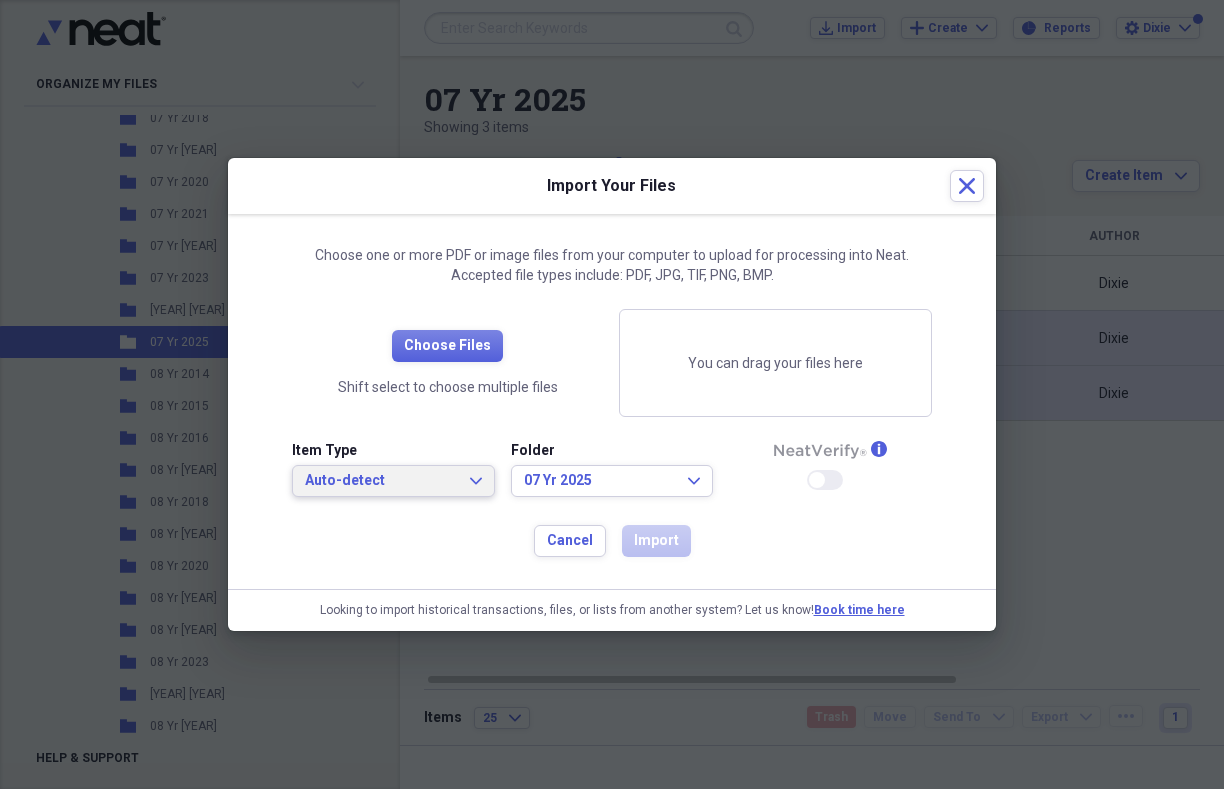 click on "Expand" 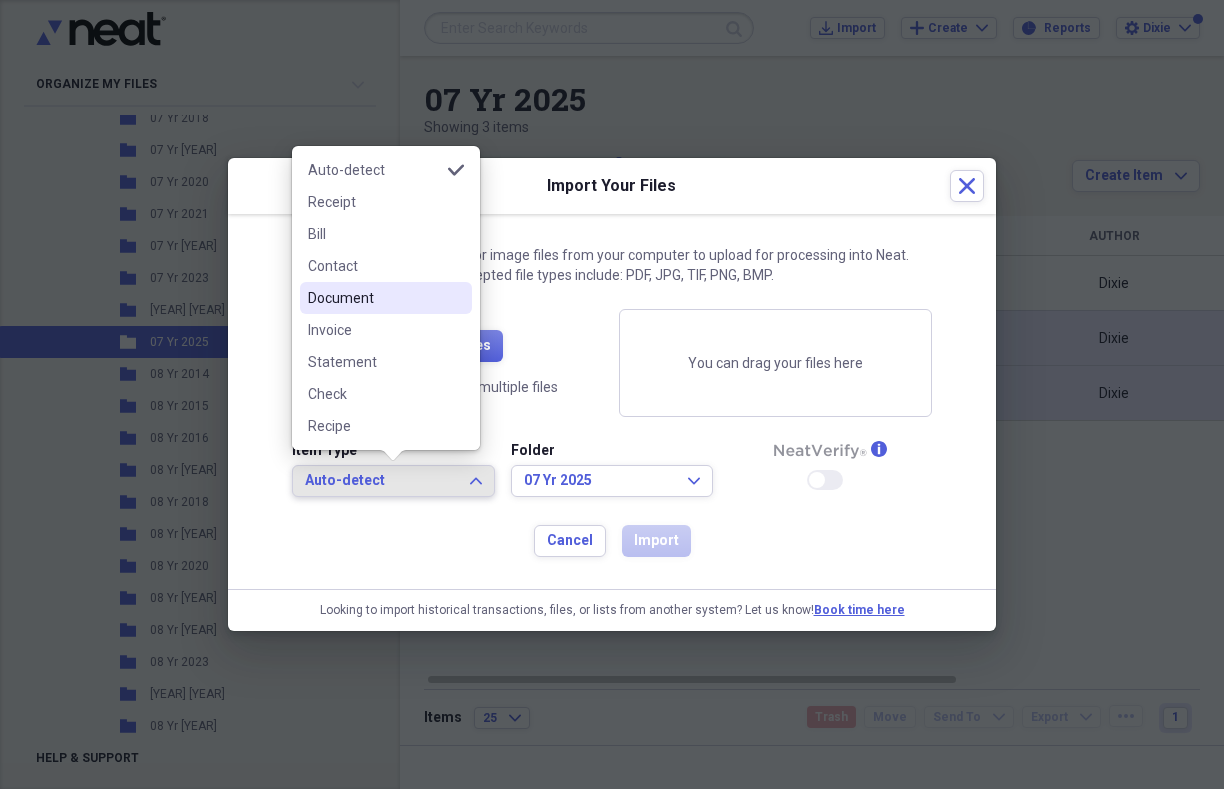 click on "Document" at bounding box center (374, 298) 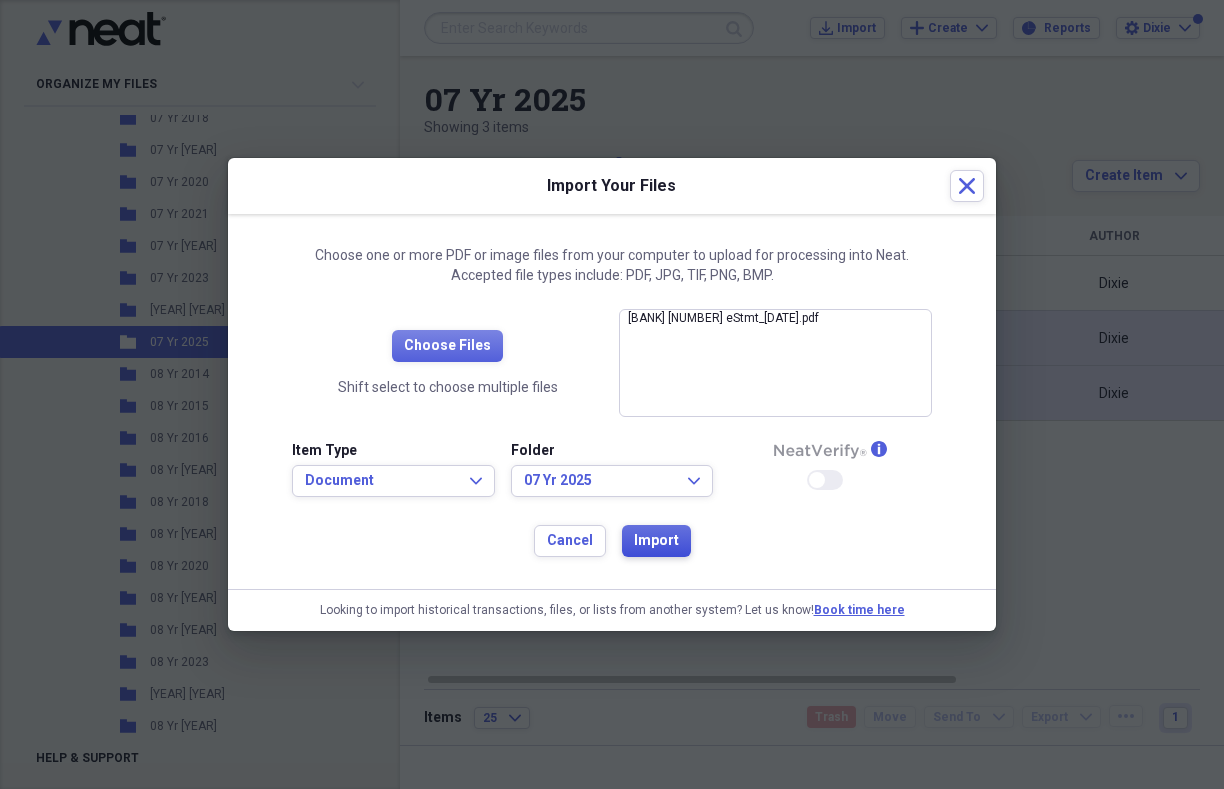 click on "Import" at bounding box center [656, 541] 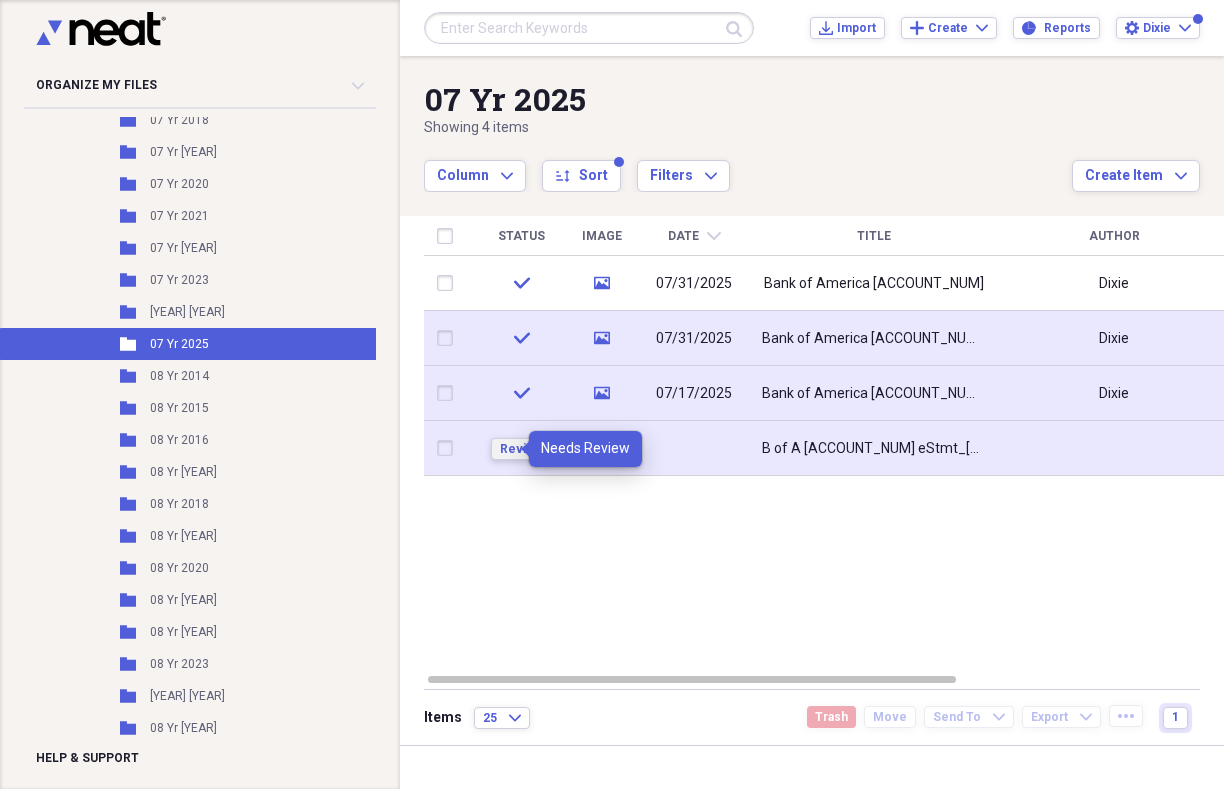 click on "Review" at bounding box center [521, 449] 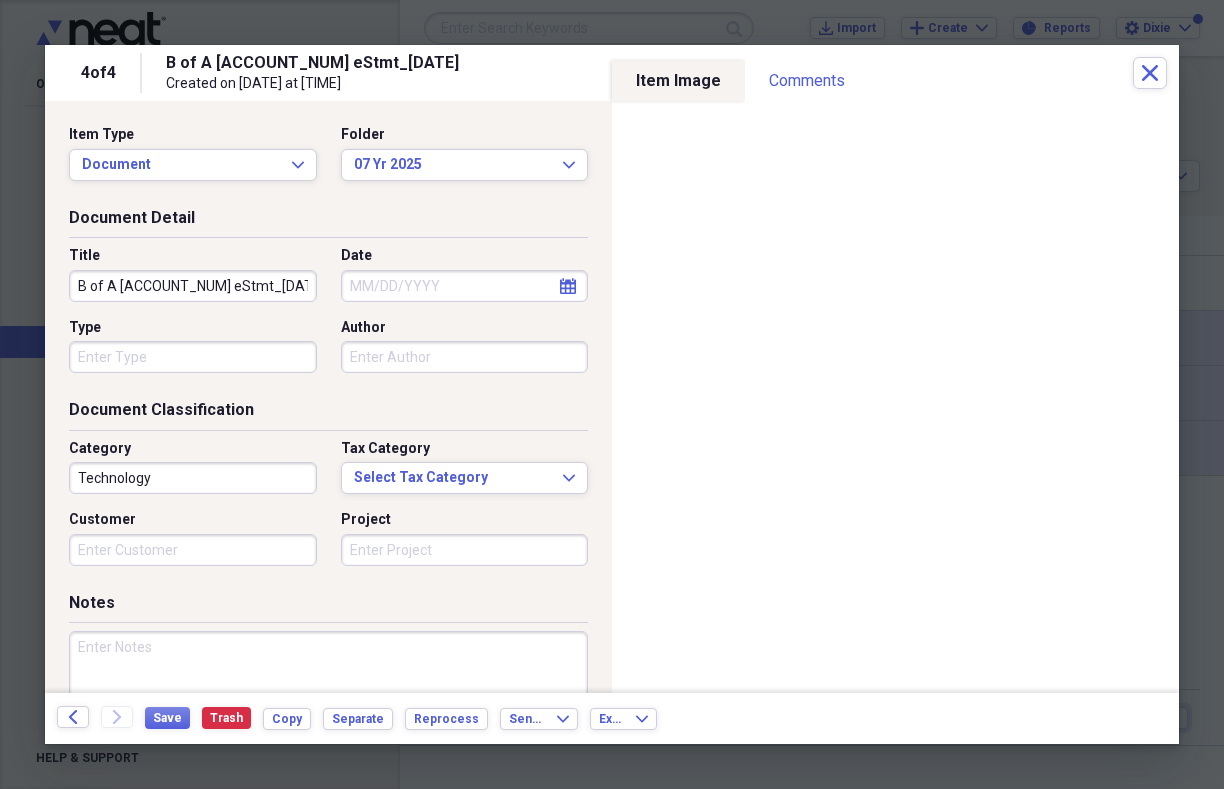 click on "B of A [ACCOUNT_NUM] eStmt_[DATE]" at bounding box center (193, 286) 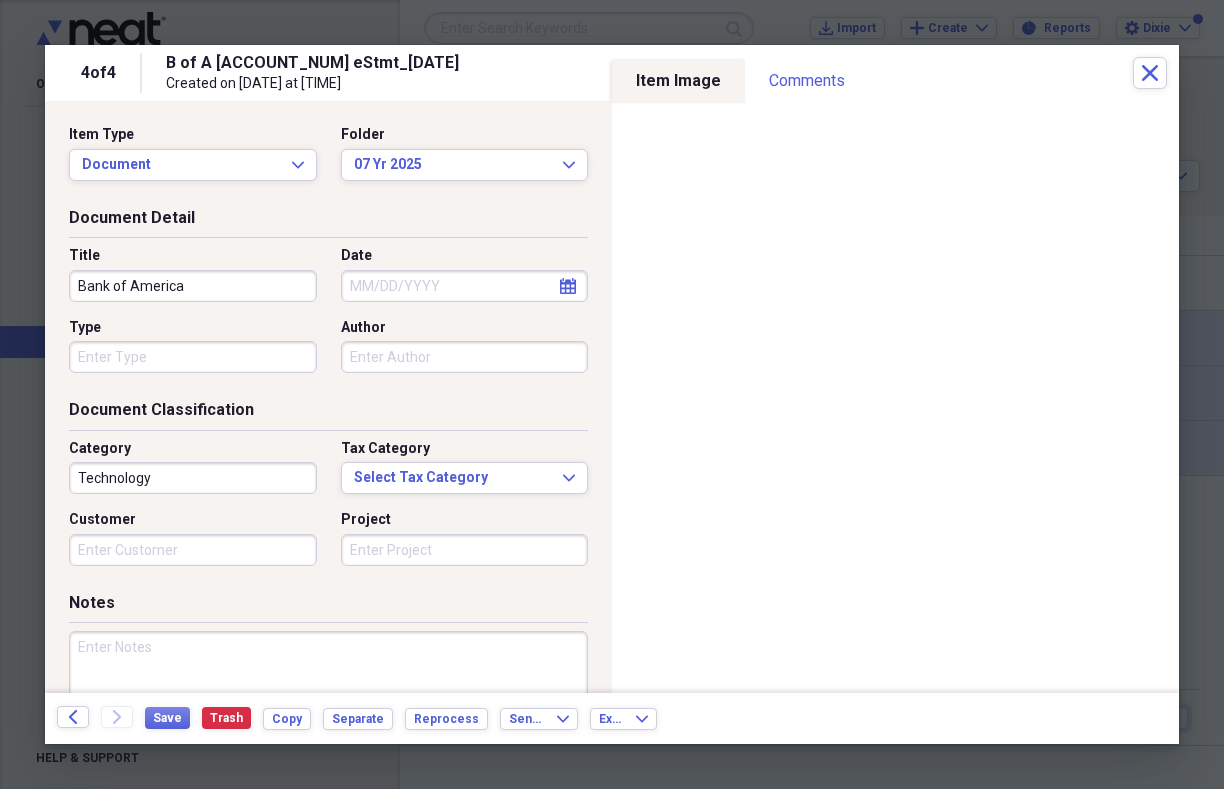 type on "Bank of America" 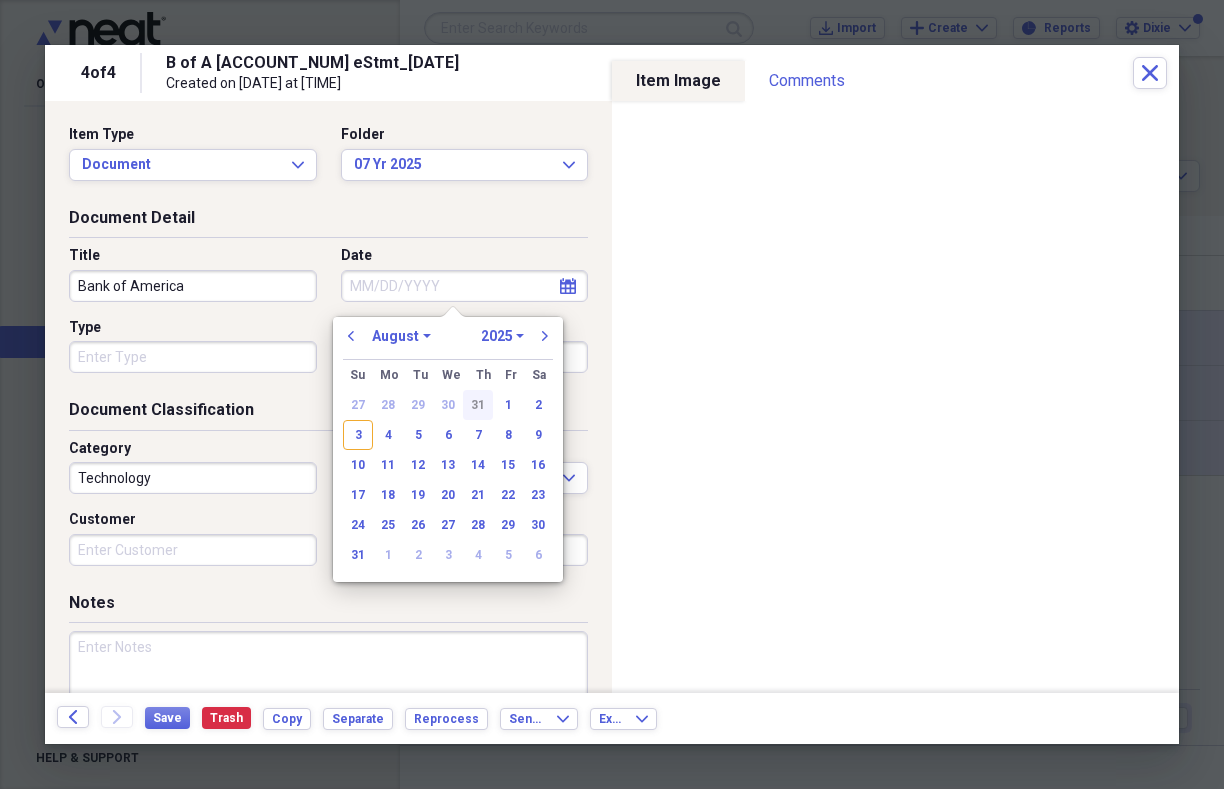 click on "31" at bounding box center (478, 405) 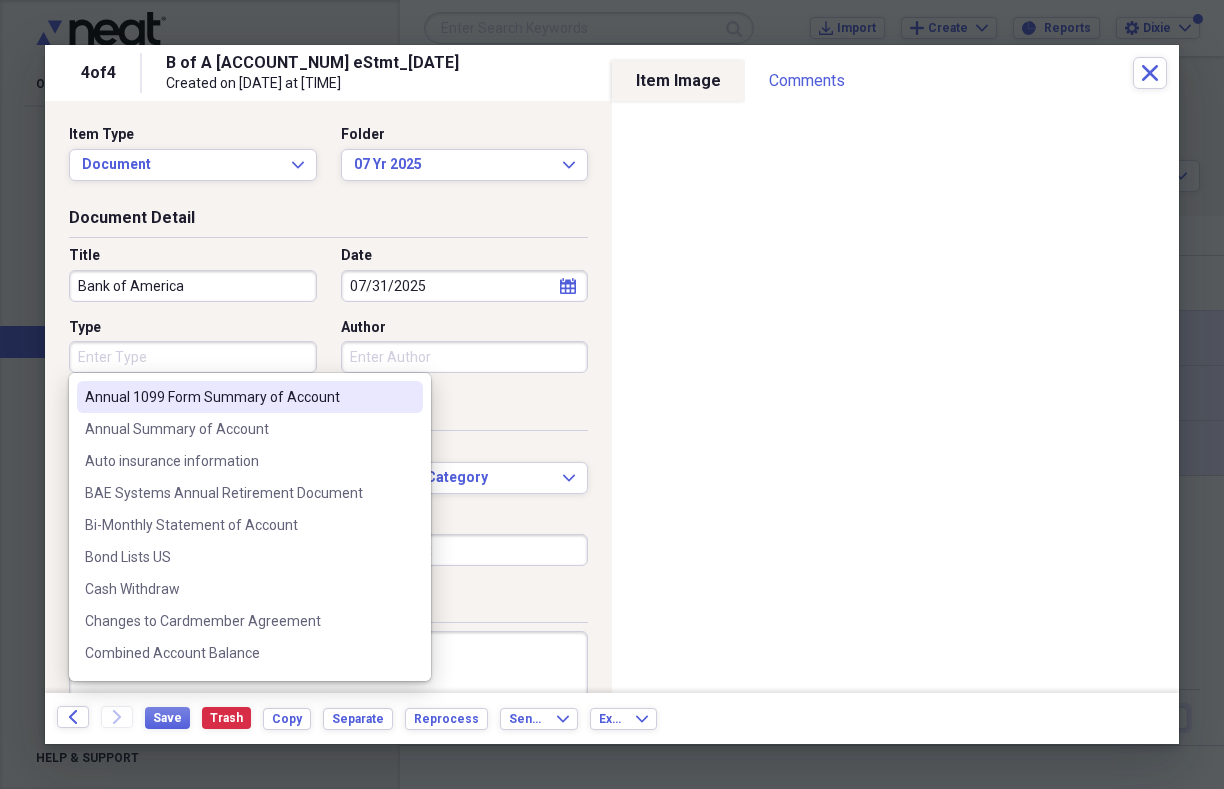click on "Type" at bounding box center [193, 357] 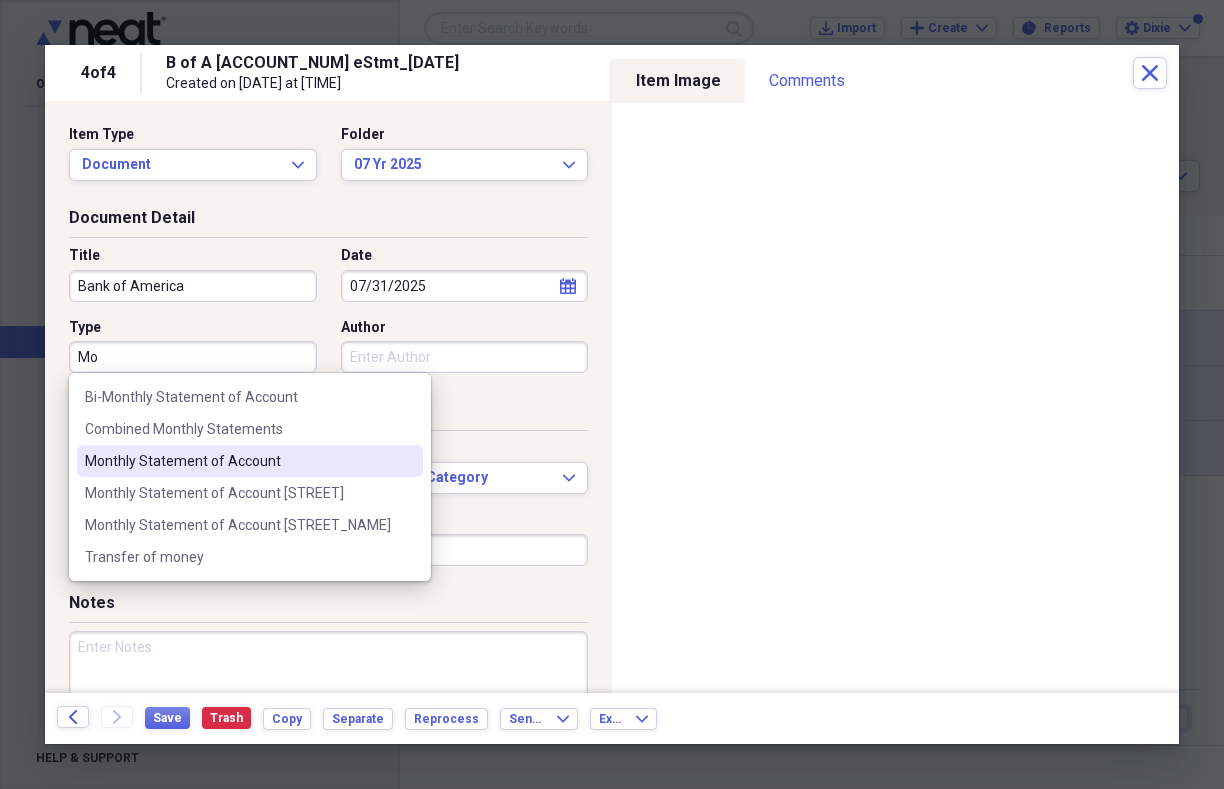 click on "Monthly Statement of Account" at bounding box center [238, 461] 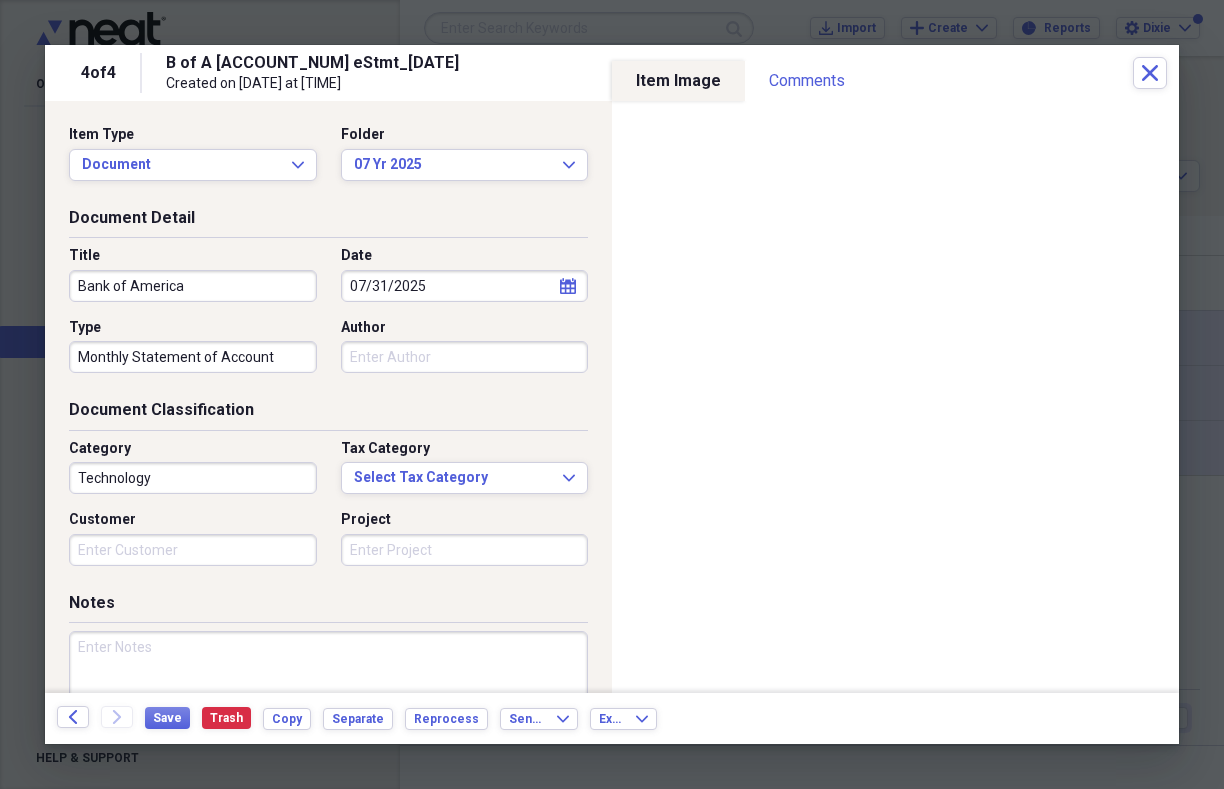 click on "Author" at bounding box center (465, 357) 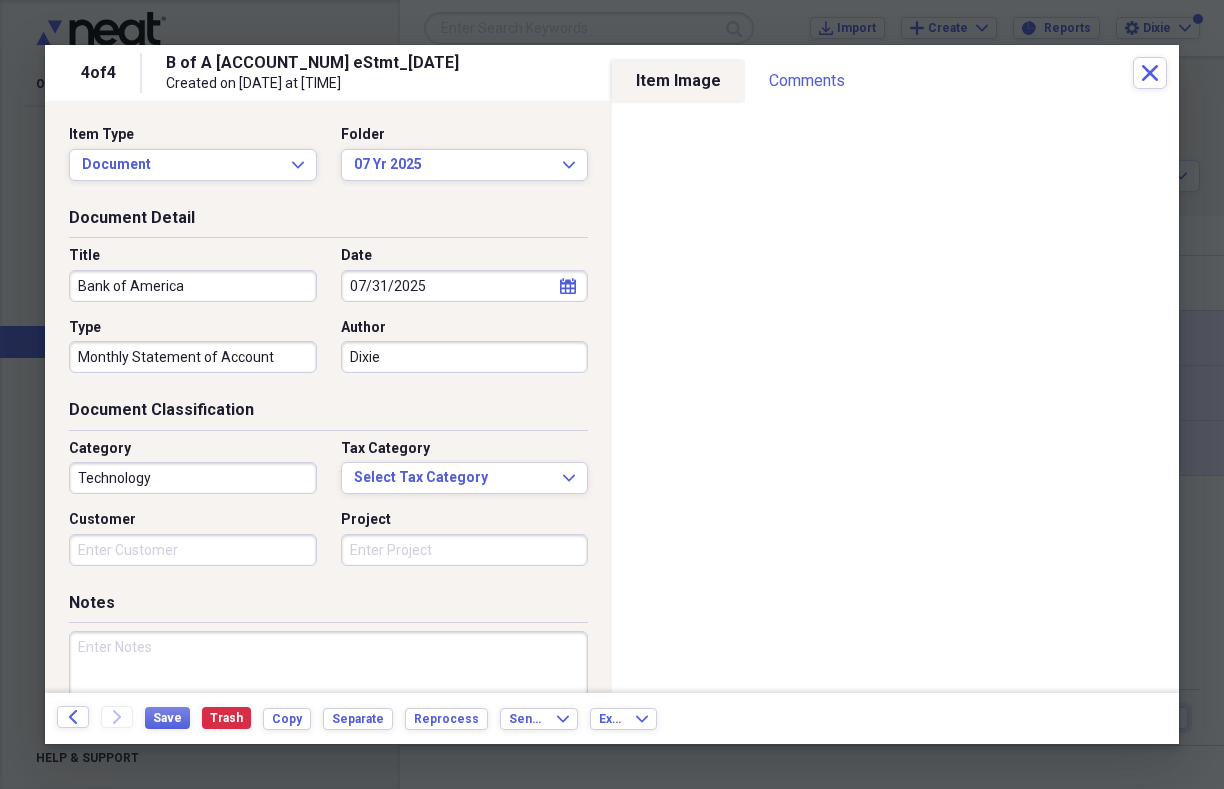 type on "Dixie" 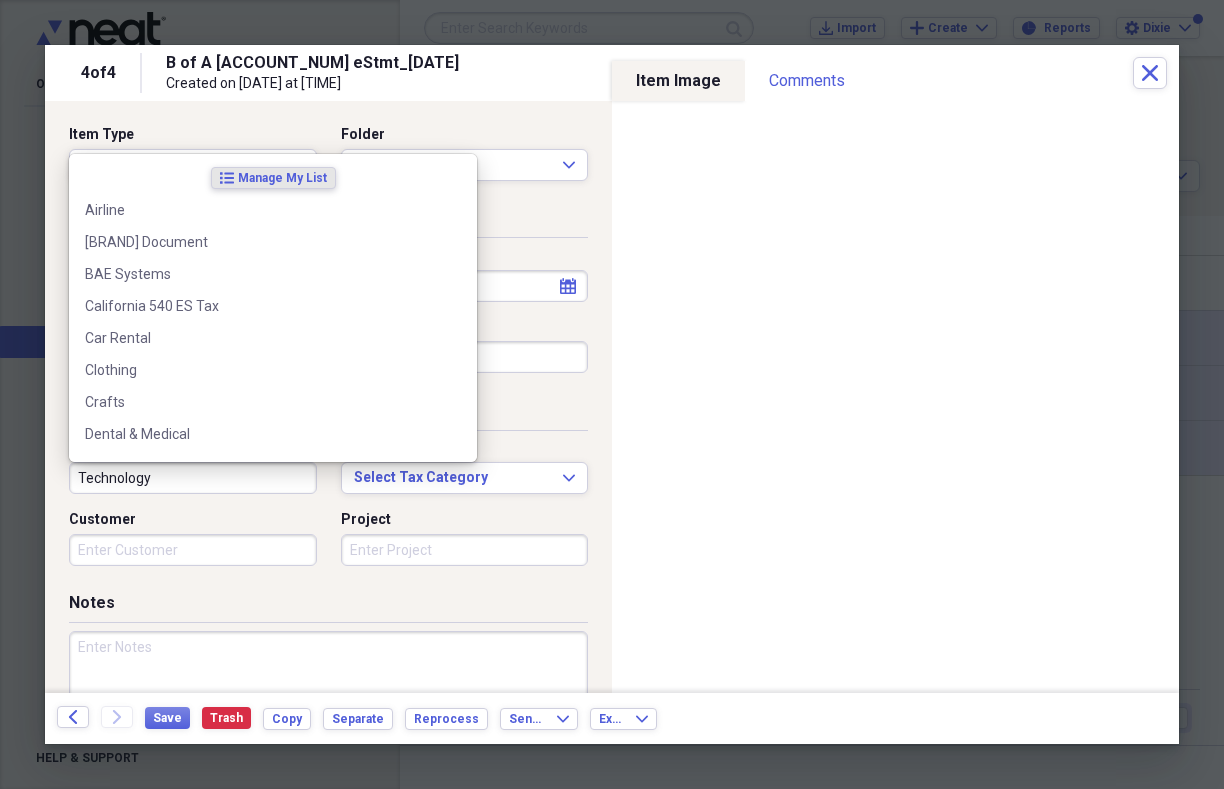 click on "Technology" at bounding box center (193, 478) 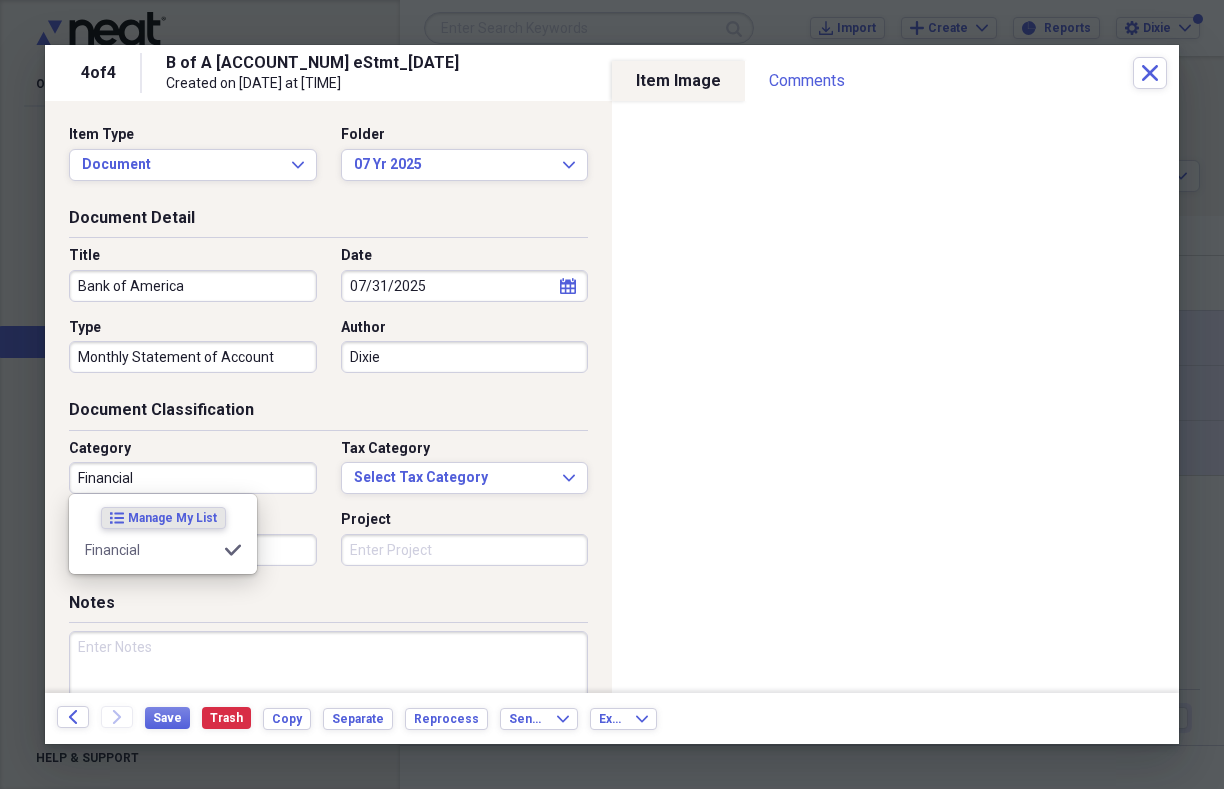 type on "Financial" 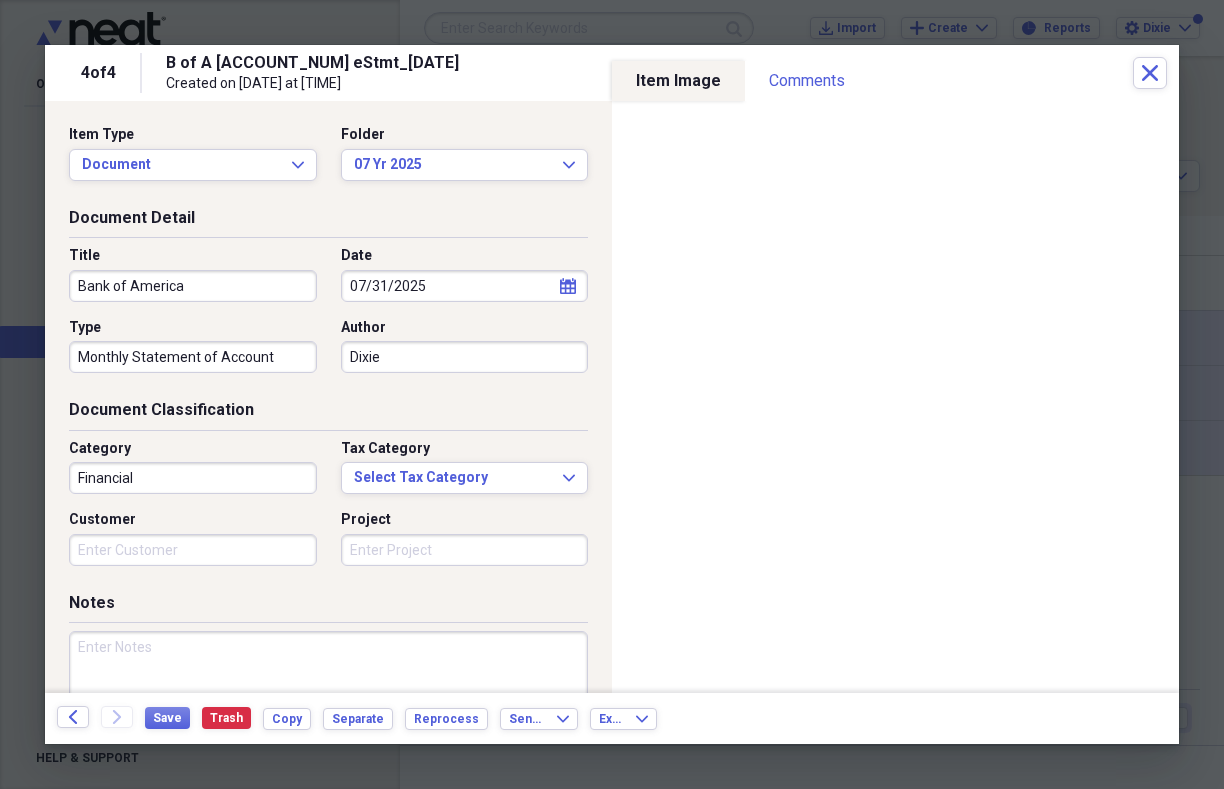 drag, startPoint x: 72, startPoint y: 643, endPoint x: 145, endPoint y: 646, distance: 73.061615 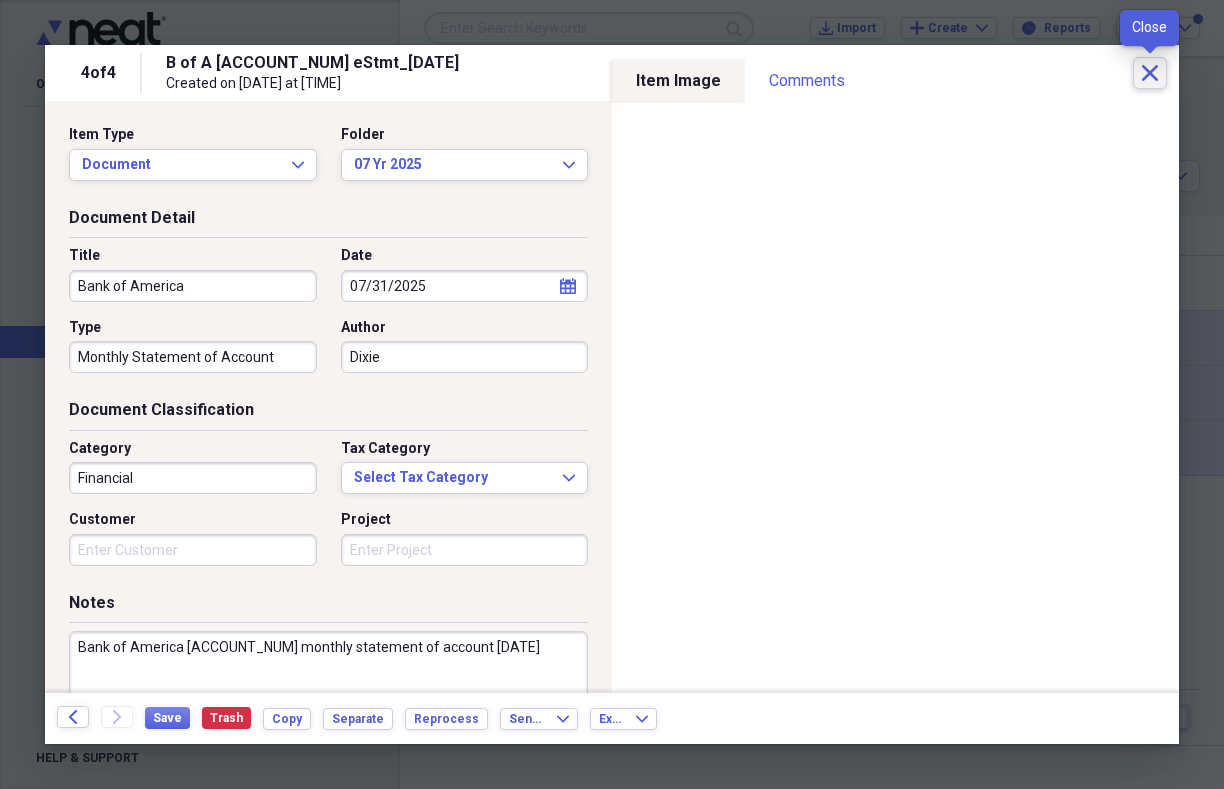 type on "Bank of America [ACCOUNT_NUM] monthly statement of account [DATE]" 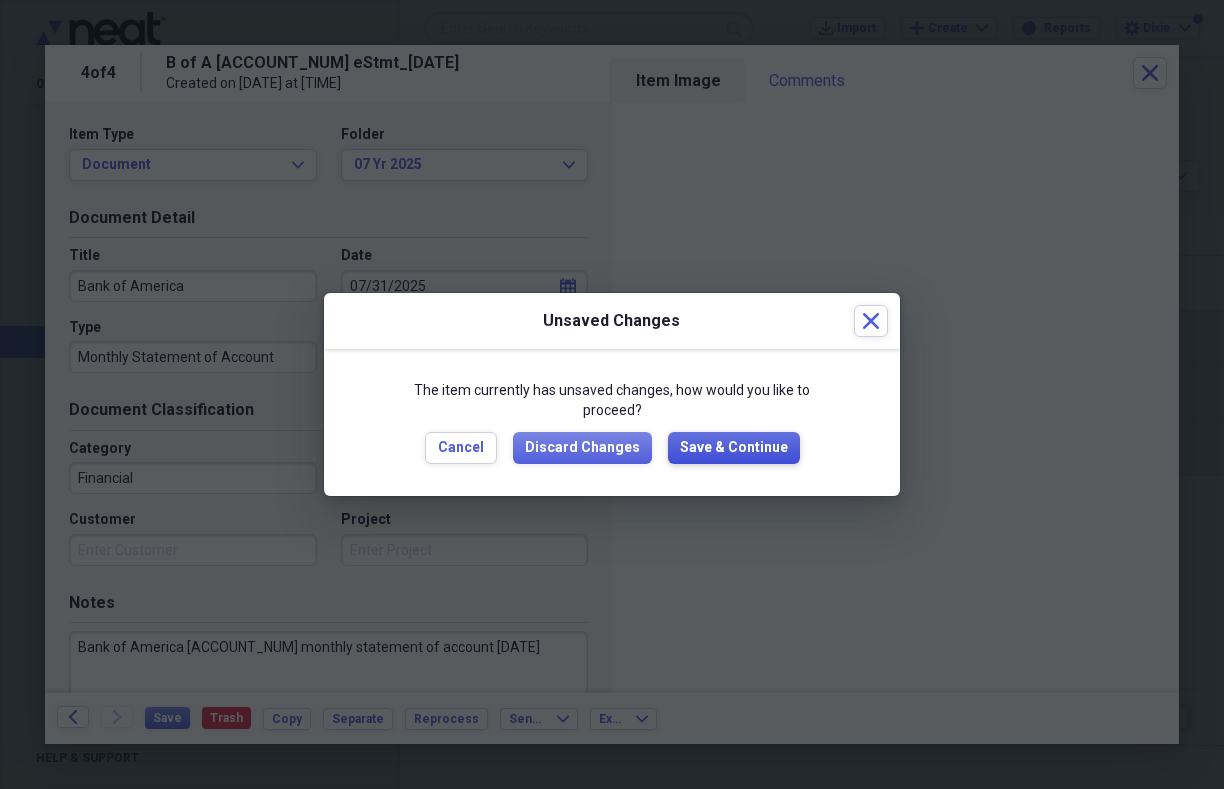click on "Save & Continue" at bounding box center [734, 448] 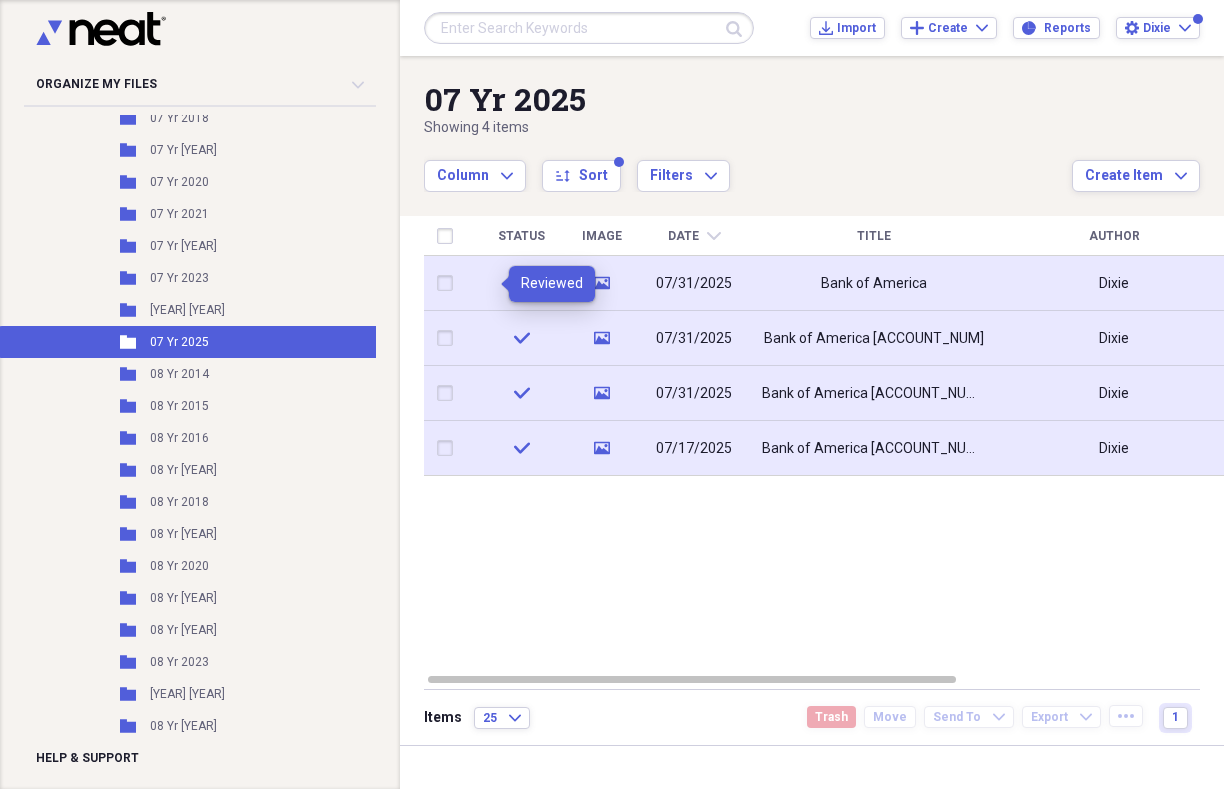 click on "check" 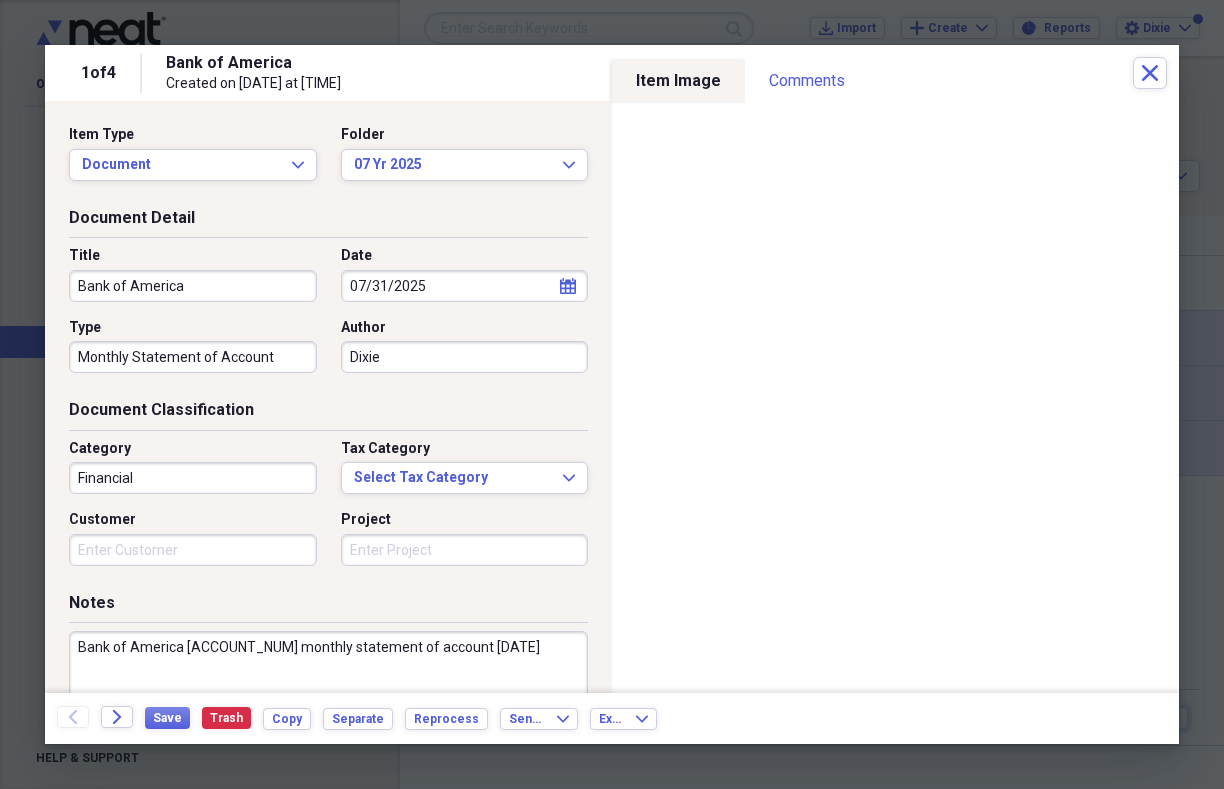 click on "Bank of America" at bounding box center (193, 286) 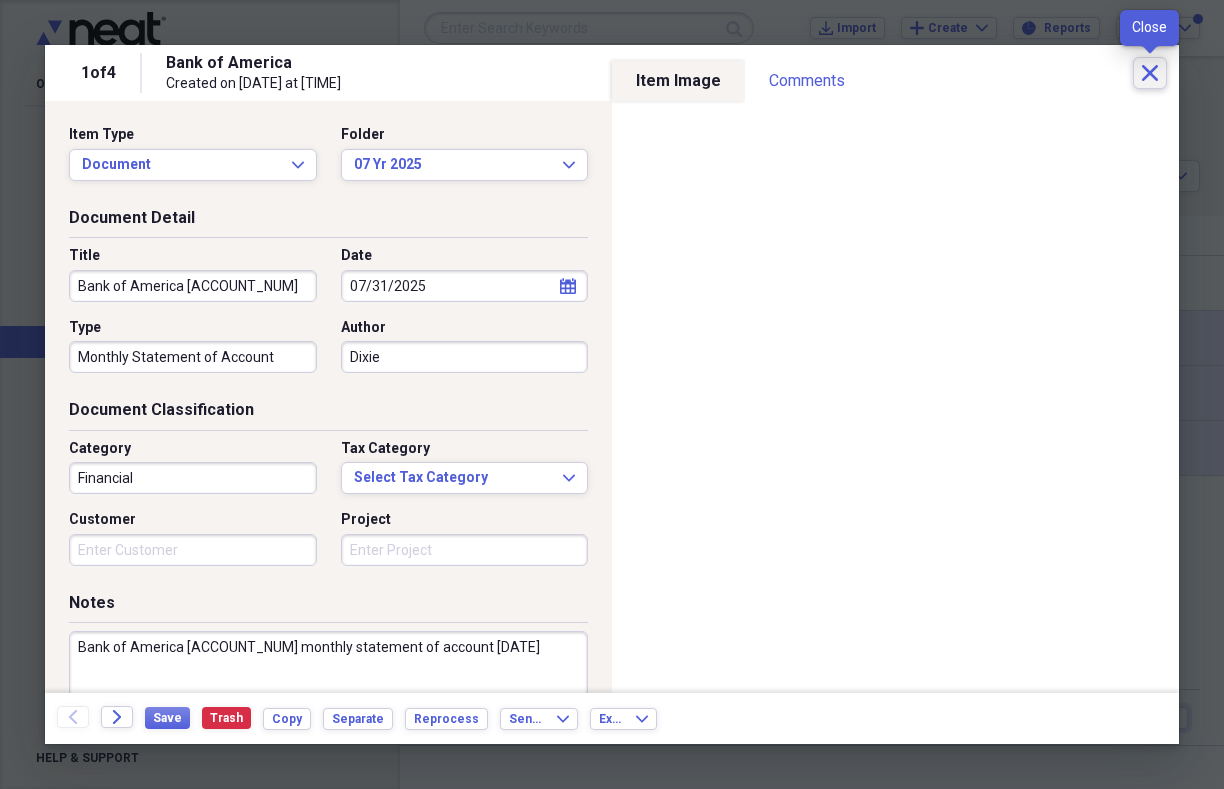 type on "Bank of America [ACCOUNT_NUM]" 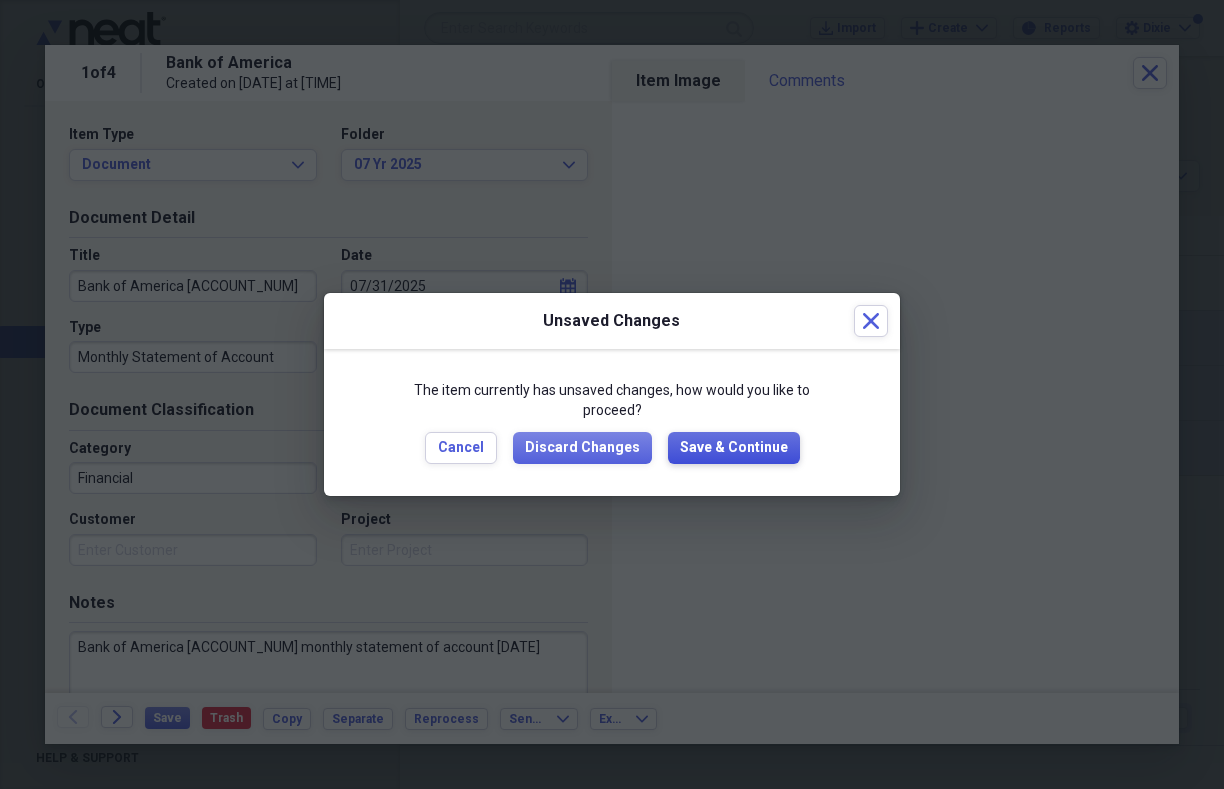 click on "Save & Continue" at bounding box center (734, 448) 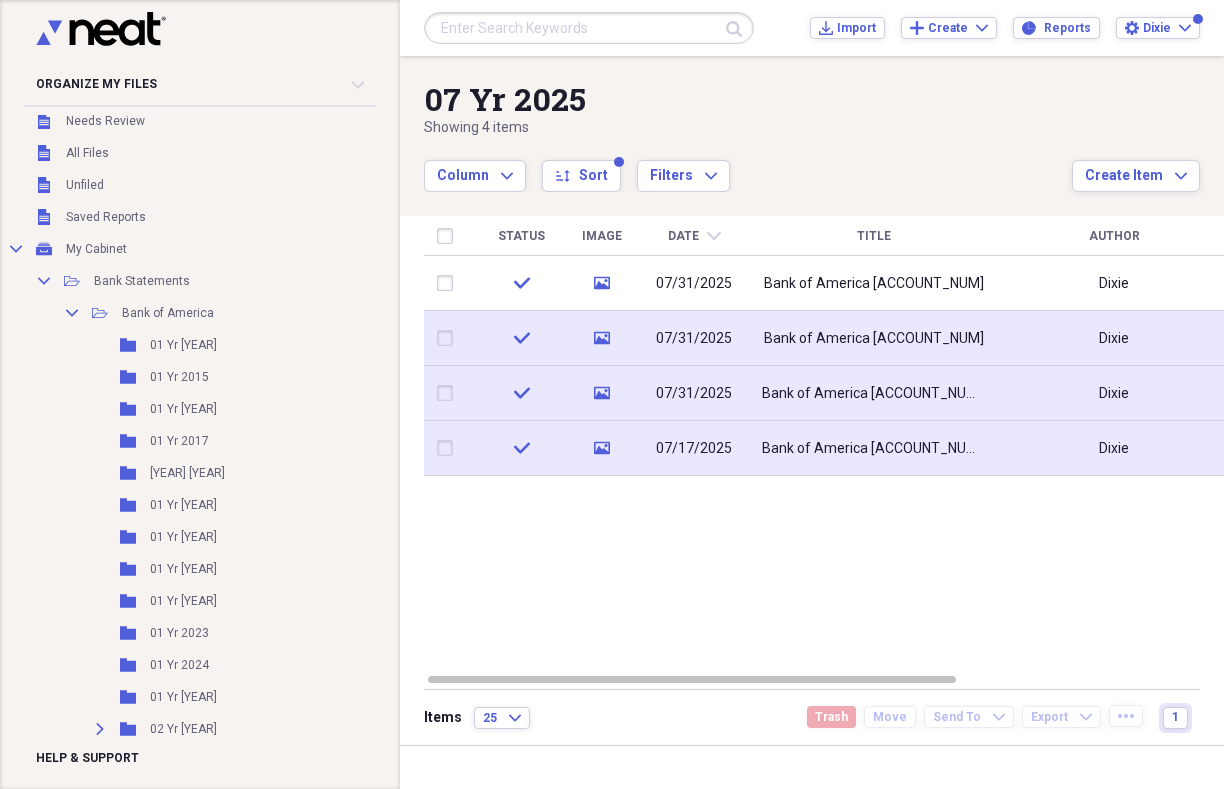 scroll, scrollTop: 0, scrollLeft: 0, axis: both 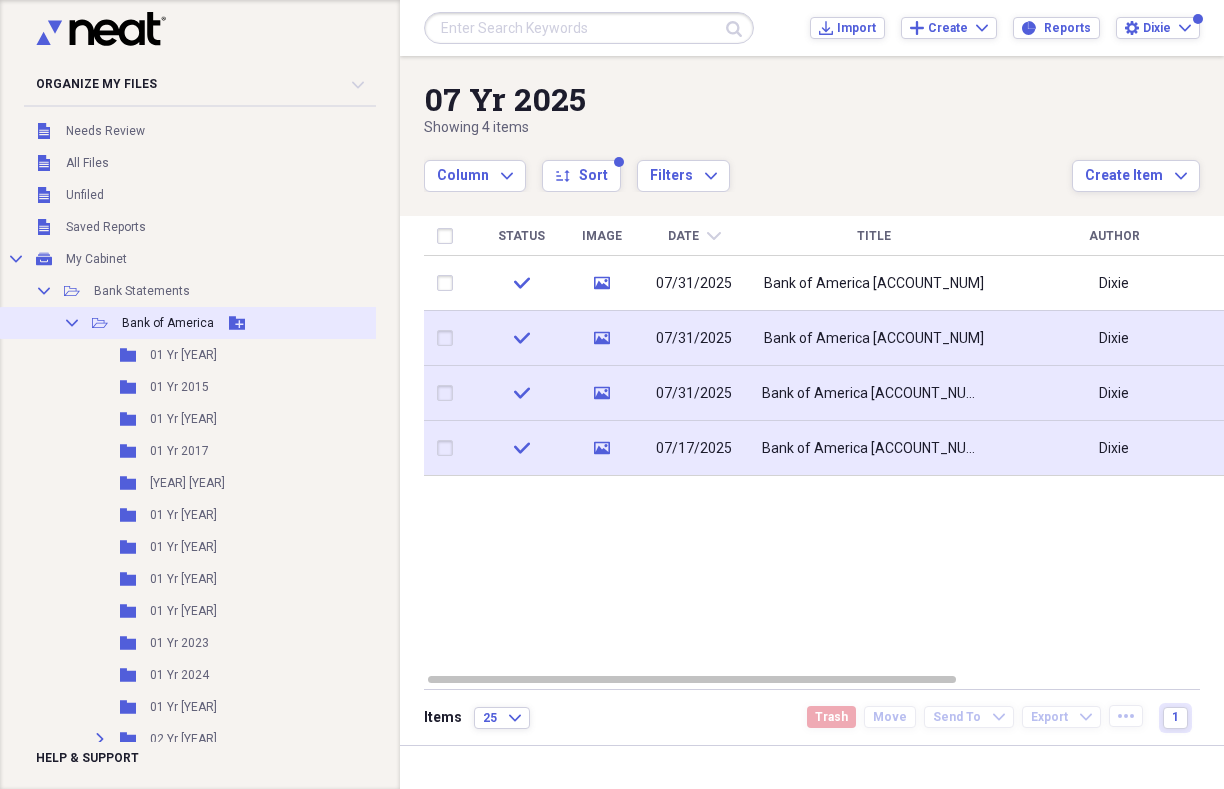 click on "Collapse" 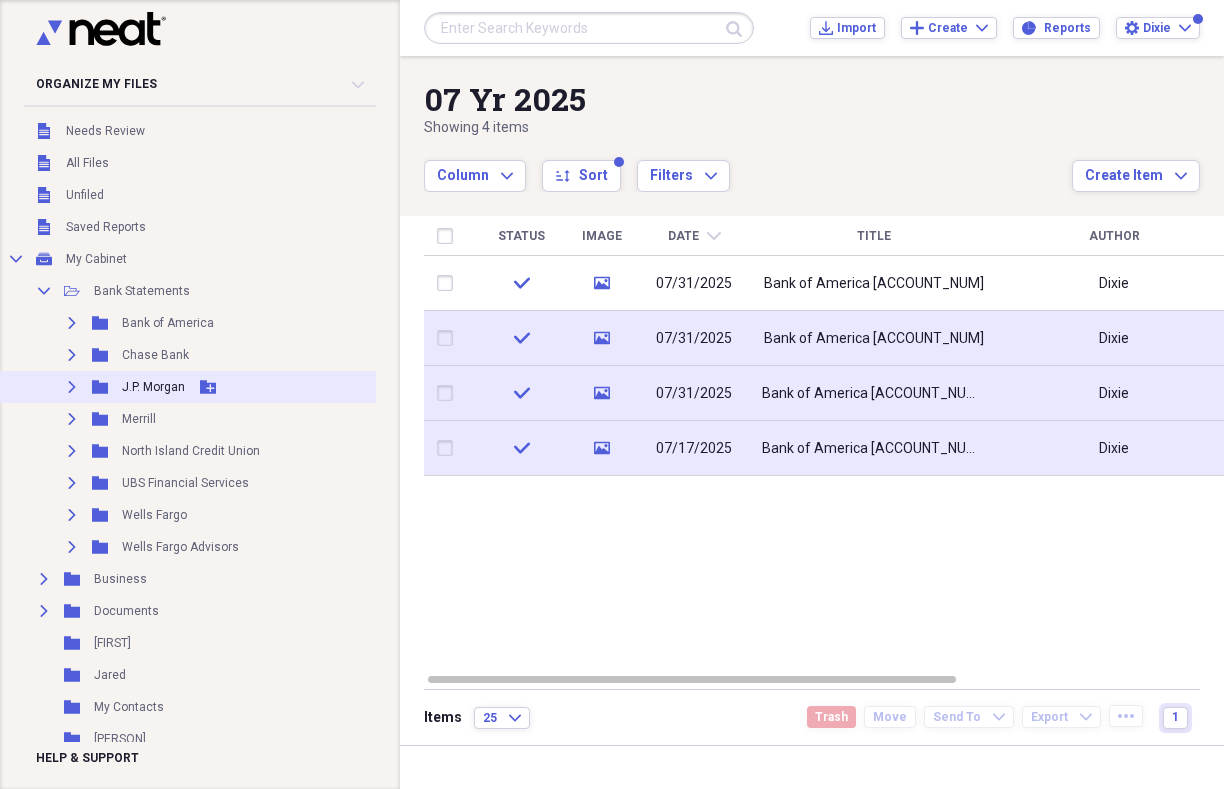 click on "Expand" 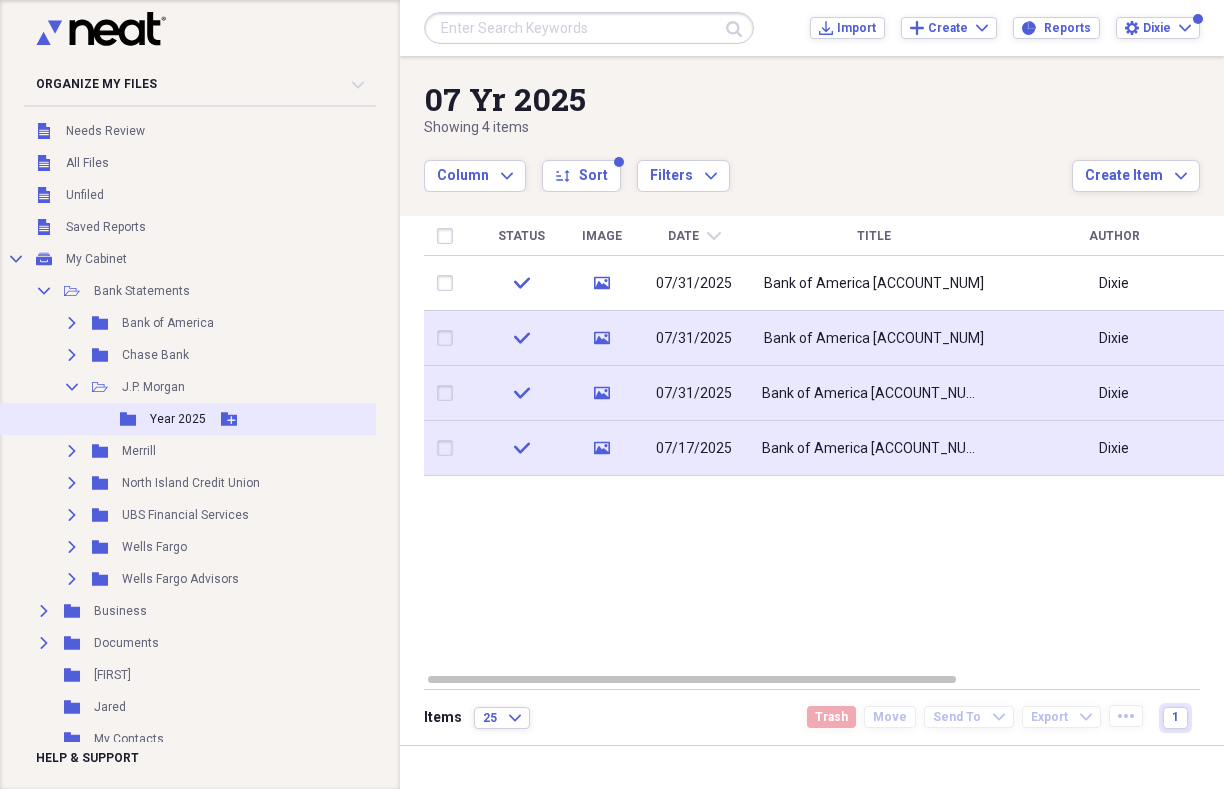 click 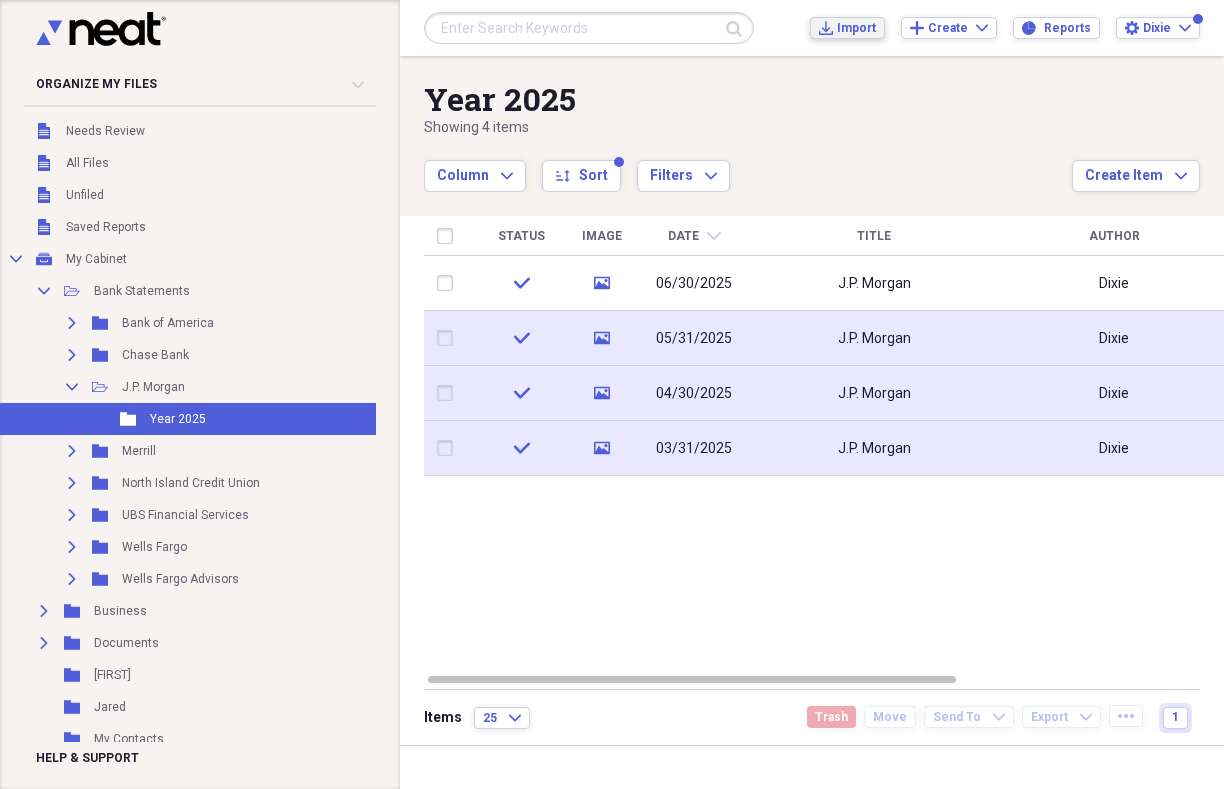 click on "Import" at bounding box center (856, 28) 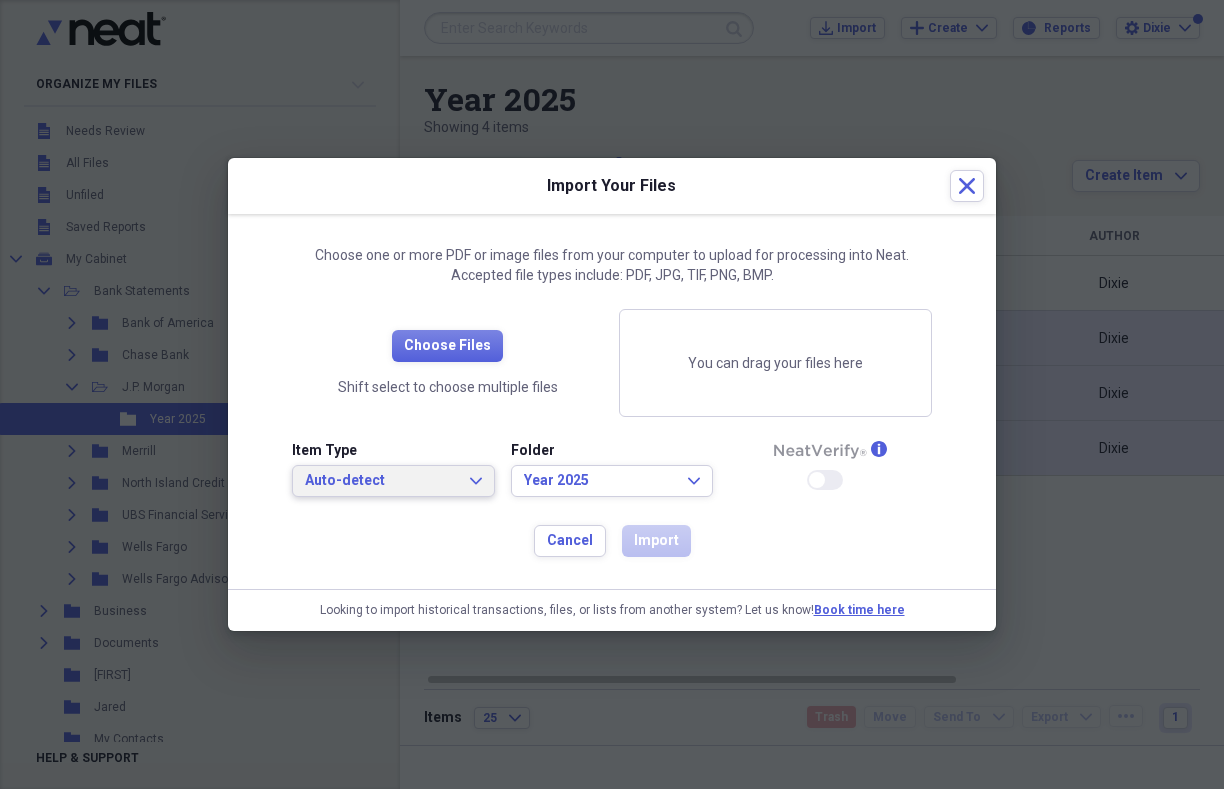 click on "Expand" 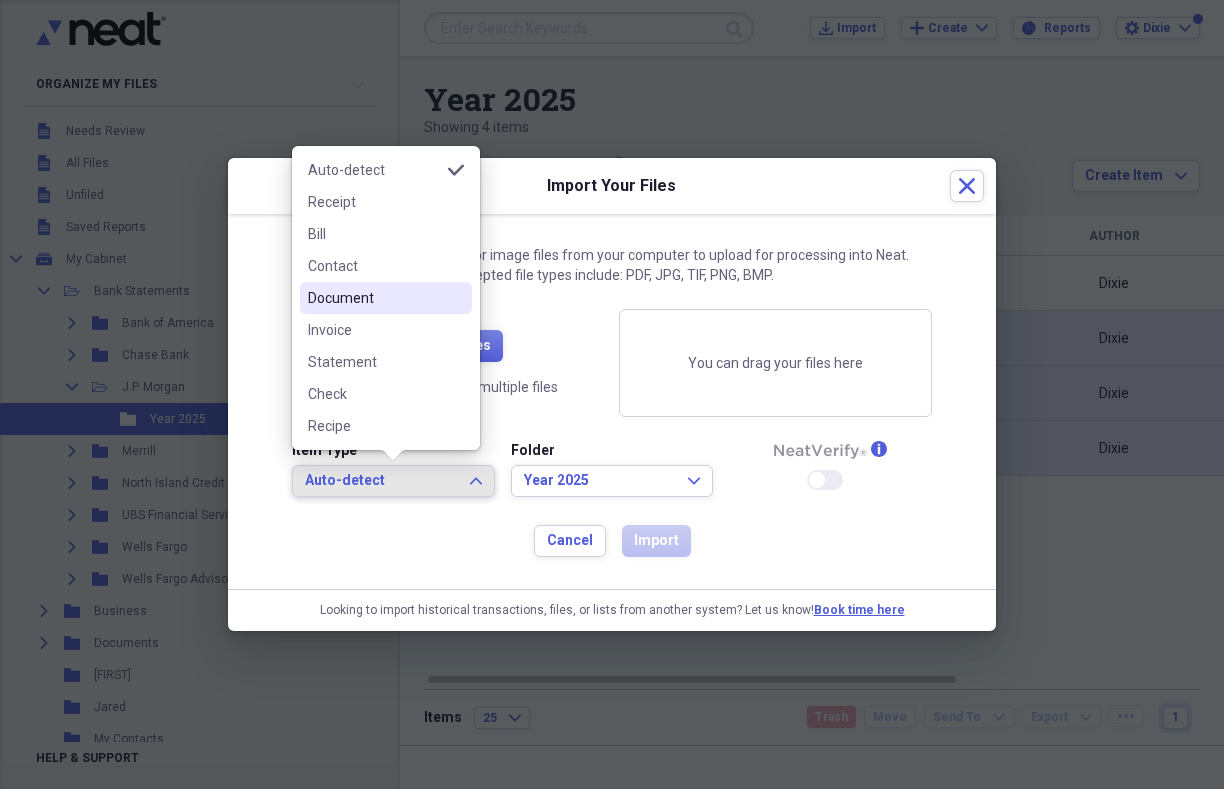 click on "Document" at bounding box center [374, 298] 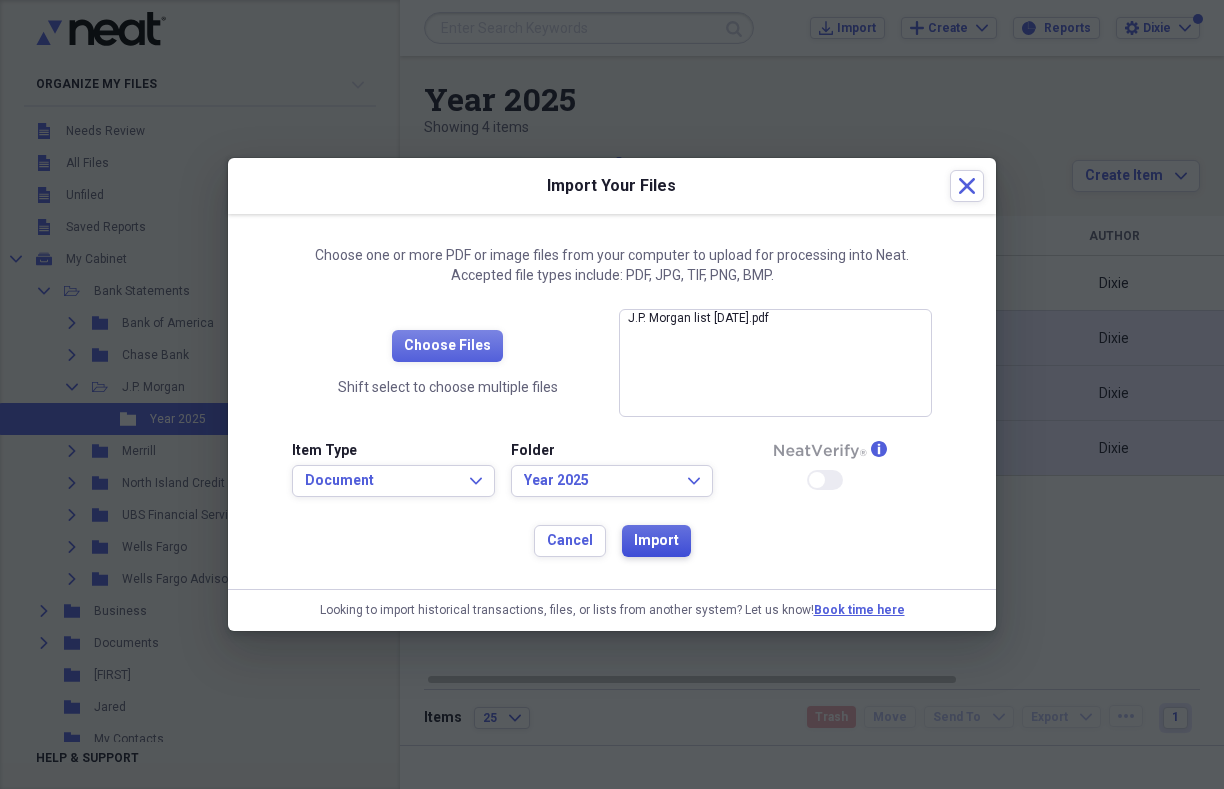 click on "Import" at bounding box center [656, 541] 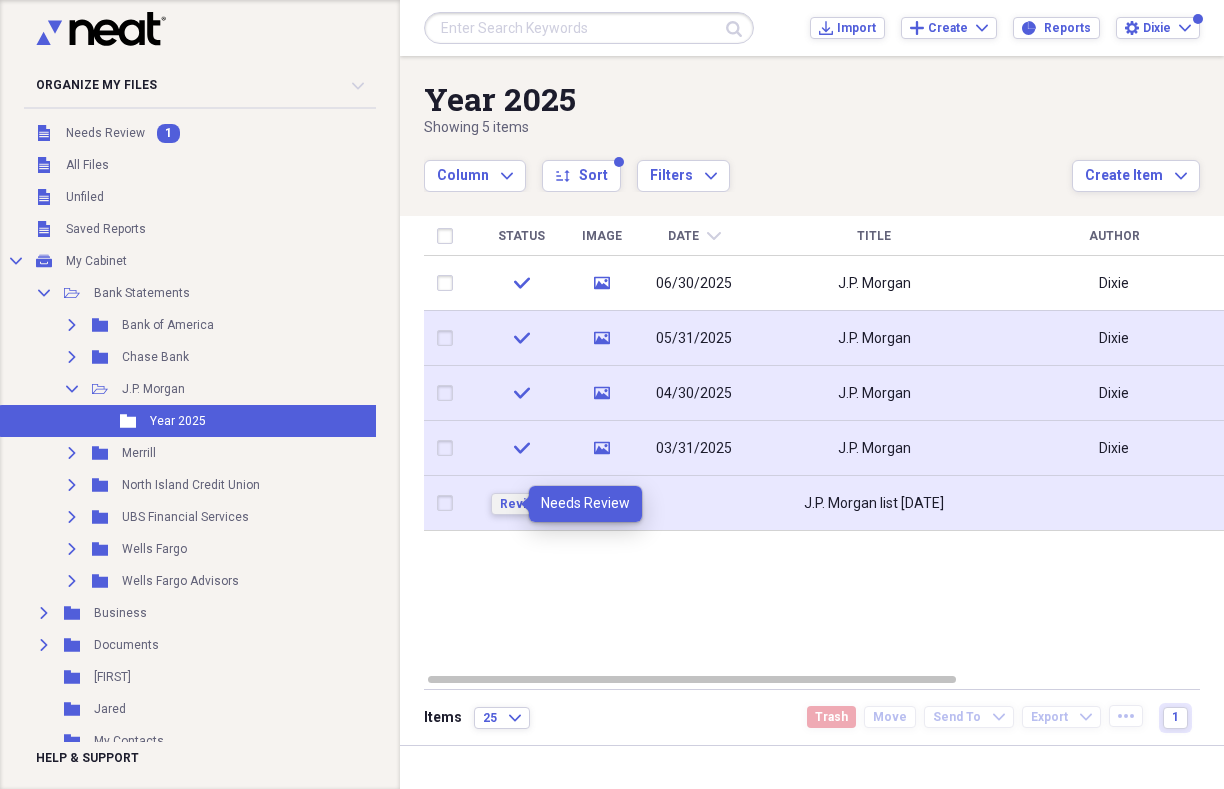click on "Review" at bounding box center (521, 504) 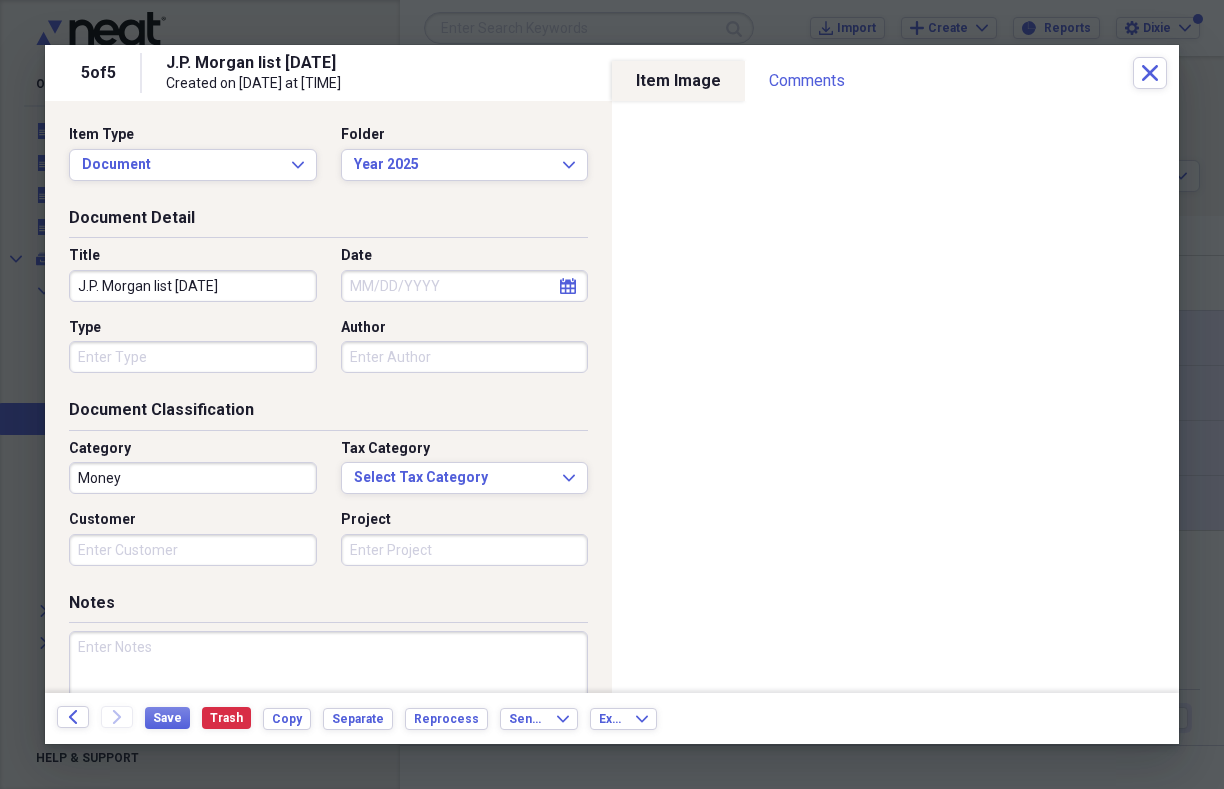 click on "J.P. Morgan list [DATE]" at bounding box center [193, 286] 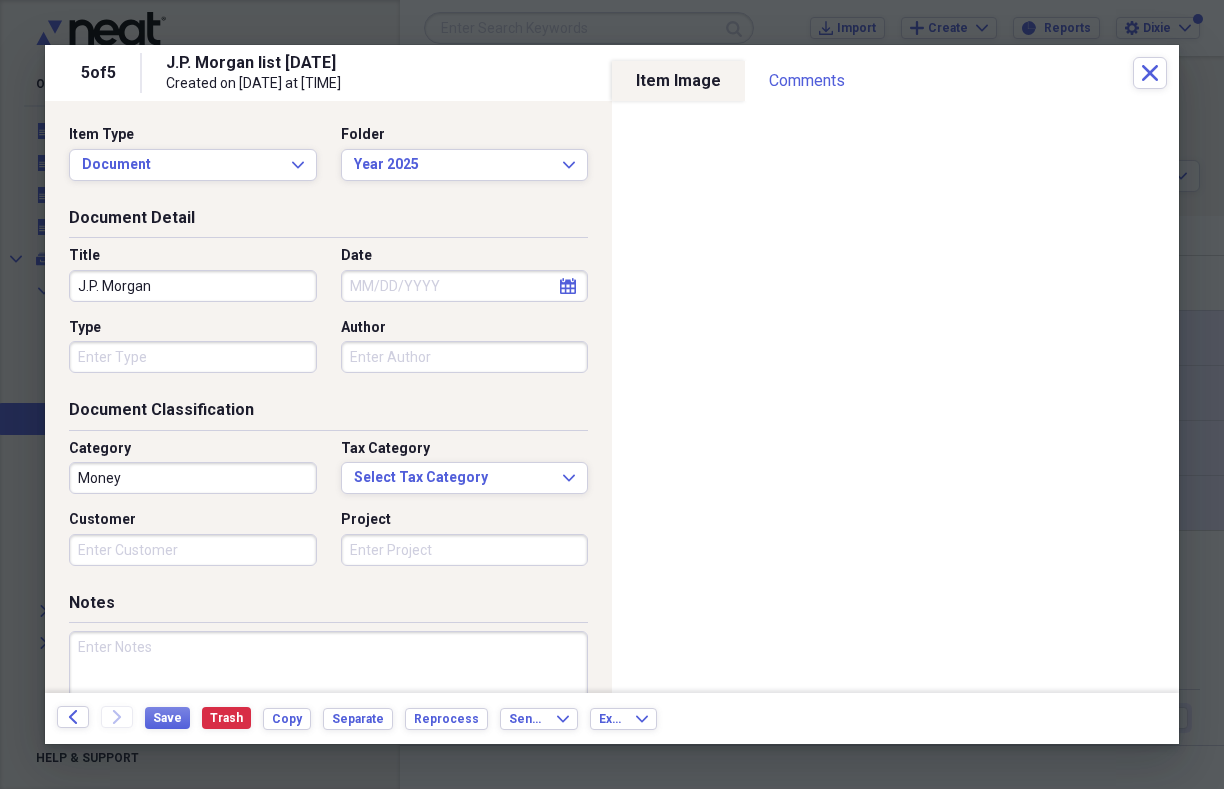 type on "J.P. Morgan" 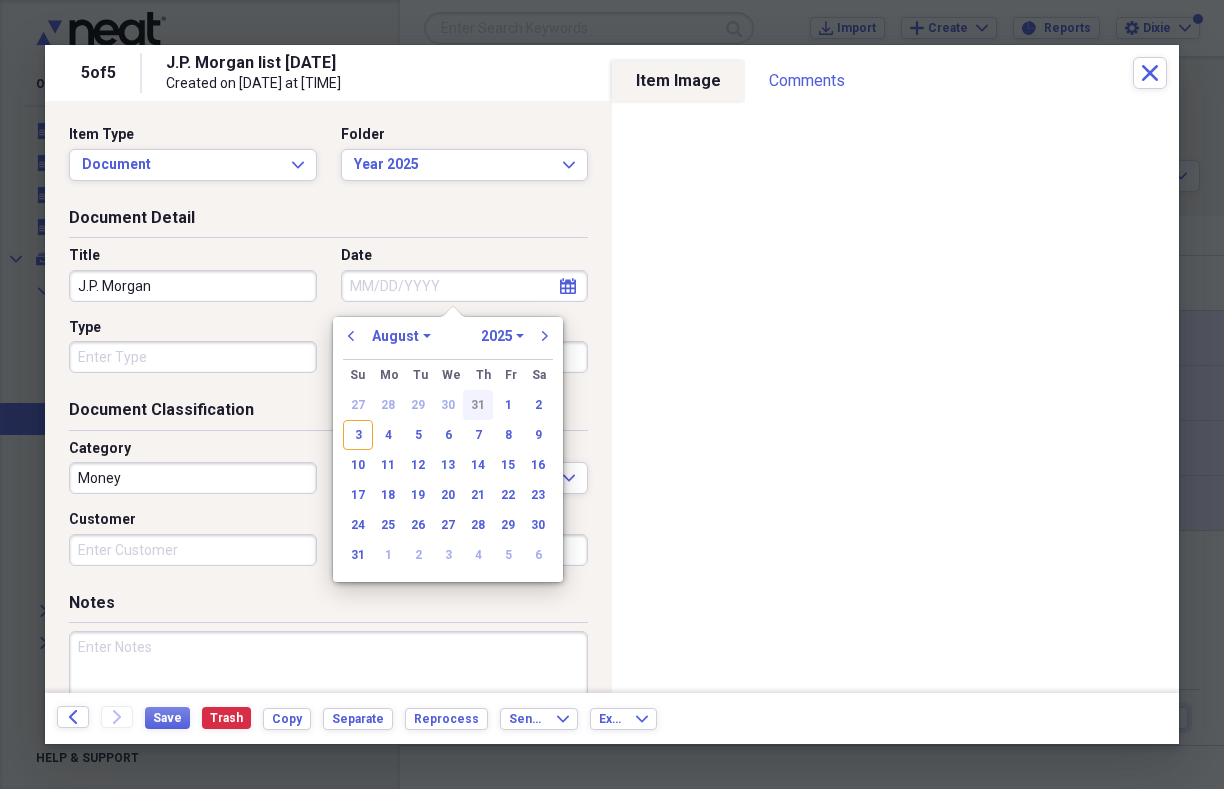 click on "31" at bounding box center (478, 405) 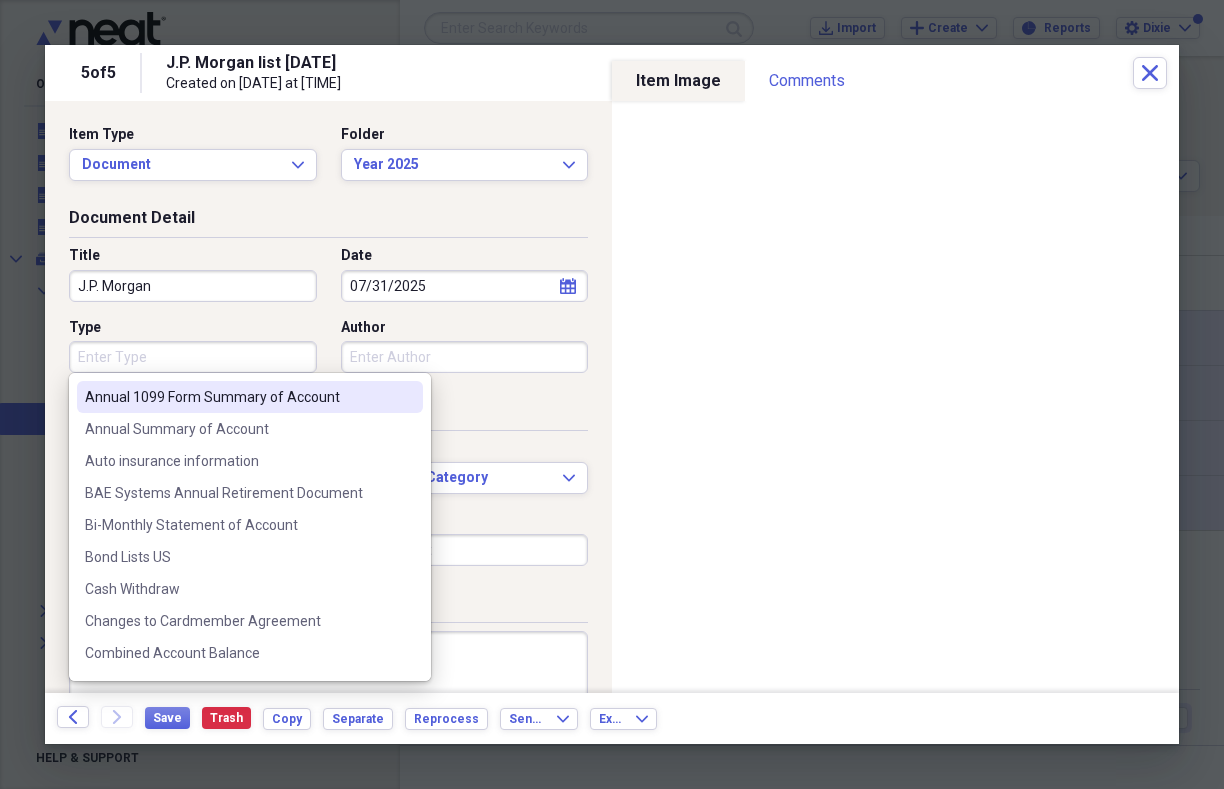 click on "Type" at bounding box center (193, 357) 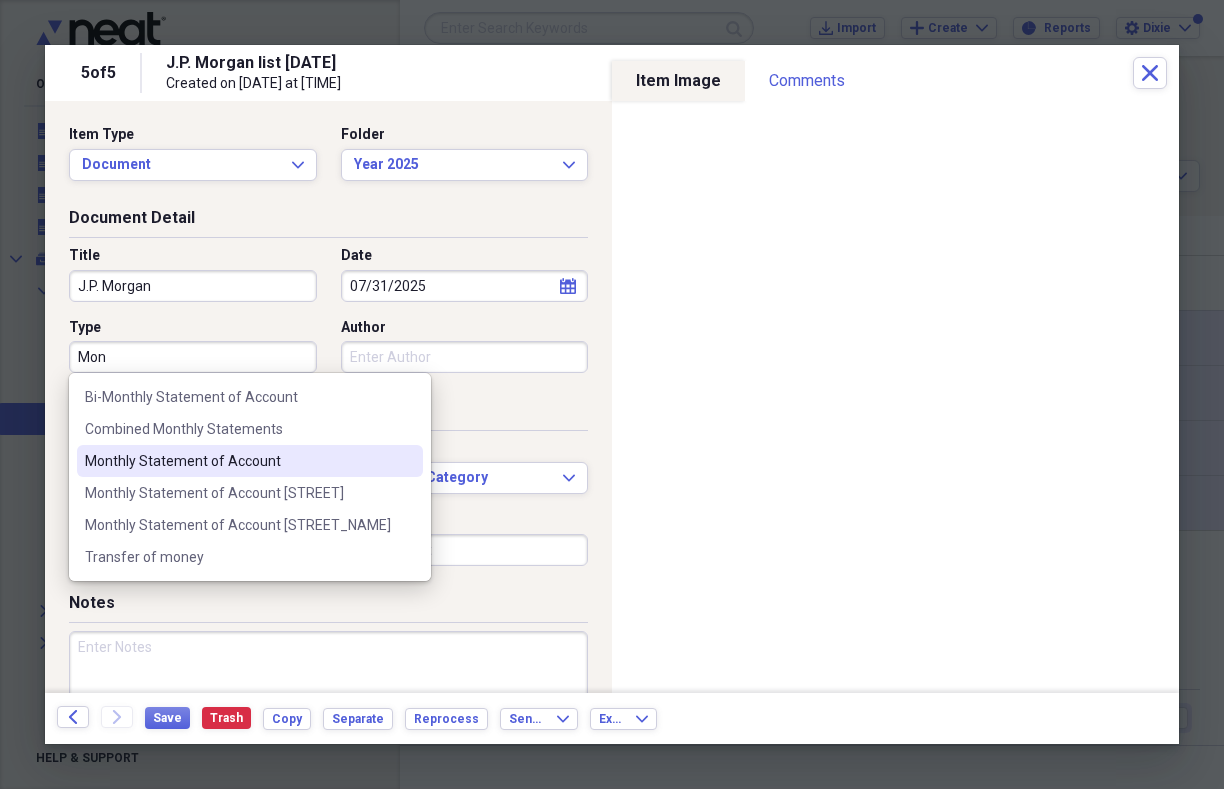 click on "Monthly Statement of Account" at bounding box center [238, 461] 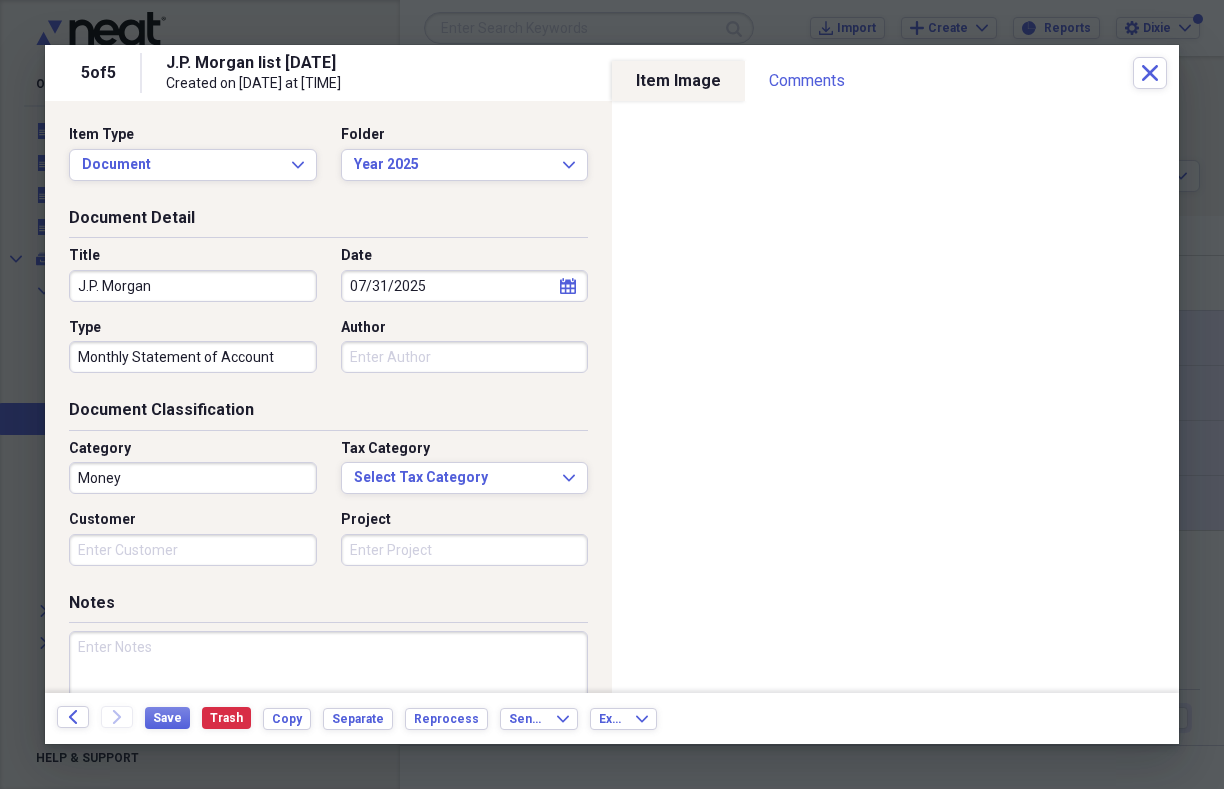 click on "Author" at bounding box center [465, 357] 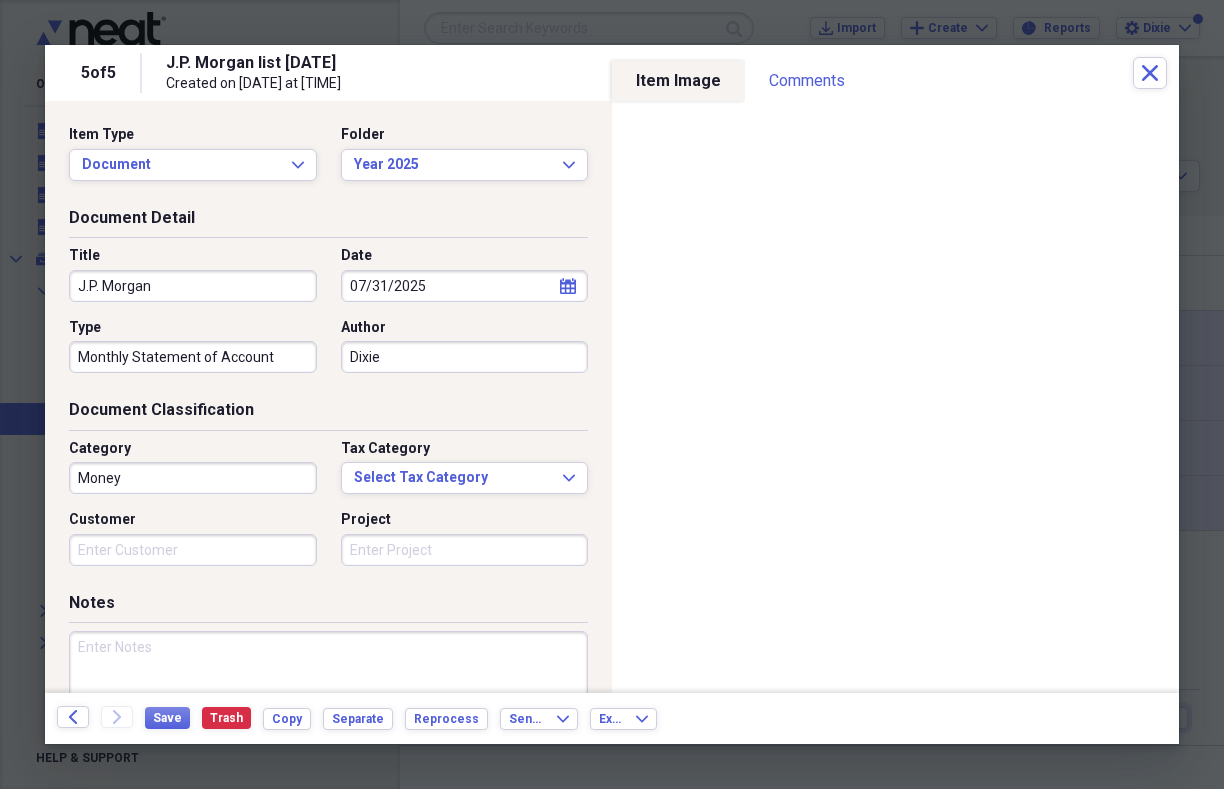 type on "Dixie" 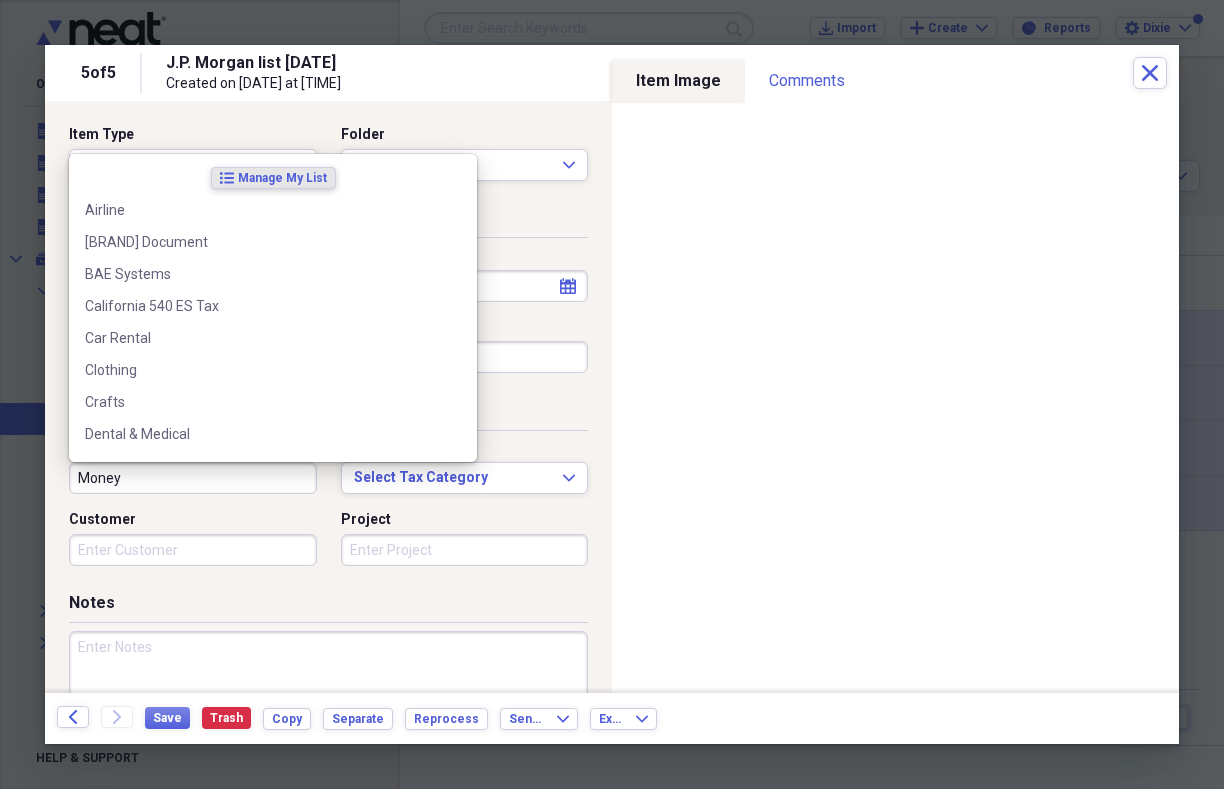 click on "Money" at bounding box center [193, 478] 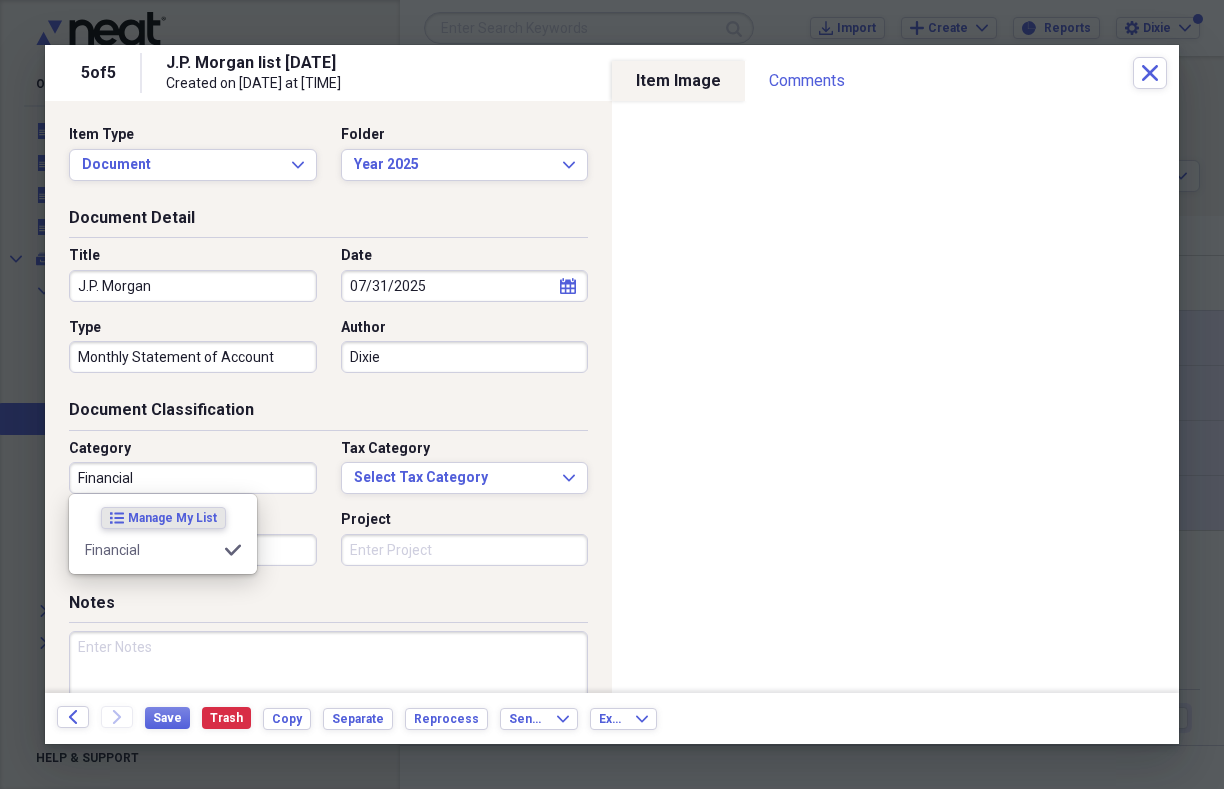 type on "Financial" 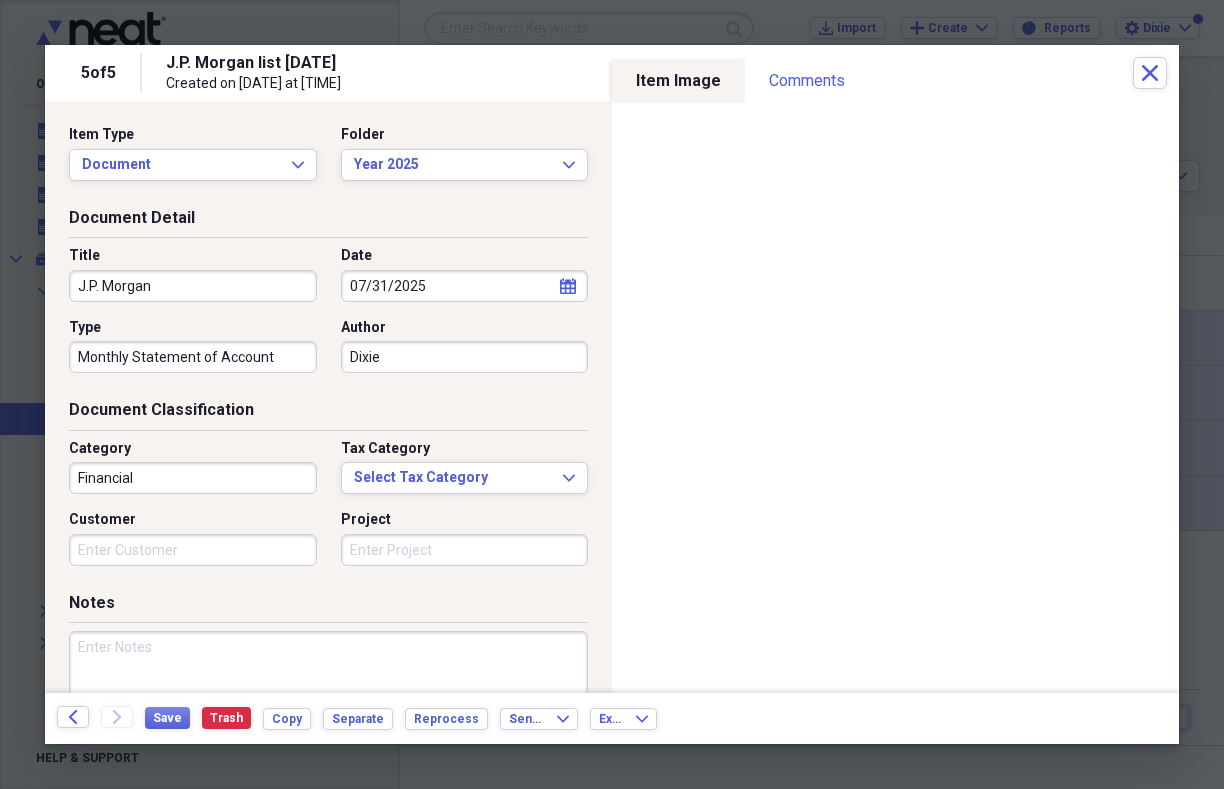 click on "Notes" at bounding box center (328, 607) 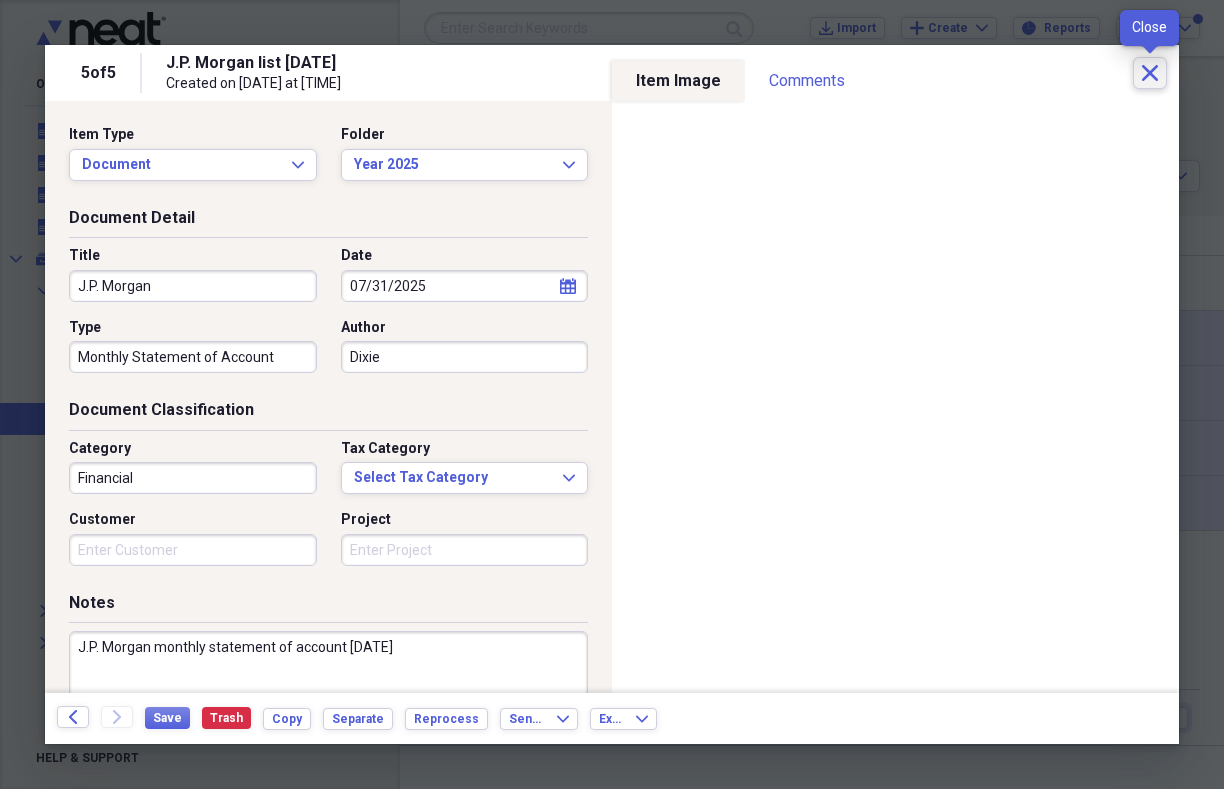 type on "J.P. Morgan monthly statement of account [DATE]" 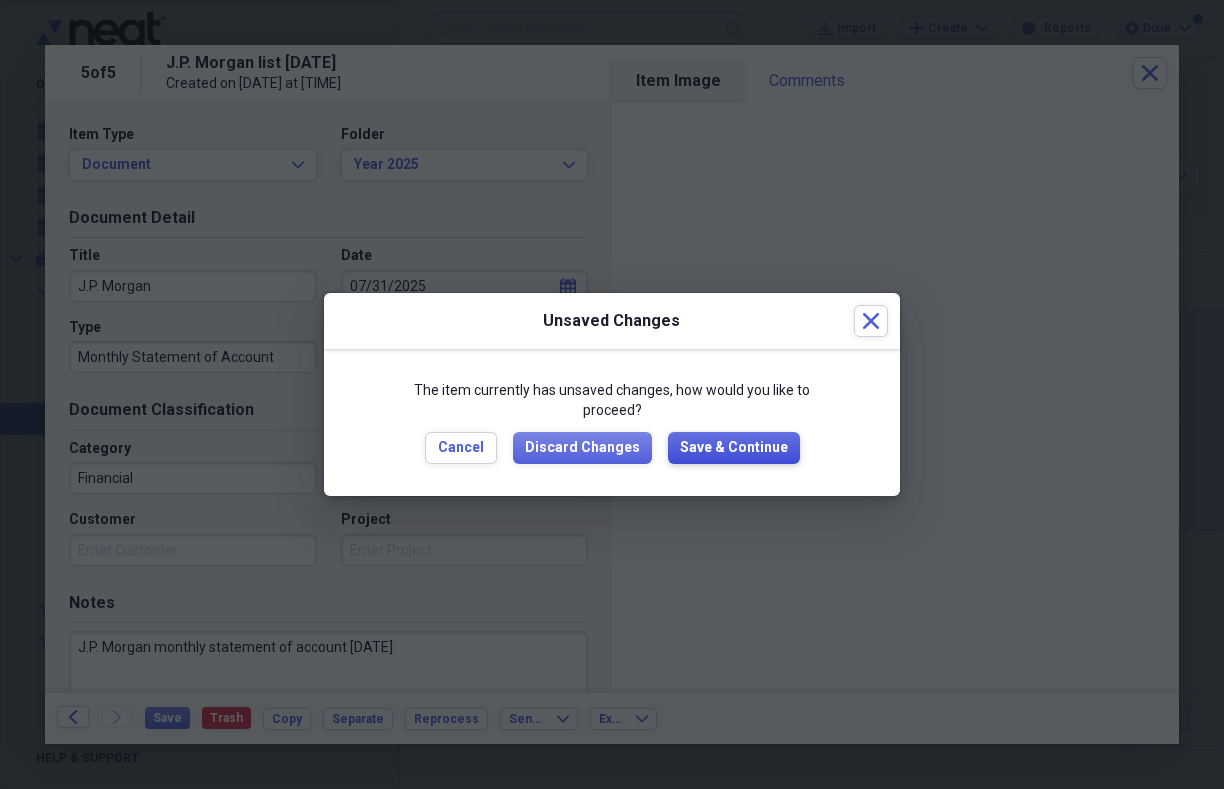 click on "Save & Continue" at bounding box center (734, 448) 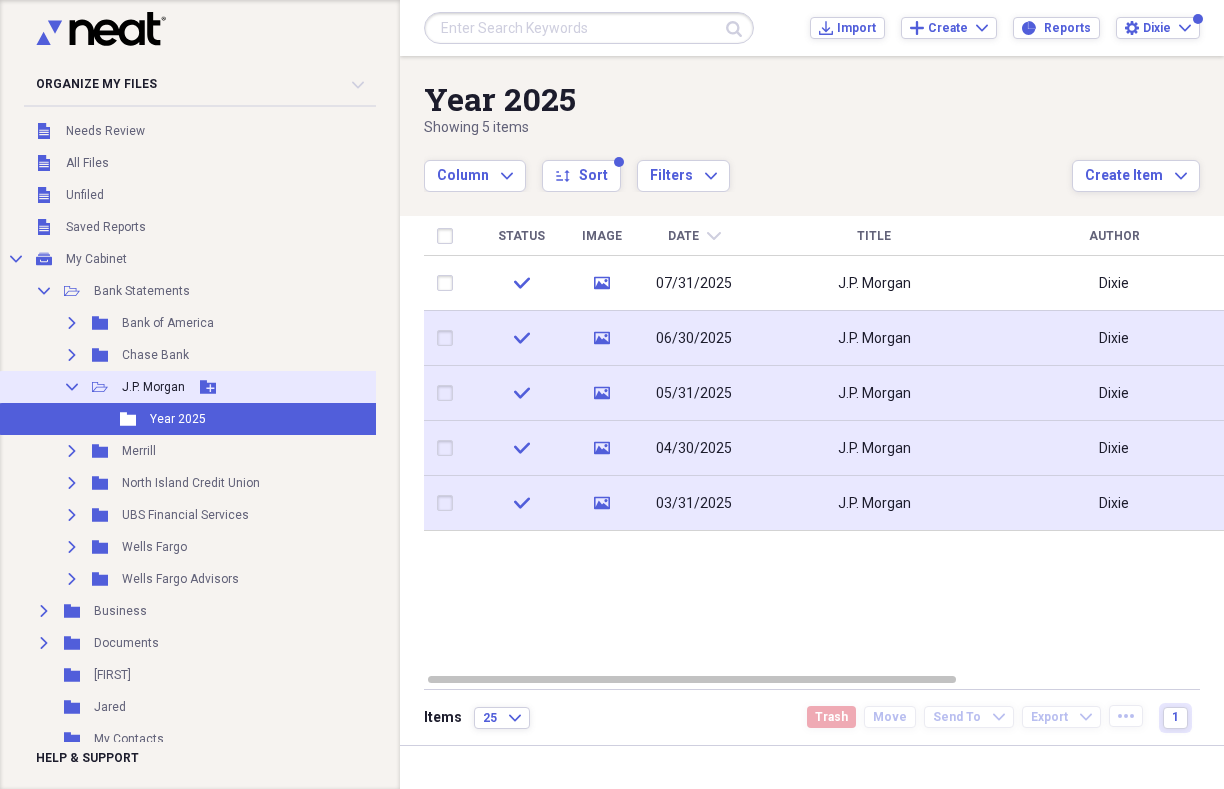 click on "Collapse" 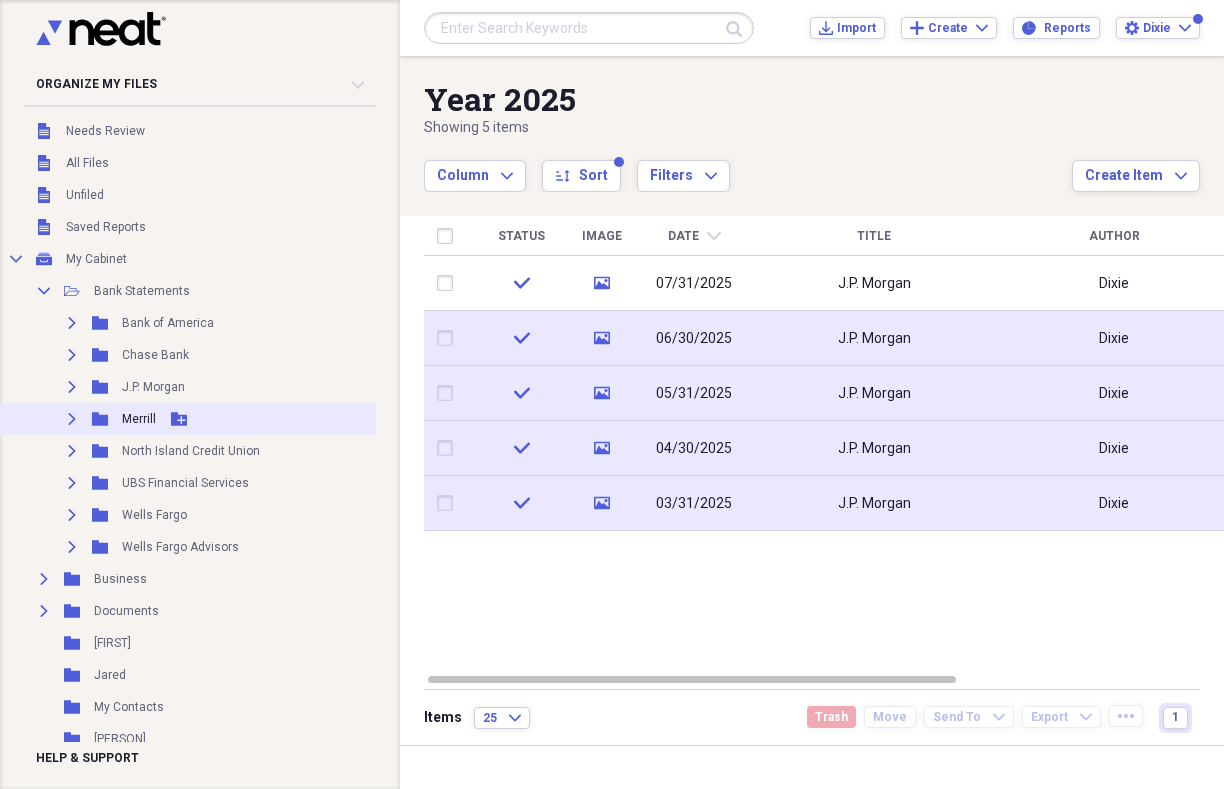click on "Expand" 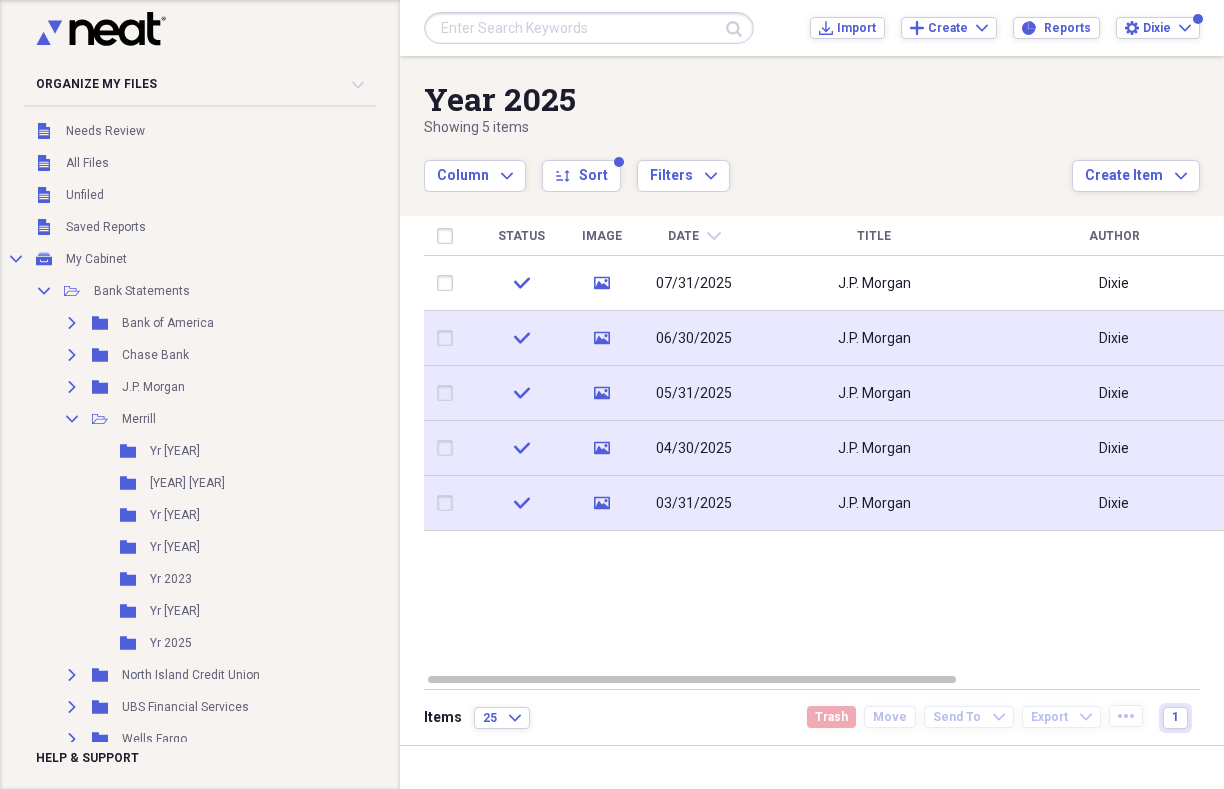 scroll, scrollTop: 4, scrollLeft: 0, axis: vertical 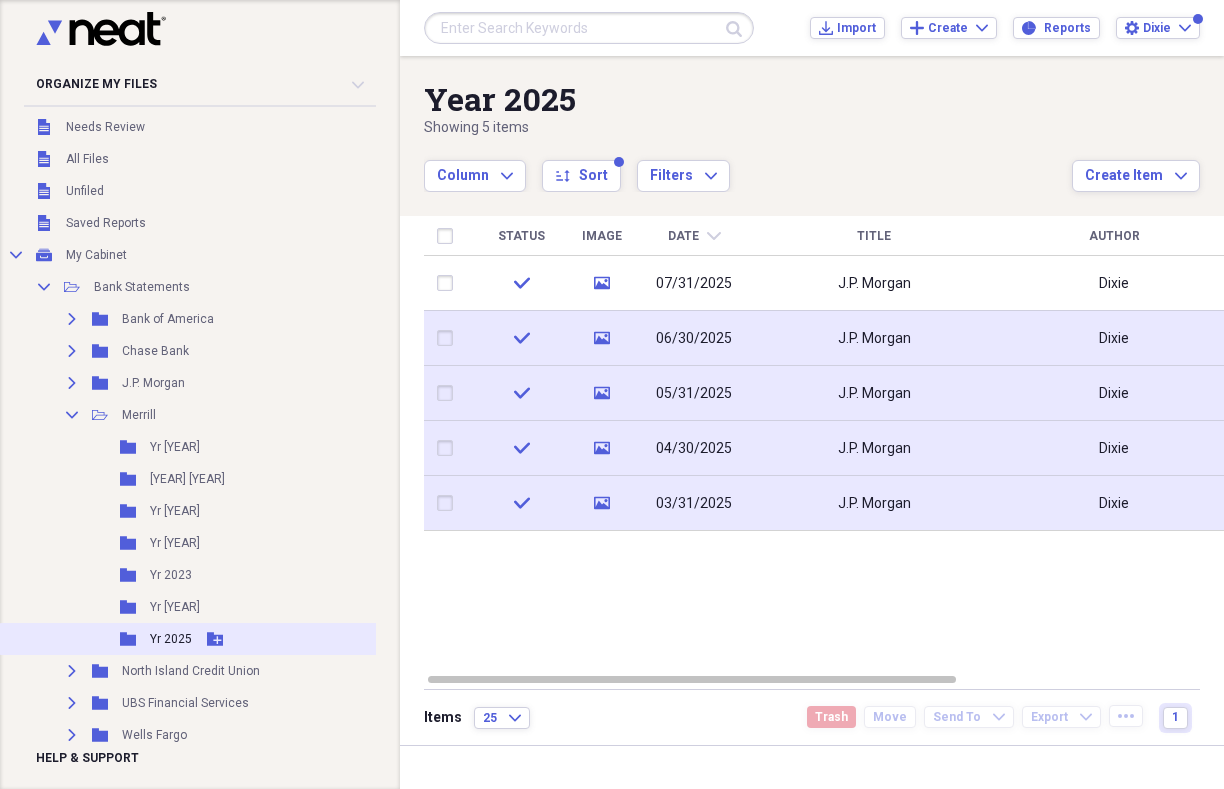 click 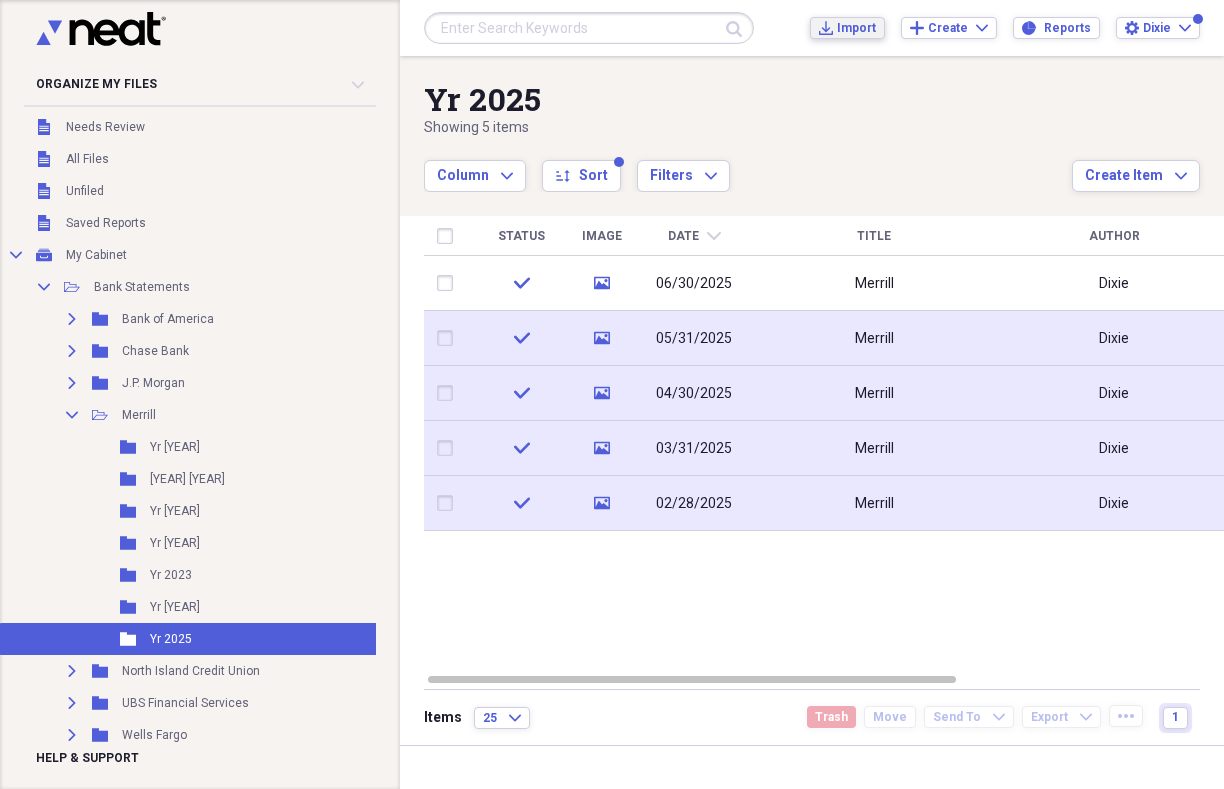 click on "Import" at bounding box center (856, 28) 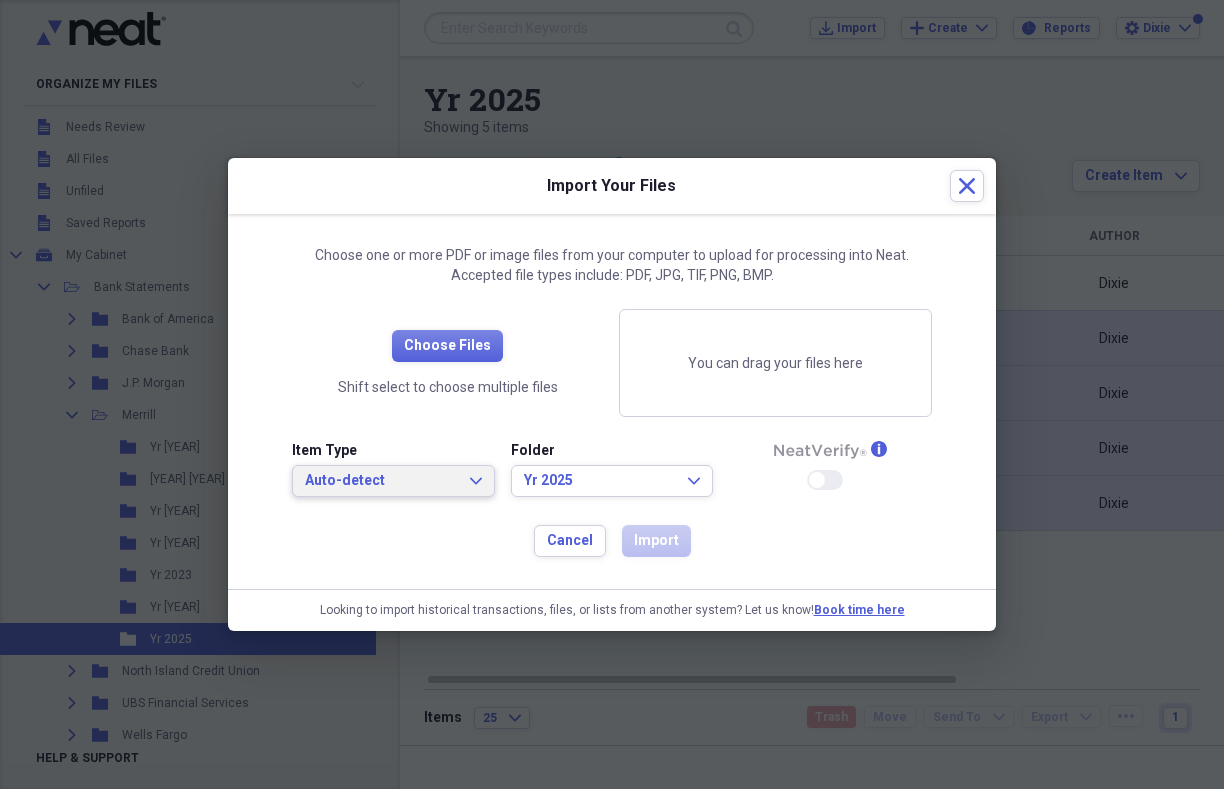 click on "Expand" 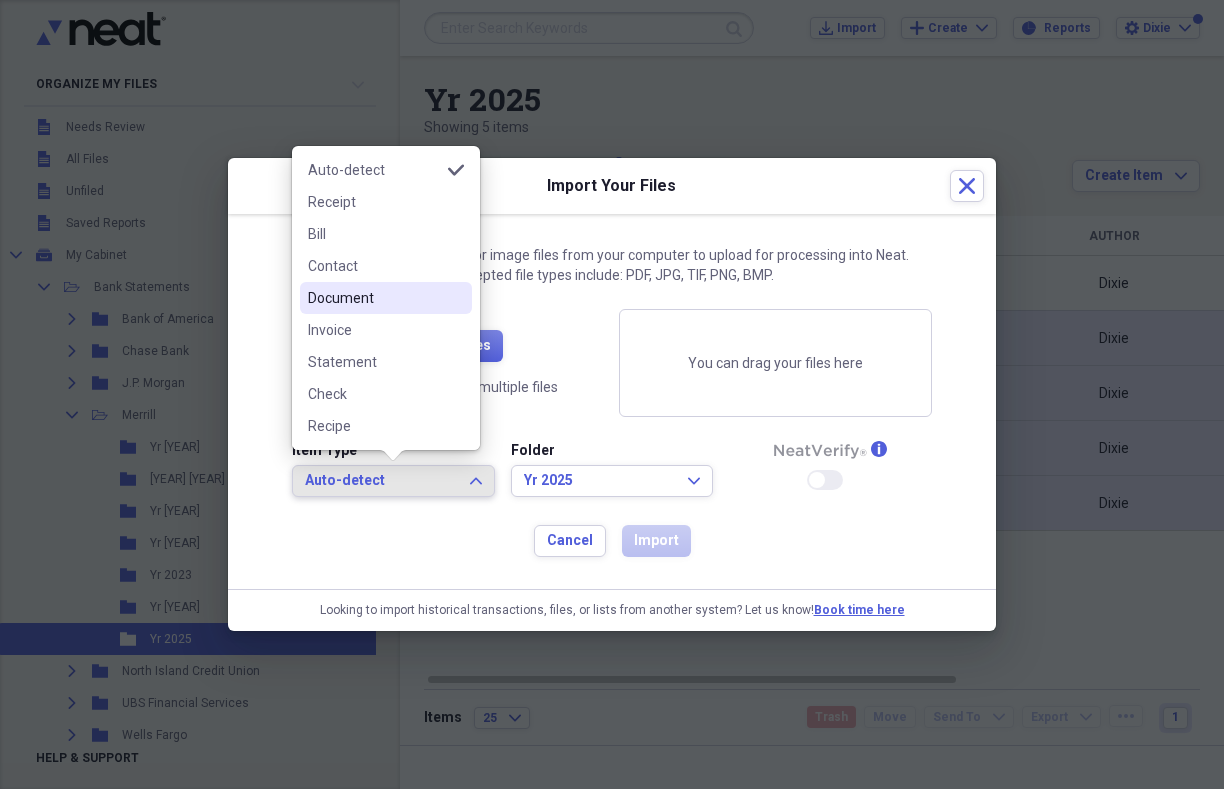click on "Document" at bounding box center [374, 298] 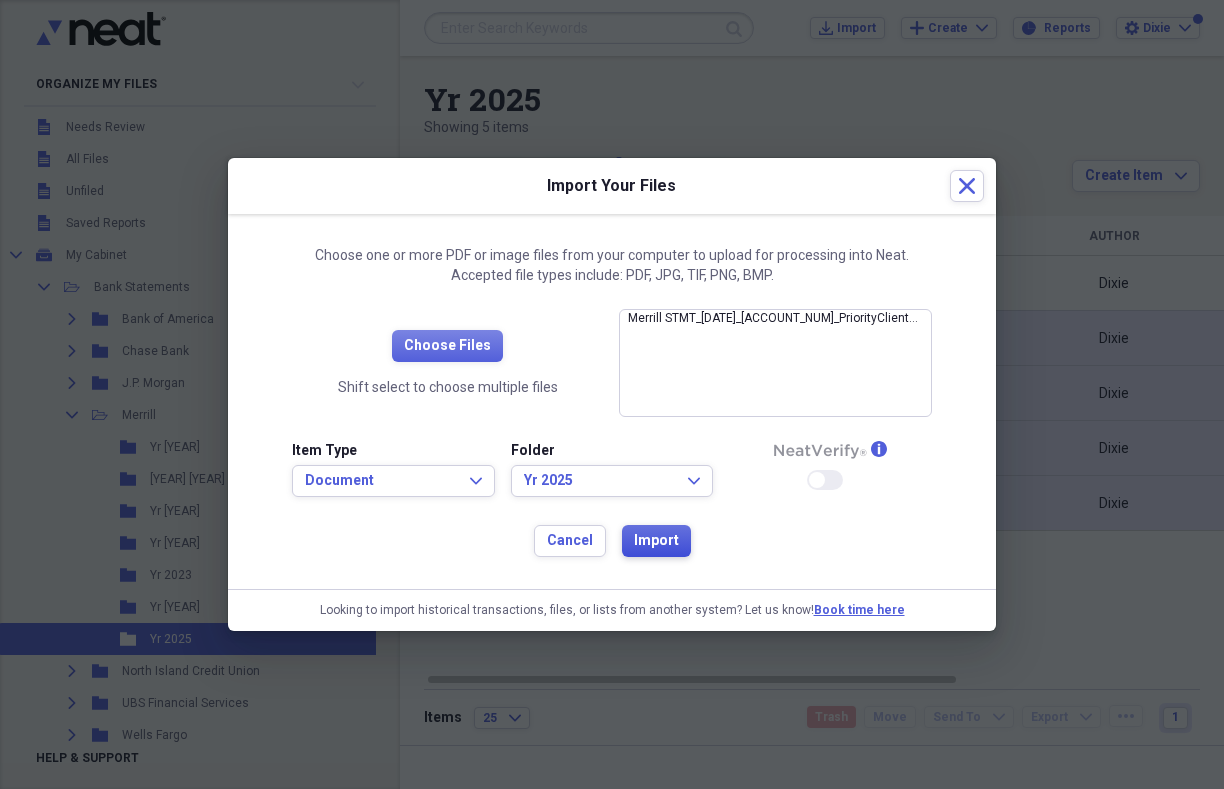 click on "Import" at bounding box center [656, 541] 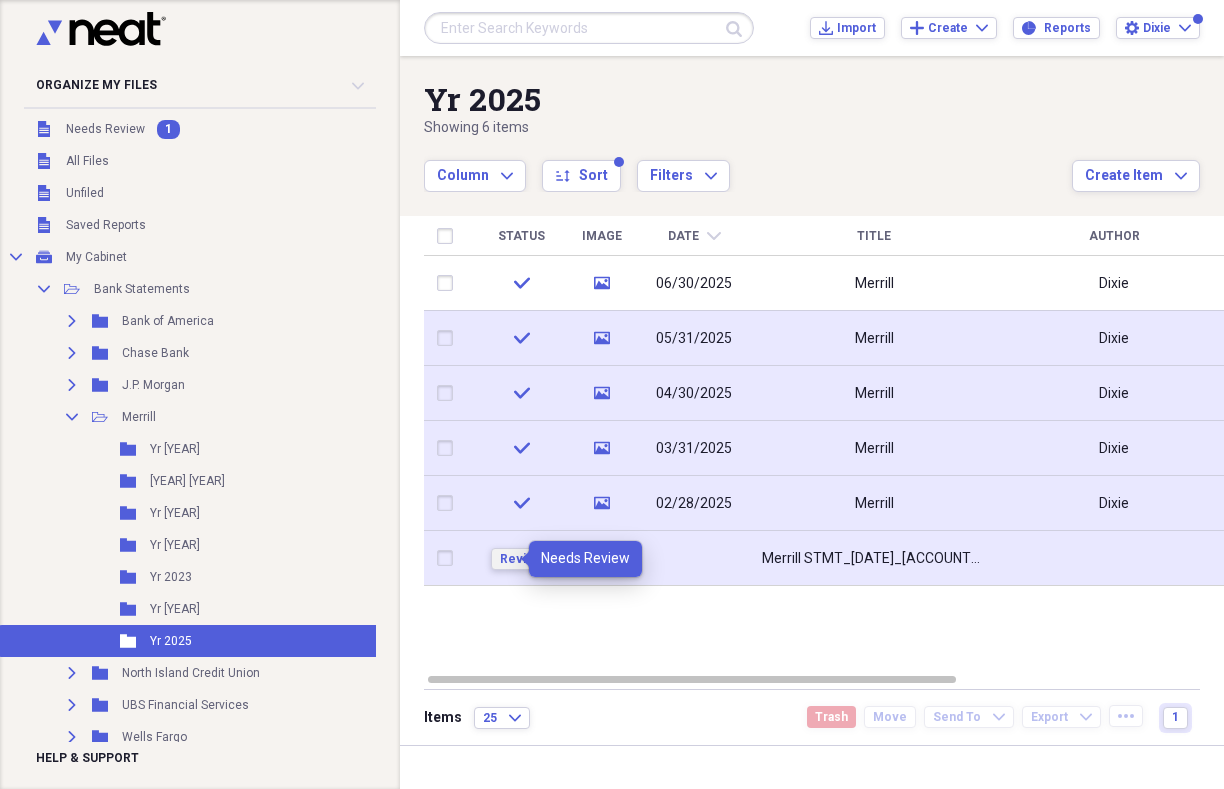 click on "Review" at bounding box center (521, 559) 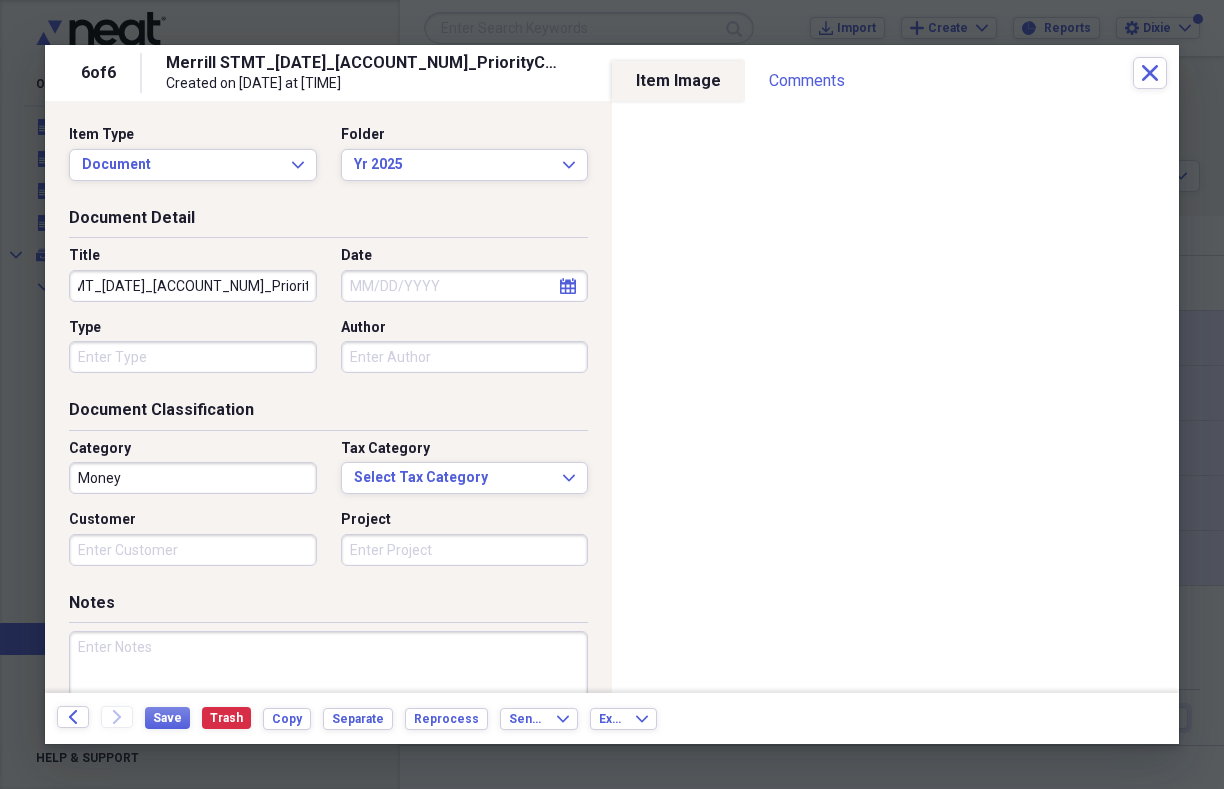 scroll, scrollTop: 0, scrollLeft: 117, axis: horizontal 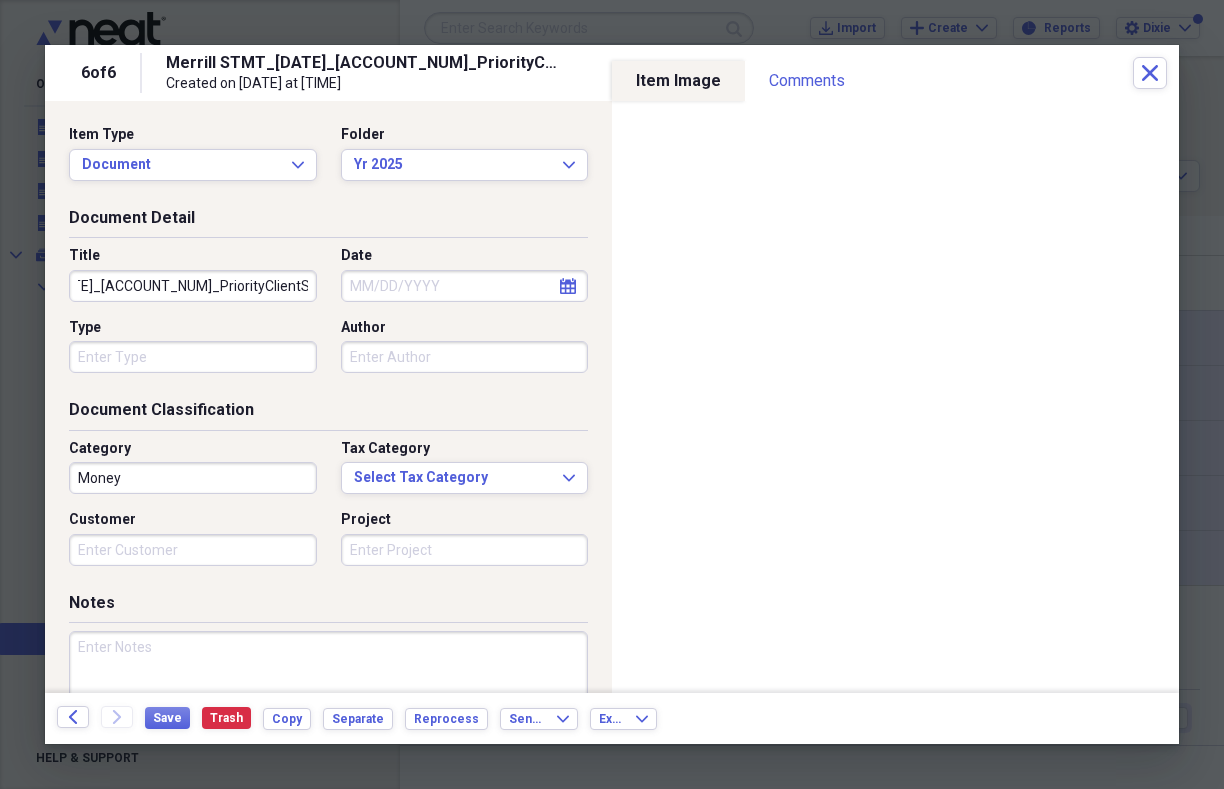 drag, startPoint x: 117, startPoint y: 280, endPoint x: 335, endPoint y: 309, distance: 219.92044 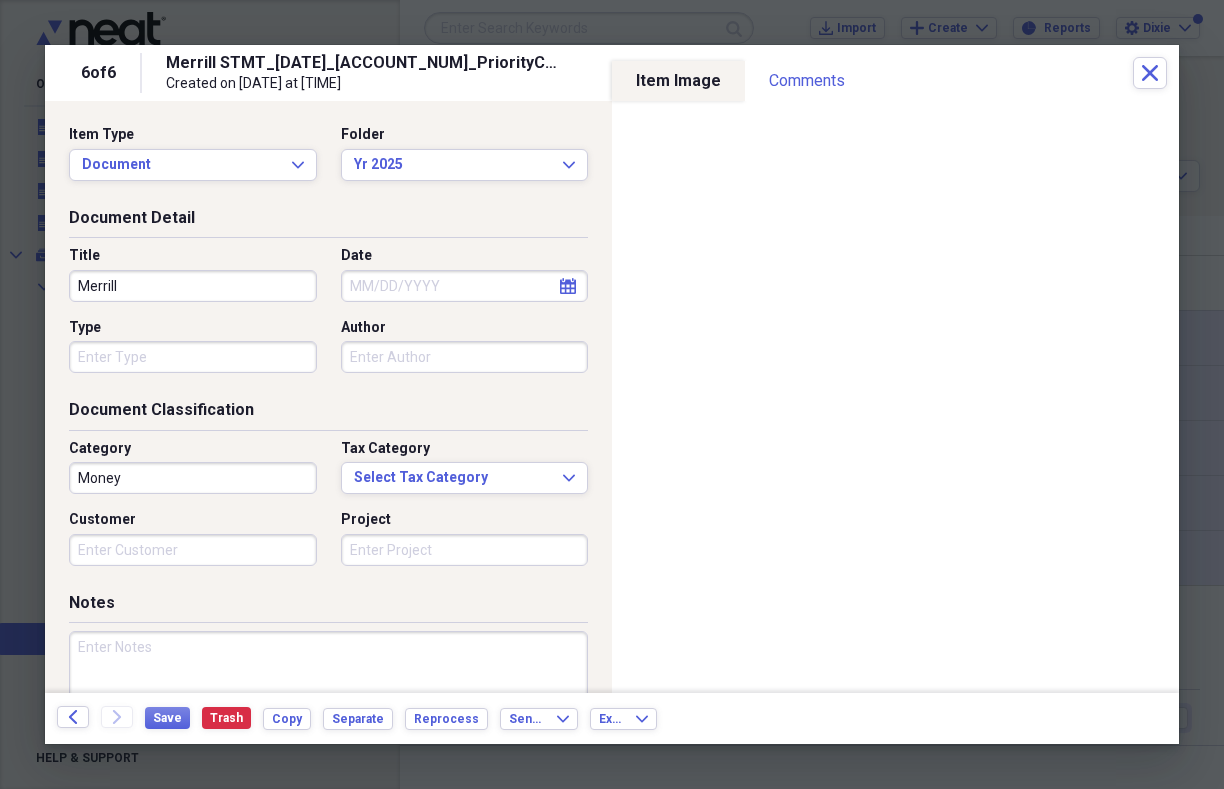 scroll, scrollTop: 0, scrollLeft: 0, axis: both 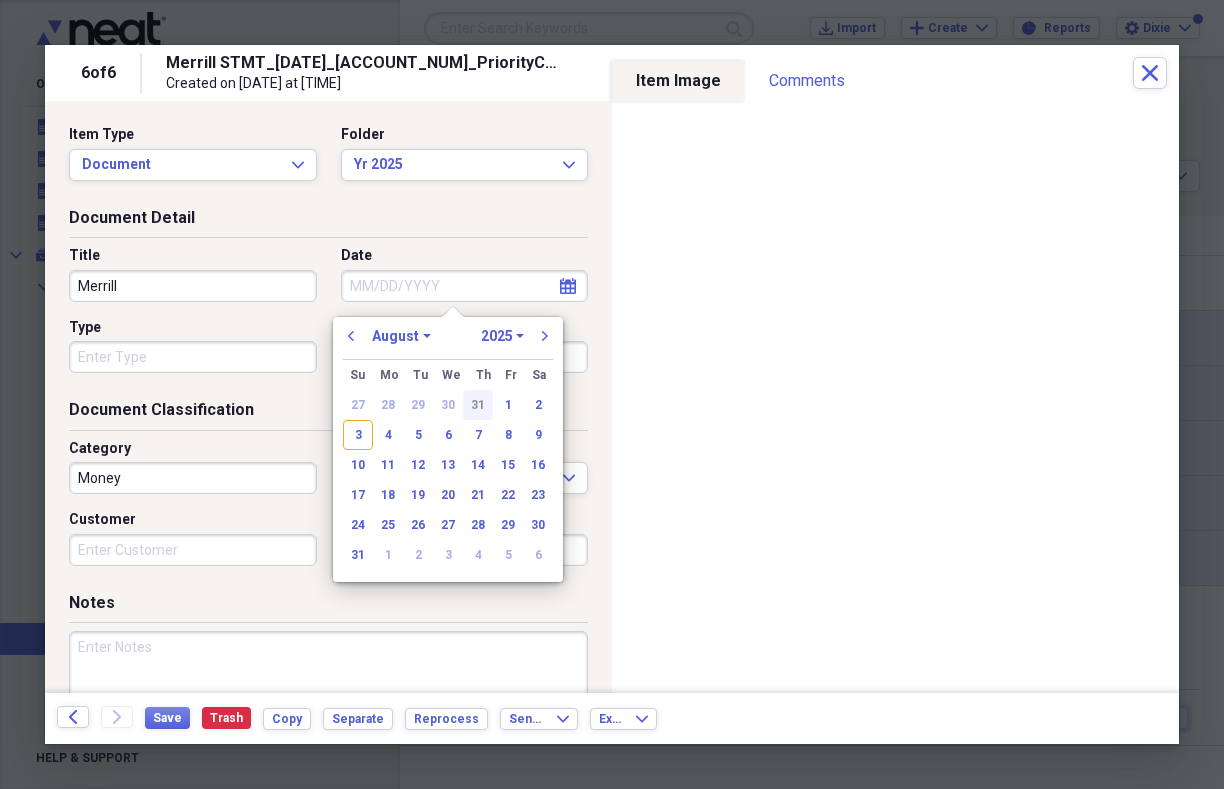 click on "31" at bounding box center (478, 405) 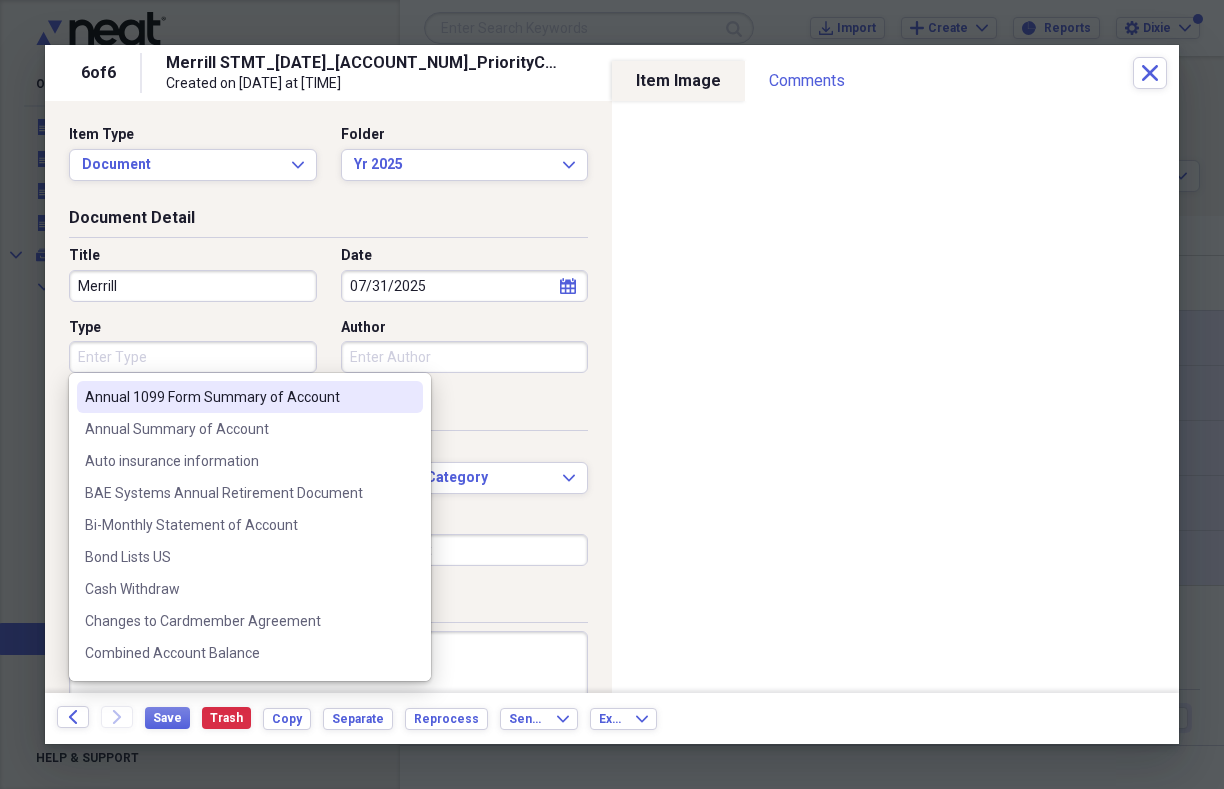 click on "Type" at bounding box center [193, 357] 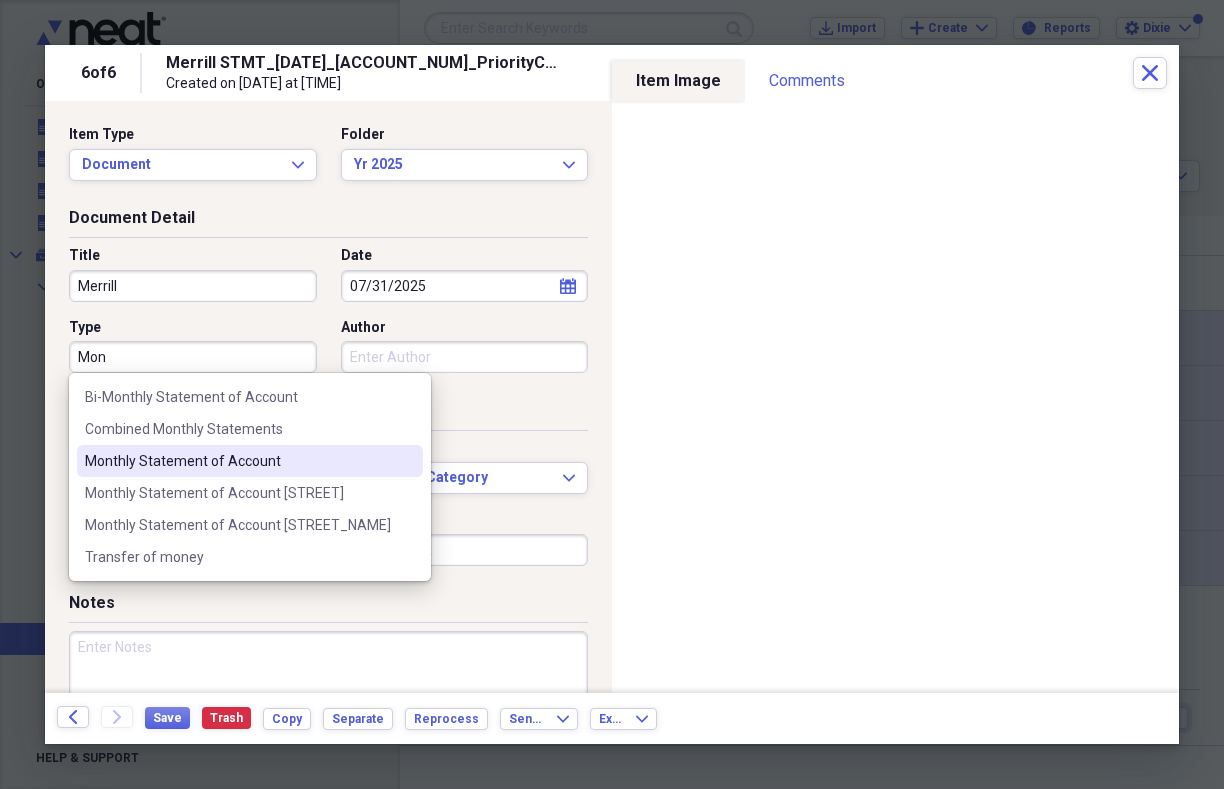 click on "Monthly Statement of Account" at bounding box center [238, 461] 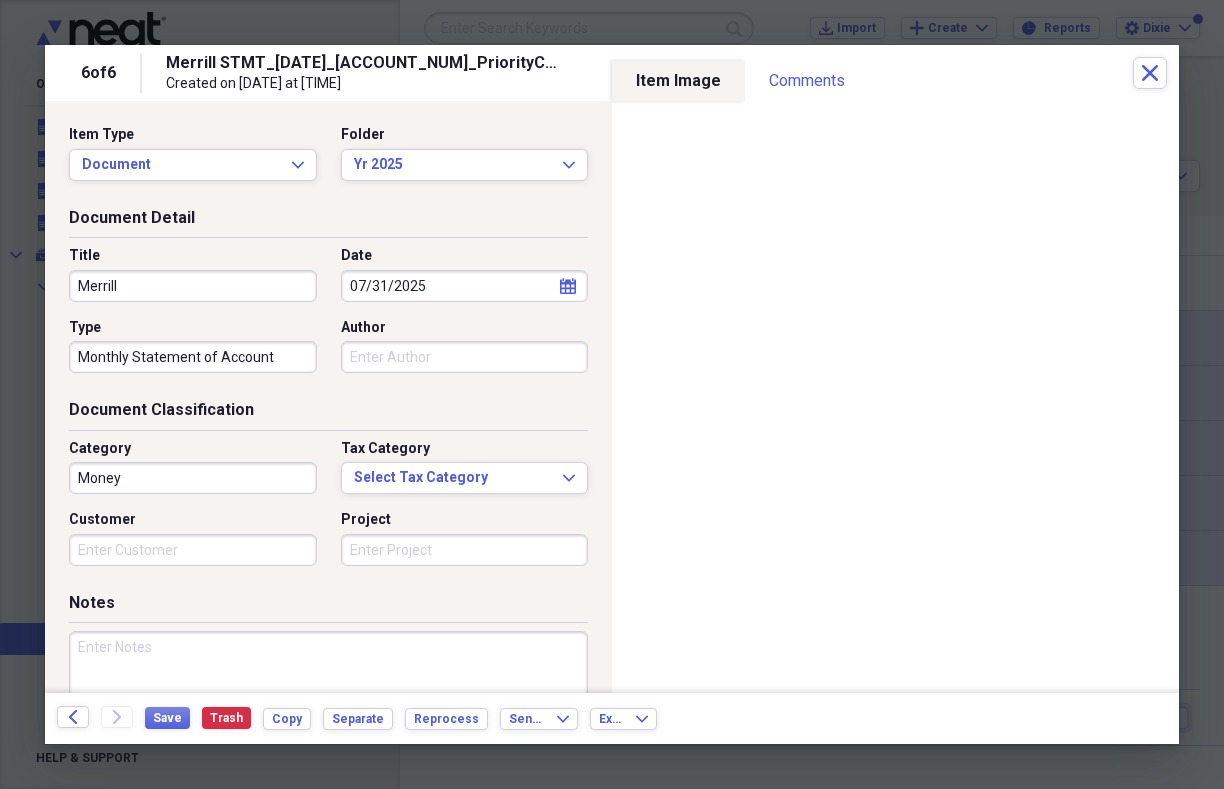 click on "Author" at bounding box center [465, 357] 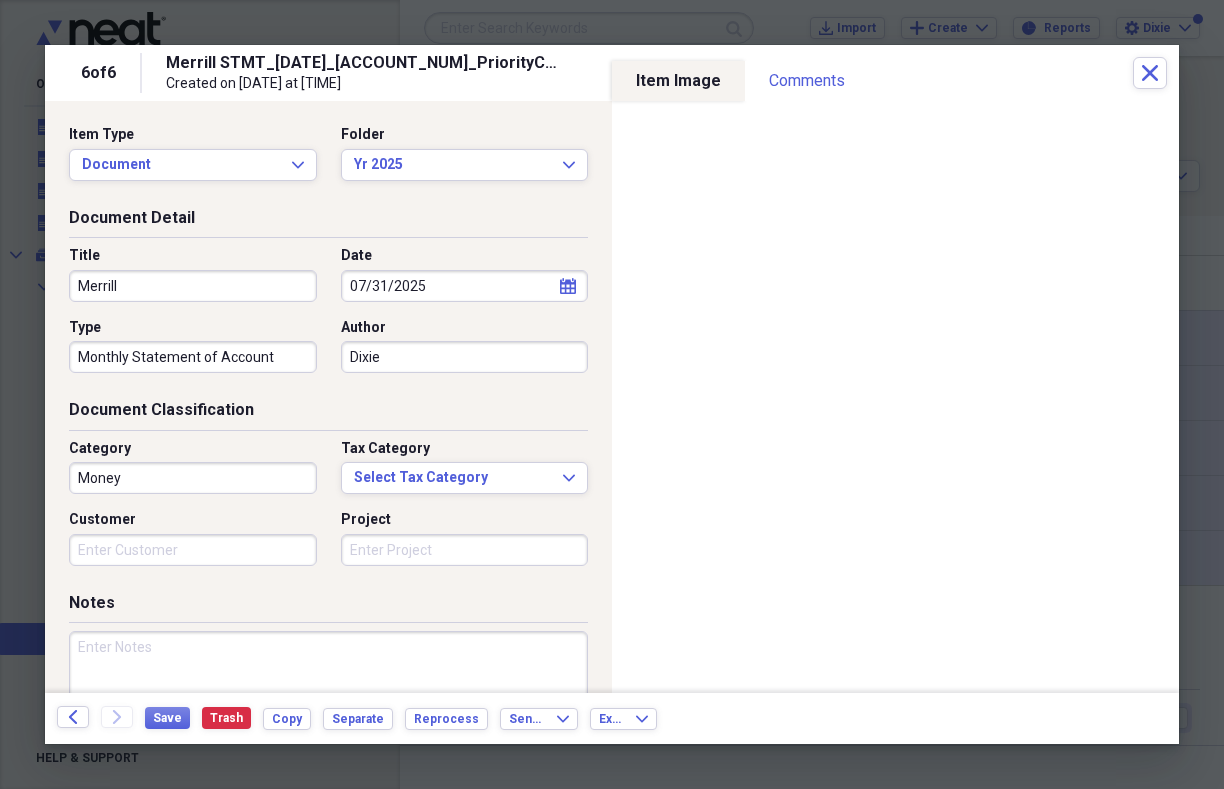type on "Dixie" 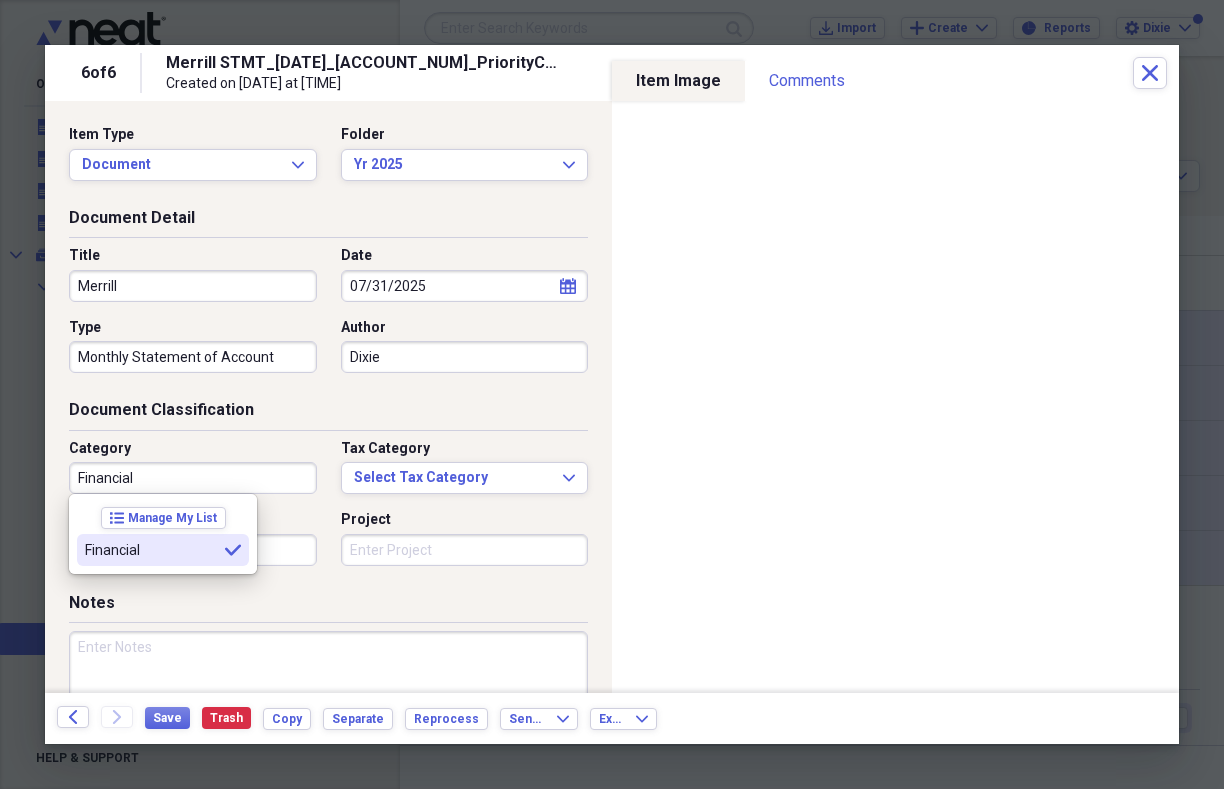 type on "Financial" 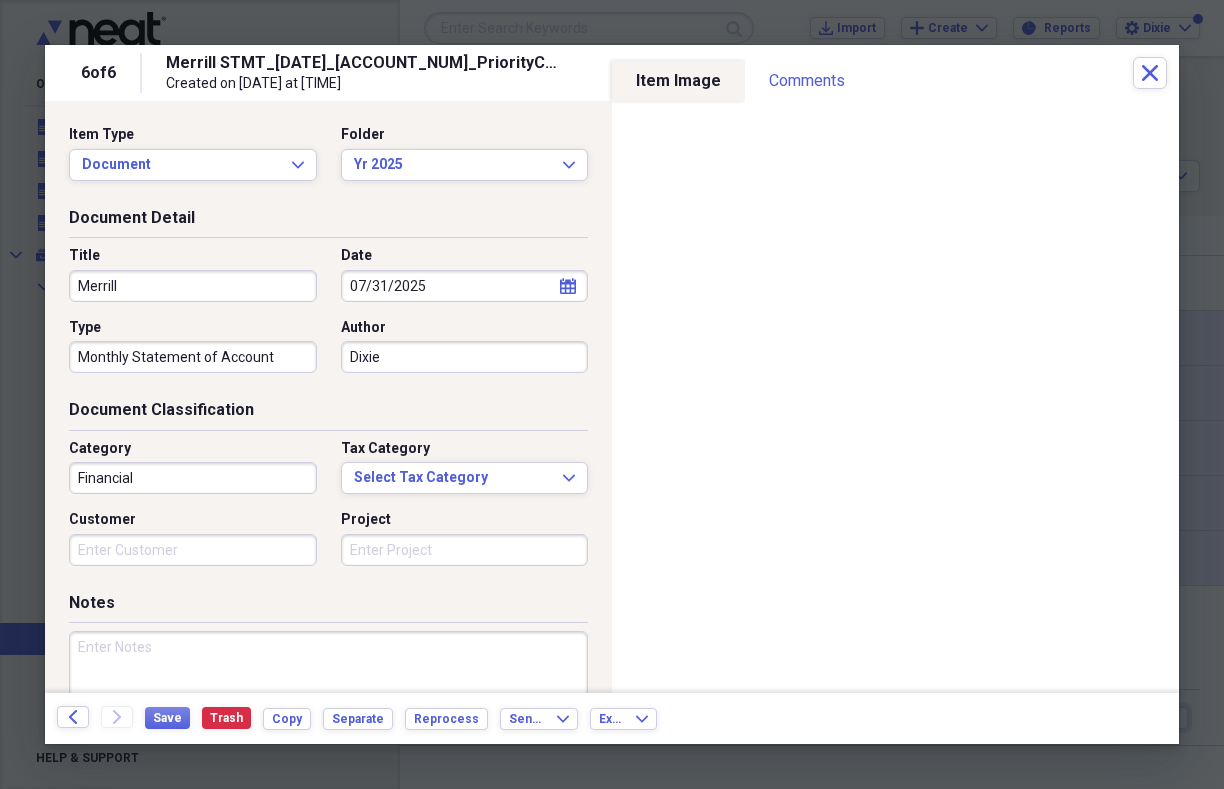 click at bounding box center (328, 696) 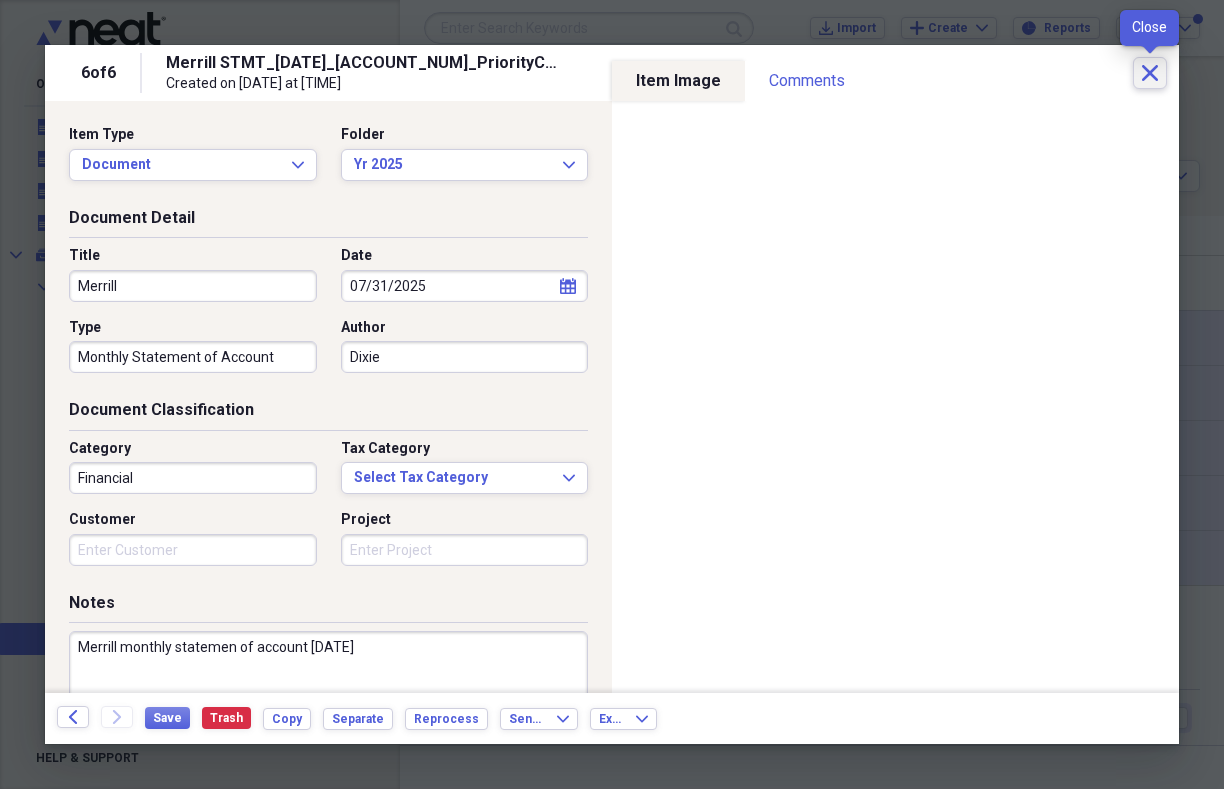 type on "Merrill monthly statemen of account [DATE]" 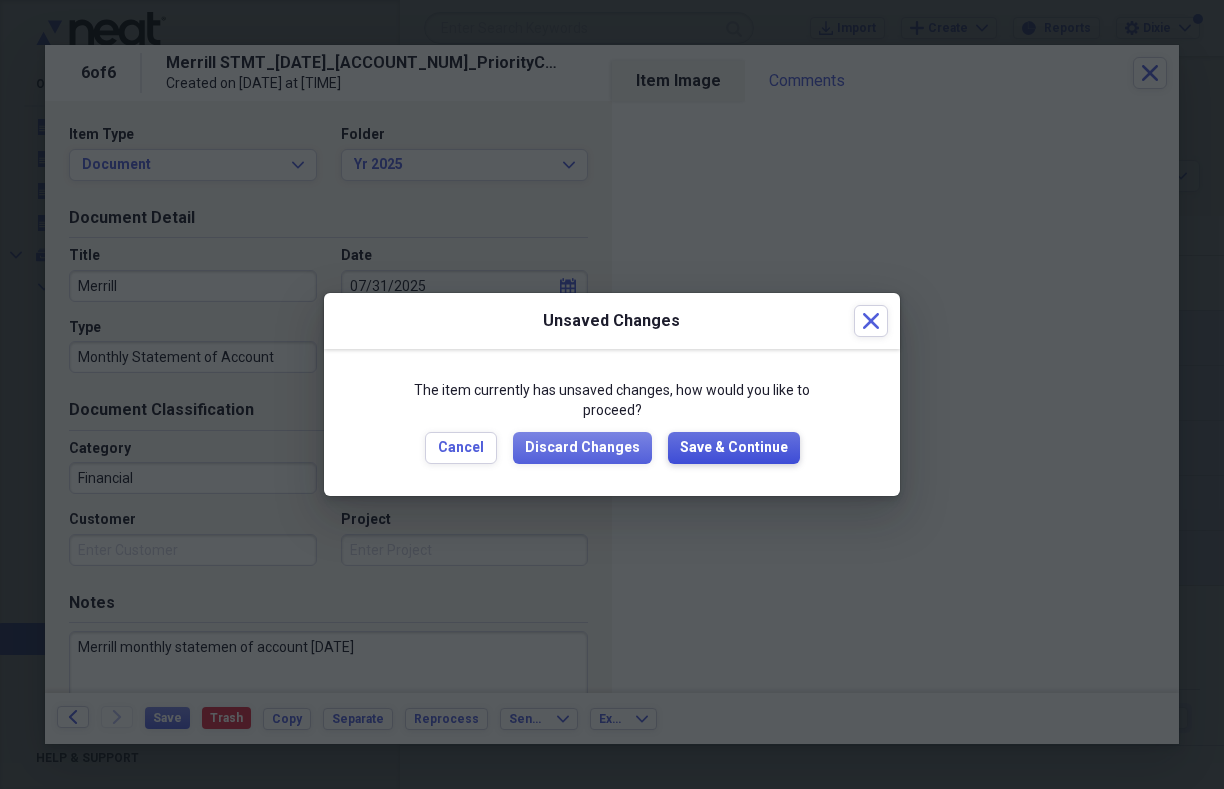click on "Save & Continue" at bounding box center [734, 448] 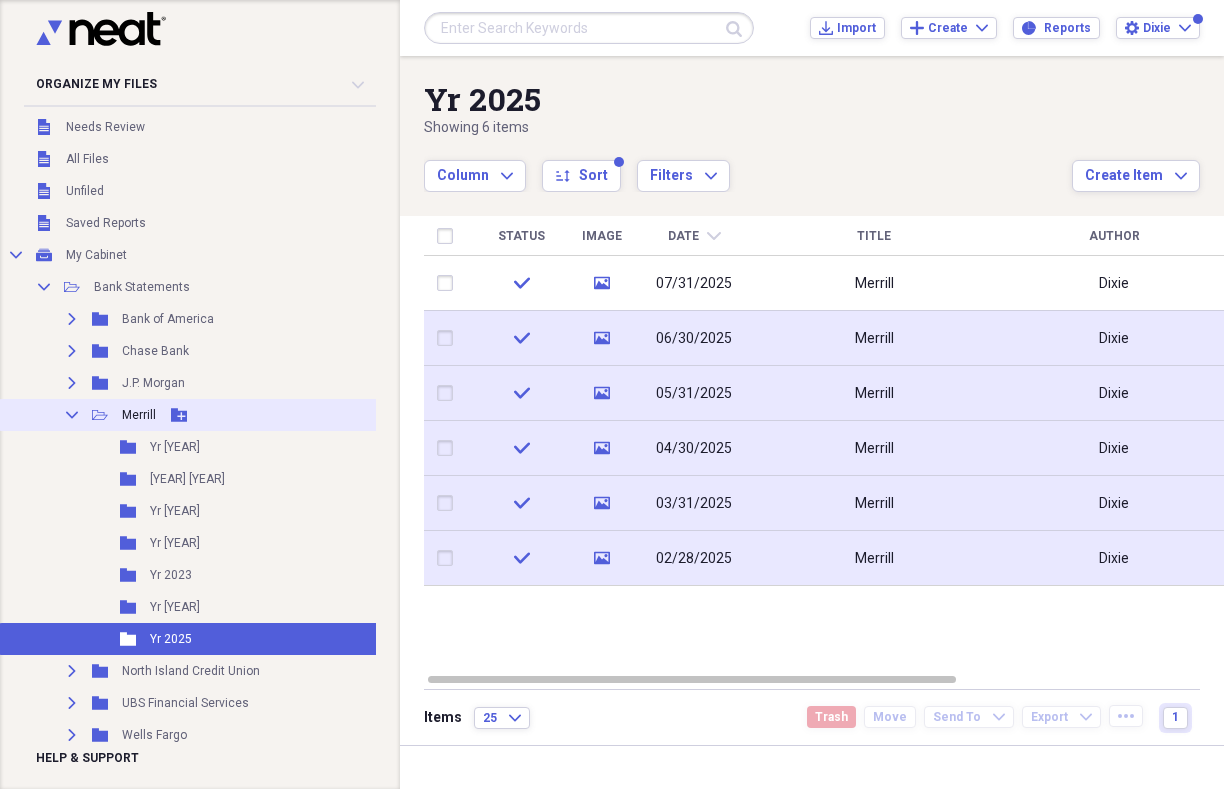 click on "Collapse" 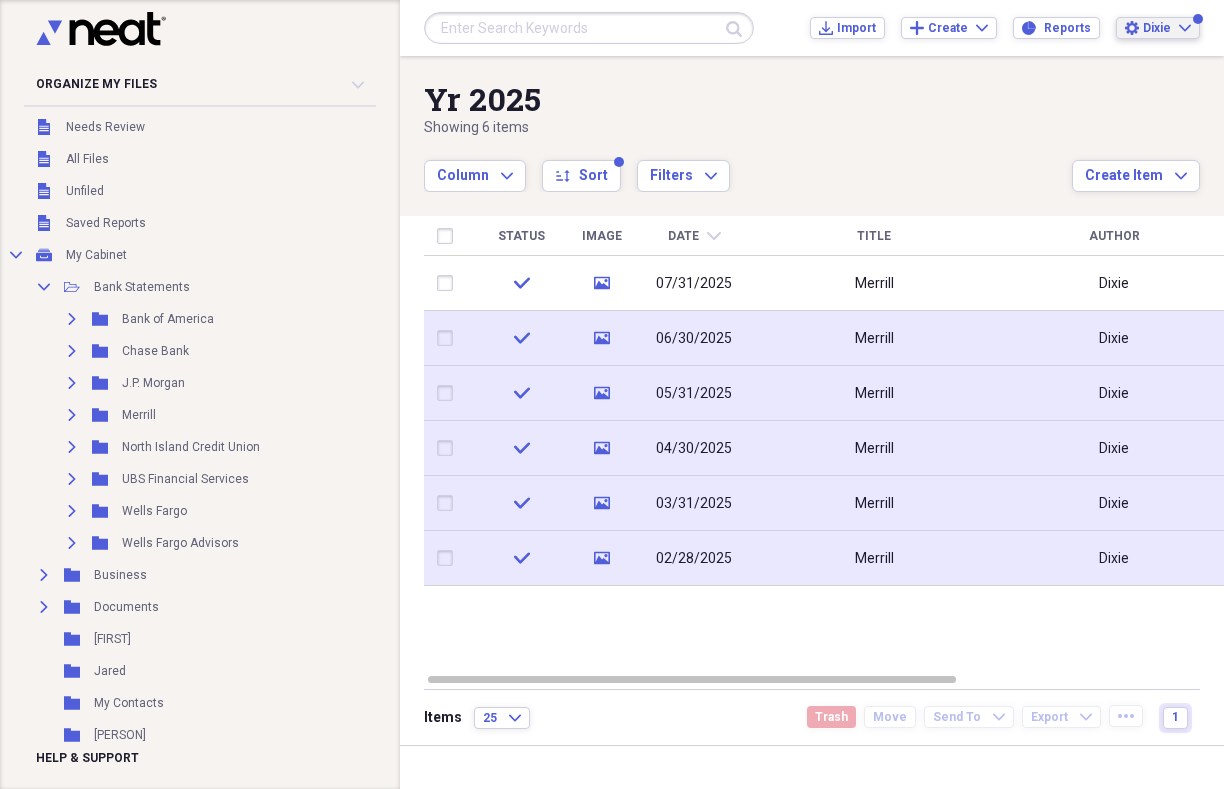 click on "Expand" 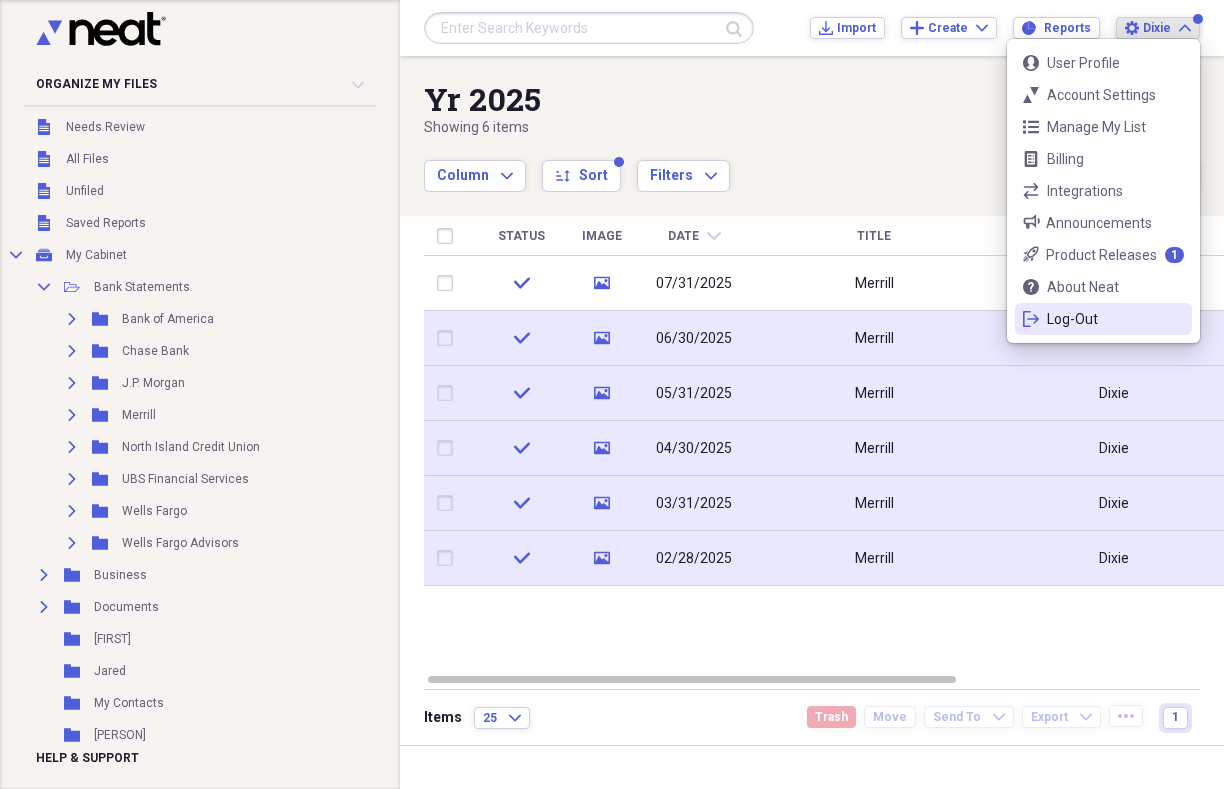 click on "Yr 2025" at bounding box center [748, 99] 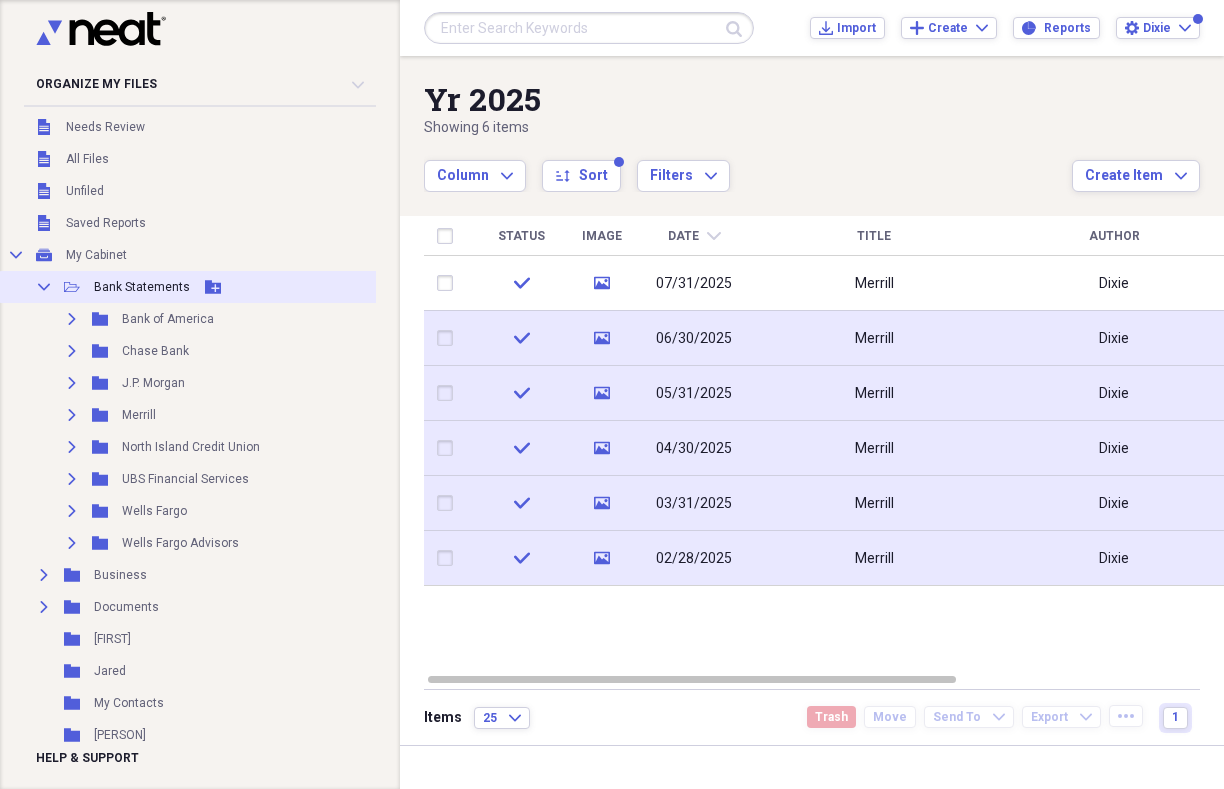 click on "Collapse" 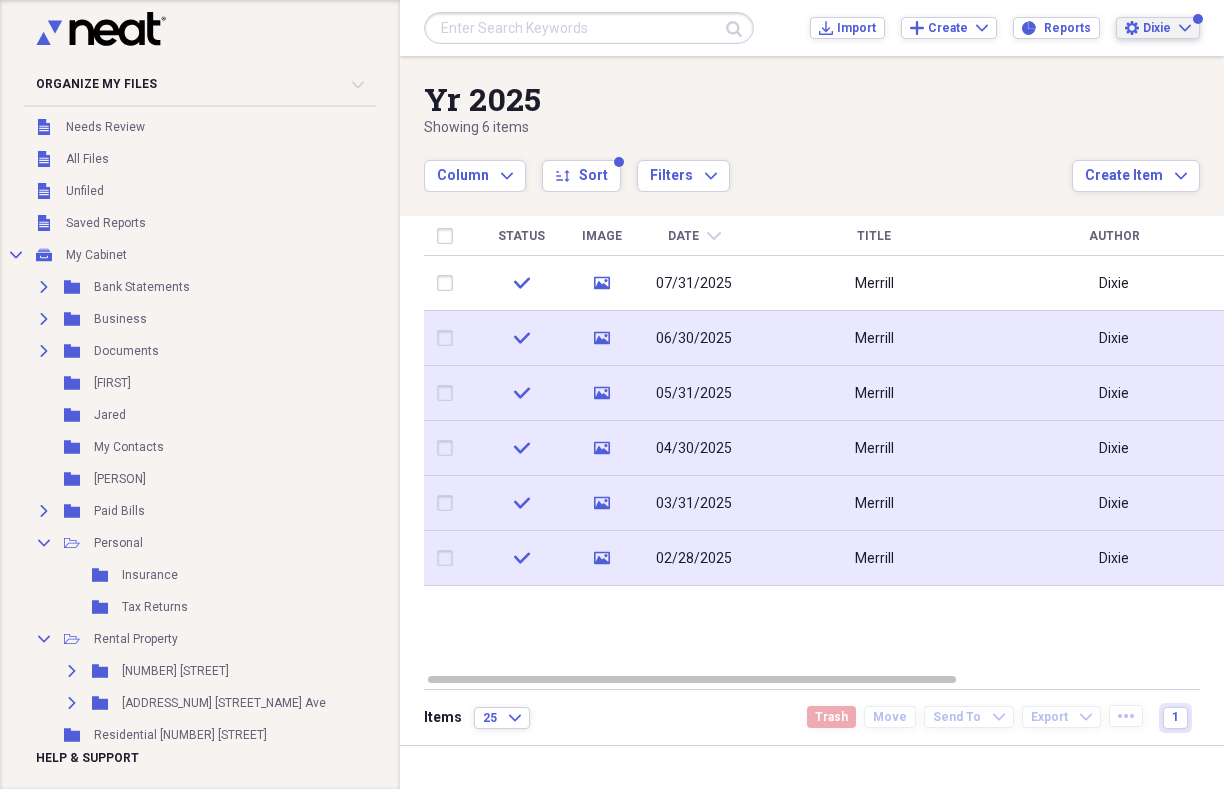 click on "Expand" 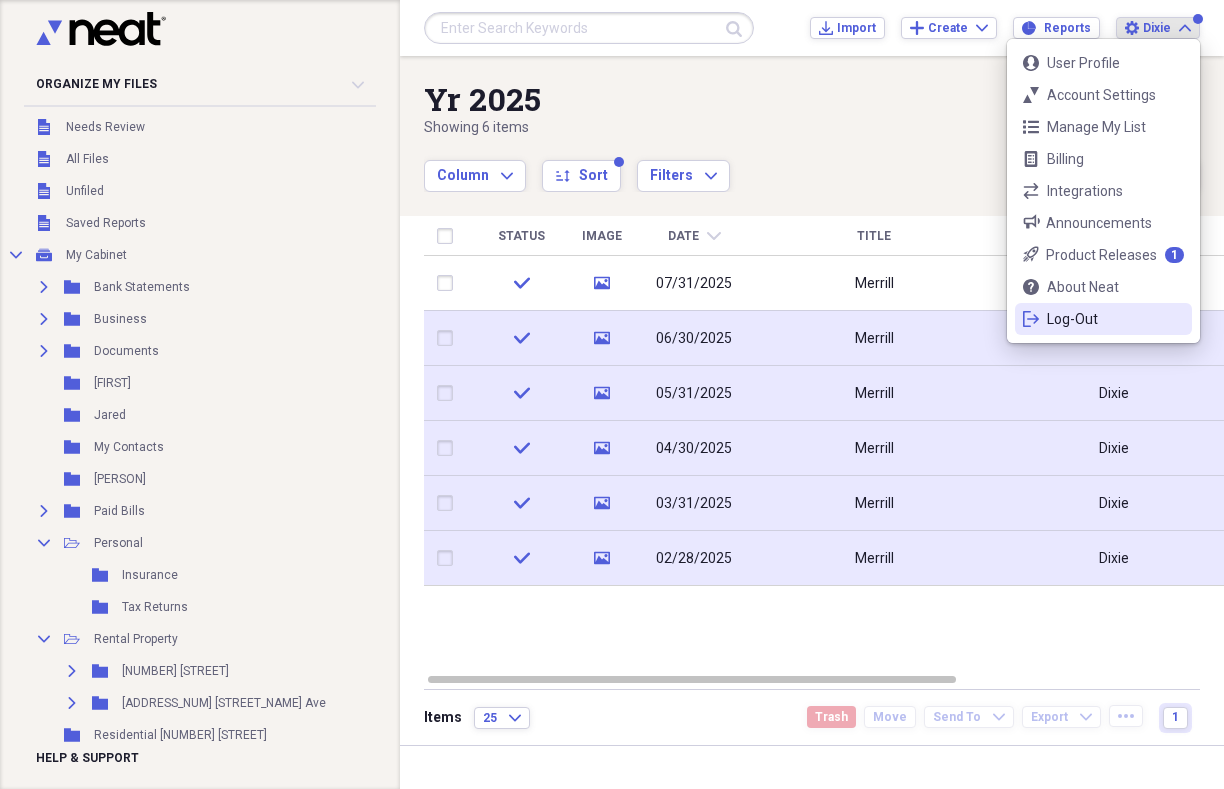 click on "logout" 